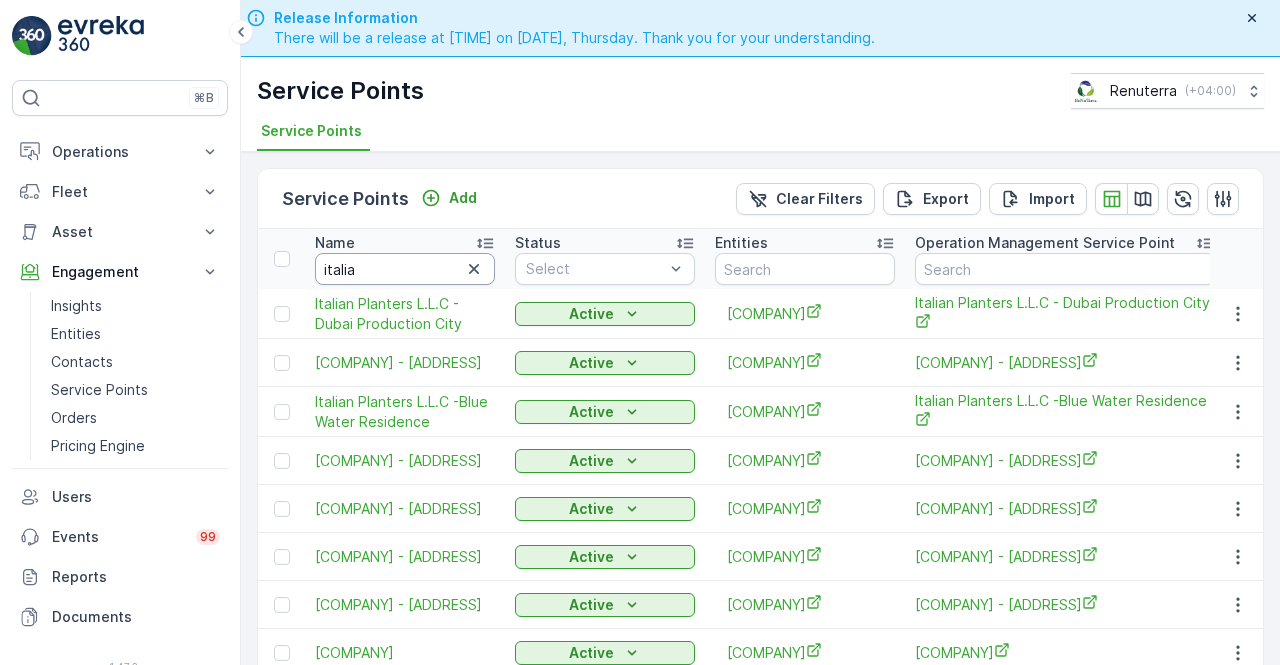 scroll, scrollTop: 0, scrollLeft: 0, axis: both 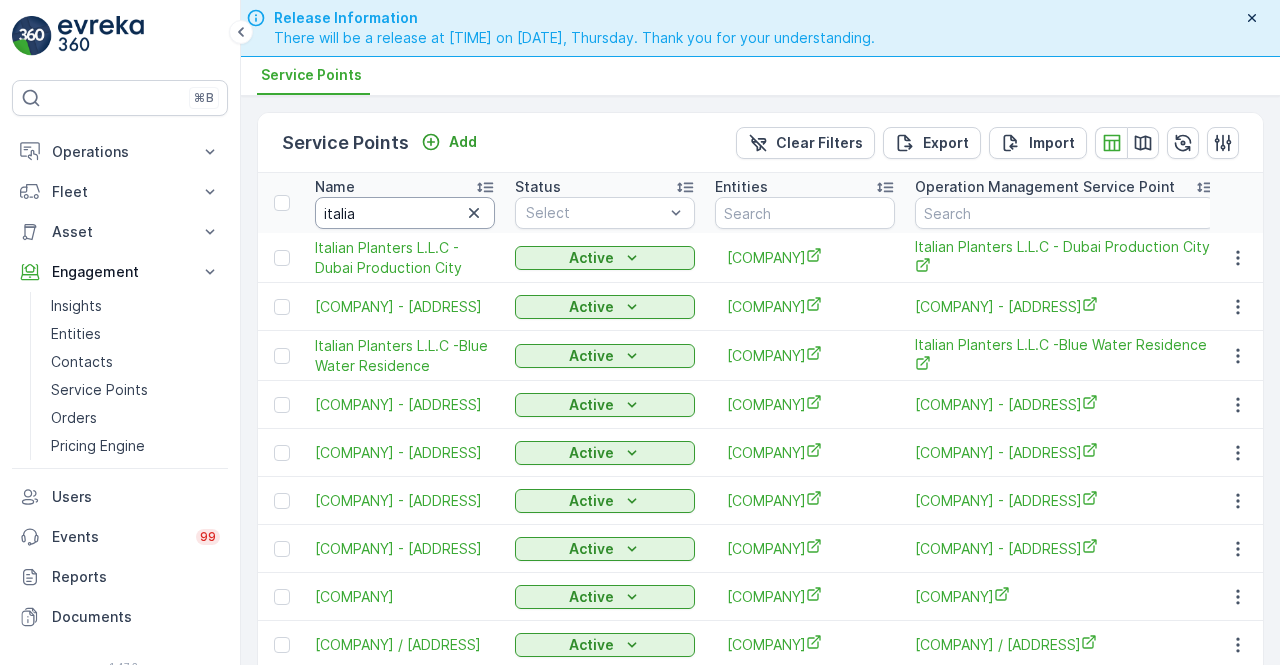 click on "italia" at bounding box center (405, 213) 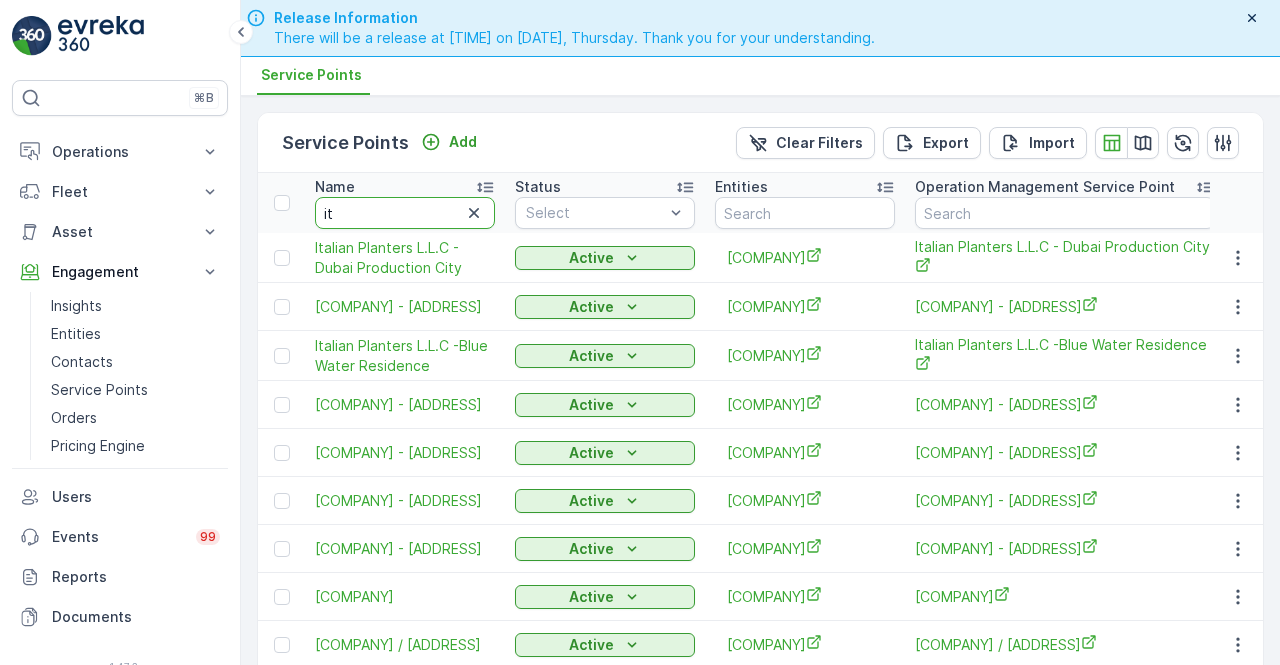 type on "i" 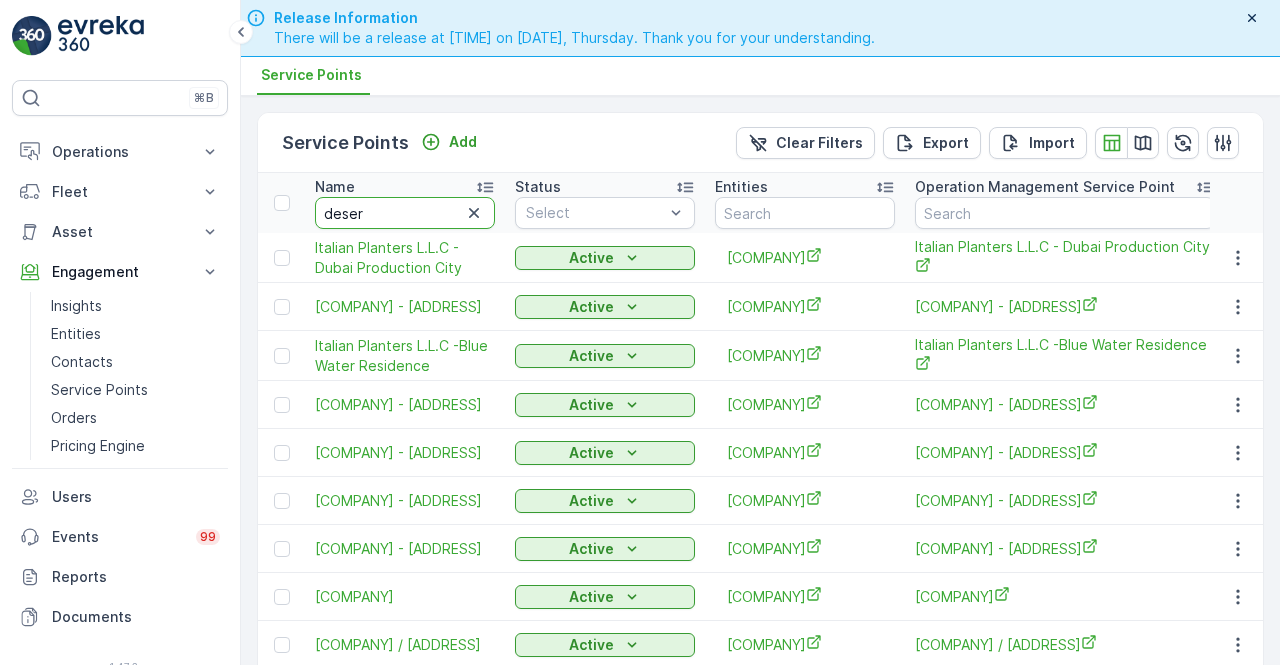 type on "desert" 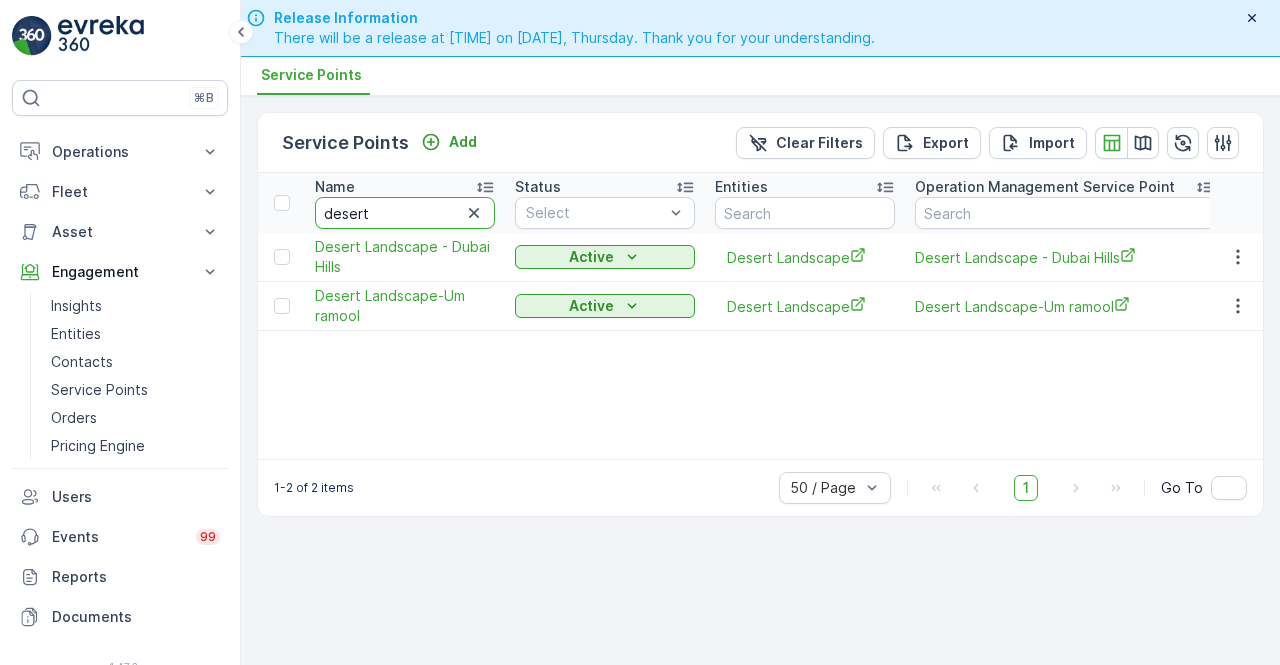 click on "desert" at bounding box center [405, 213] 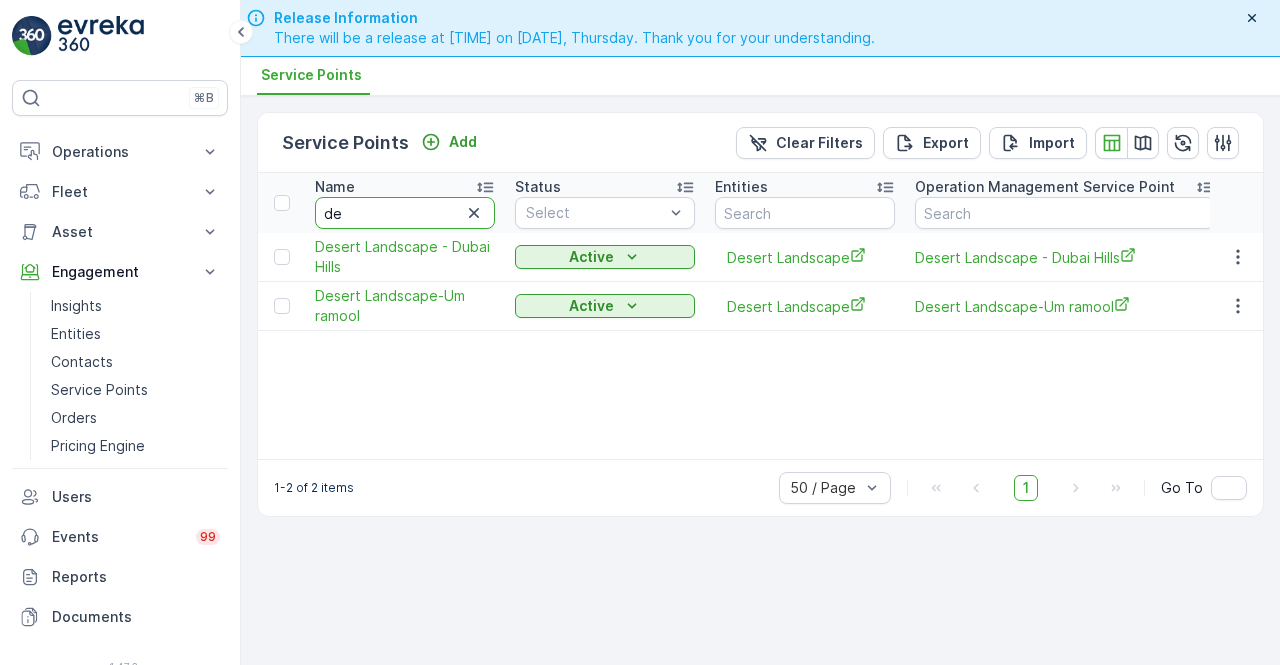 type on "d" 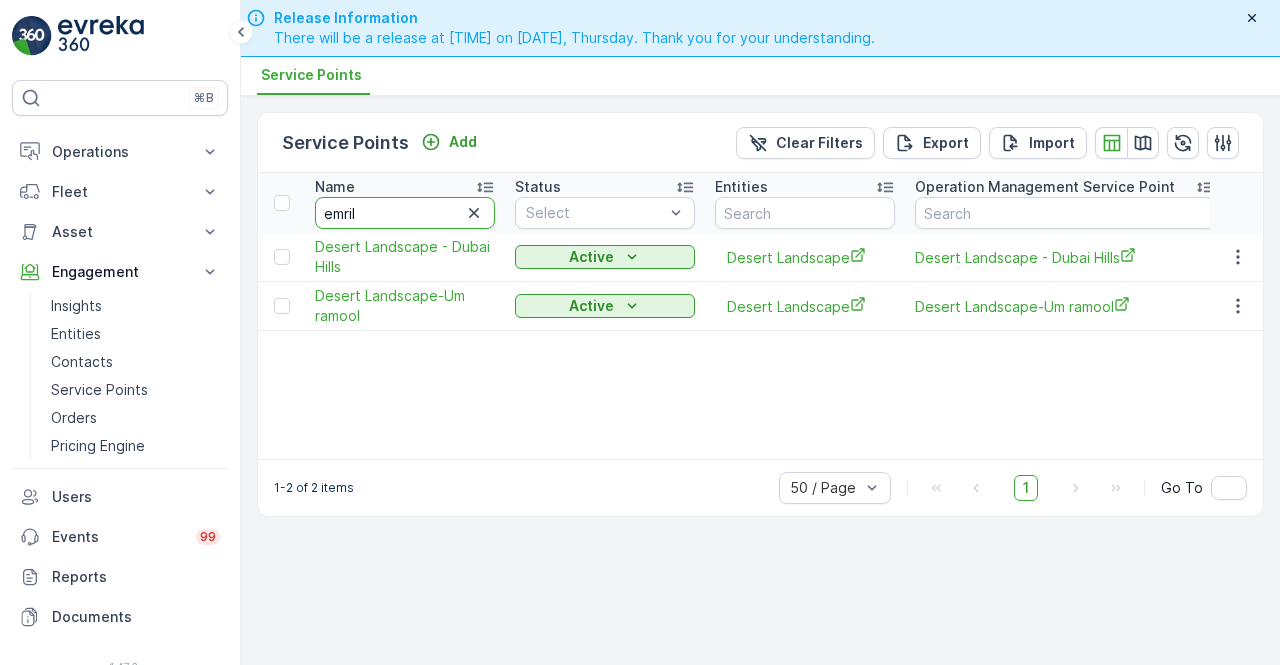 type on "emrill" 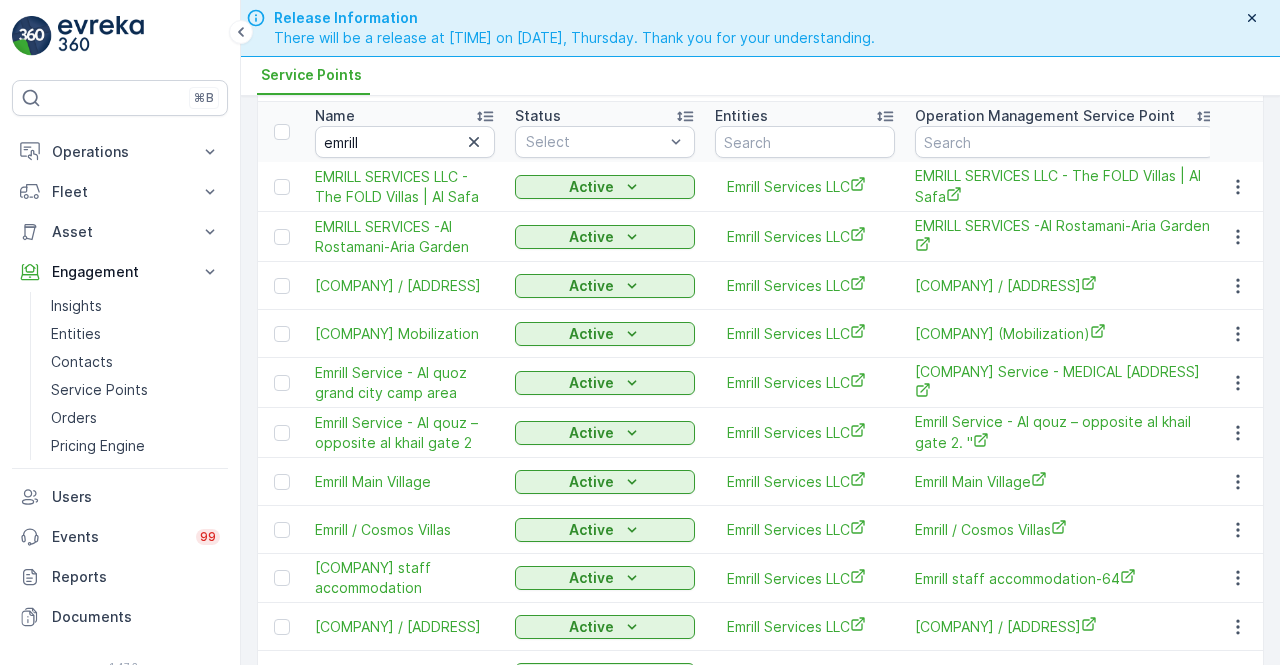 scroll, scrollTop: 27, scrollLeft: 0, axis: vertical 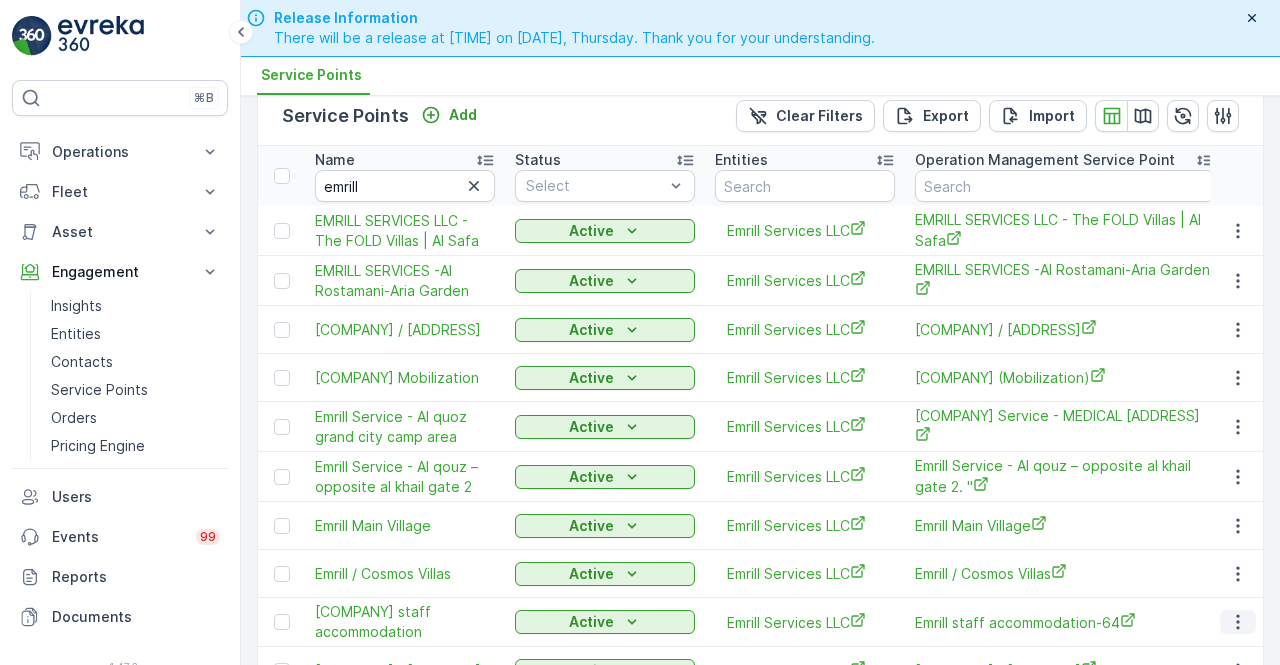 click 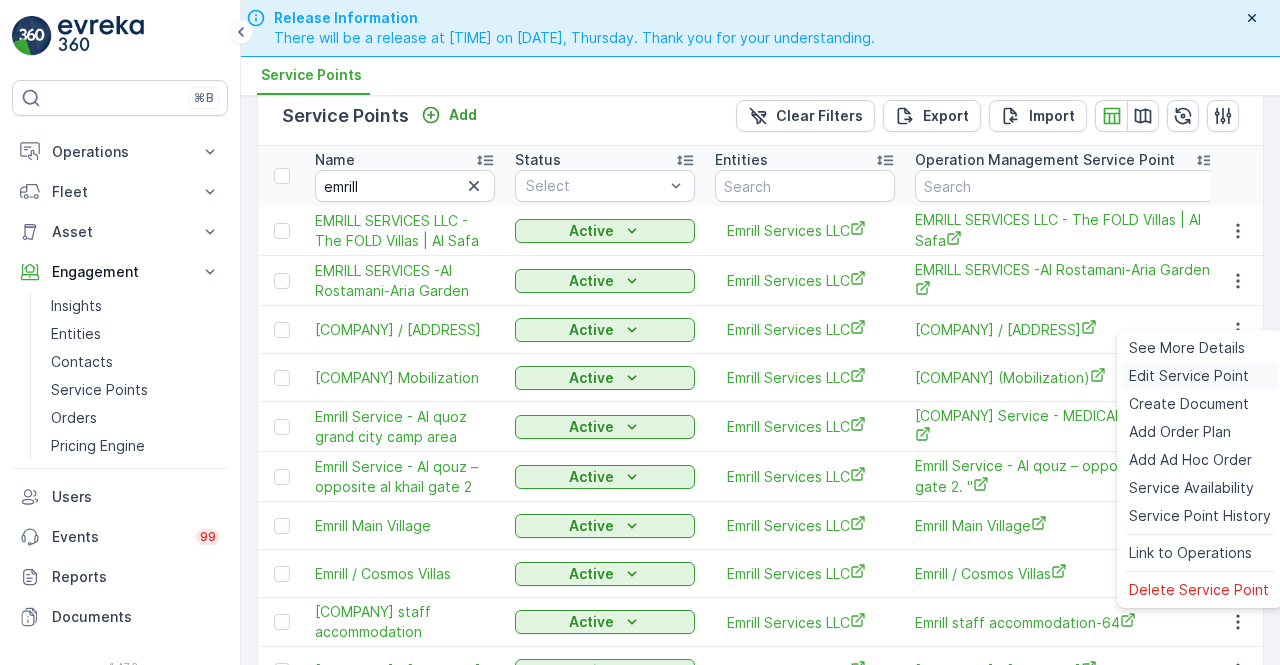 click on "Edit Service Point" at bounding box center [1200, 376] 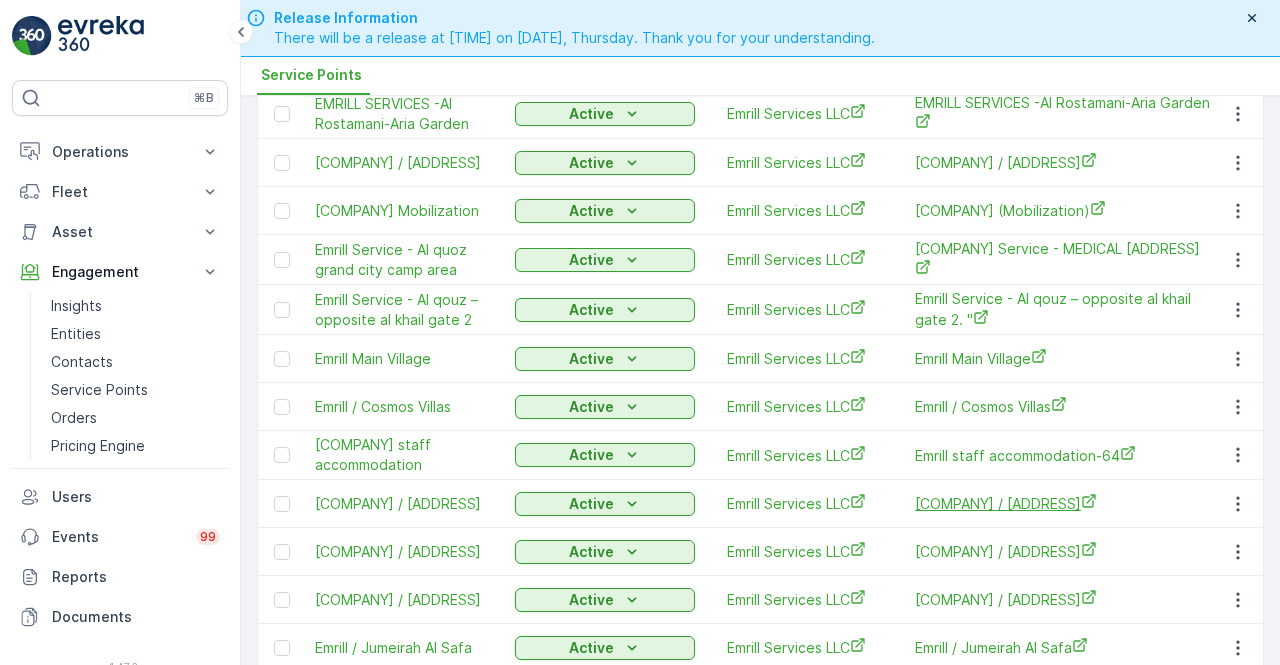 scroll, scrollTop: 200, scrollLeft: 0, axis: vertical 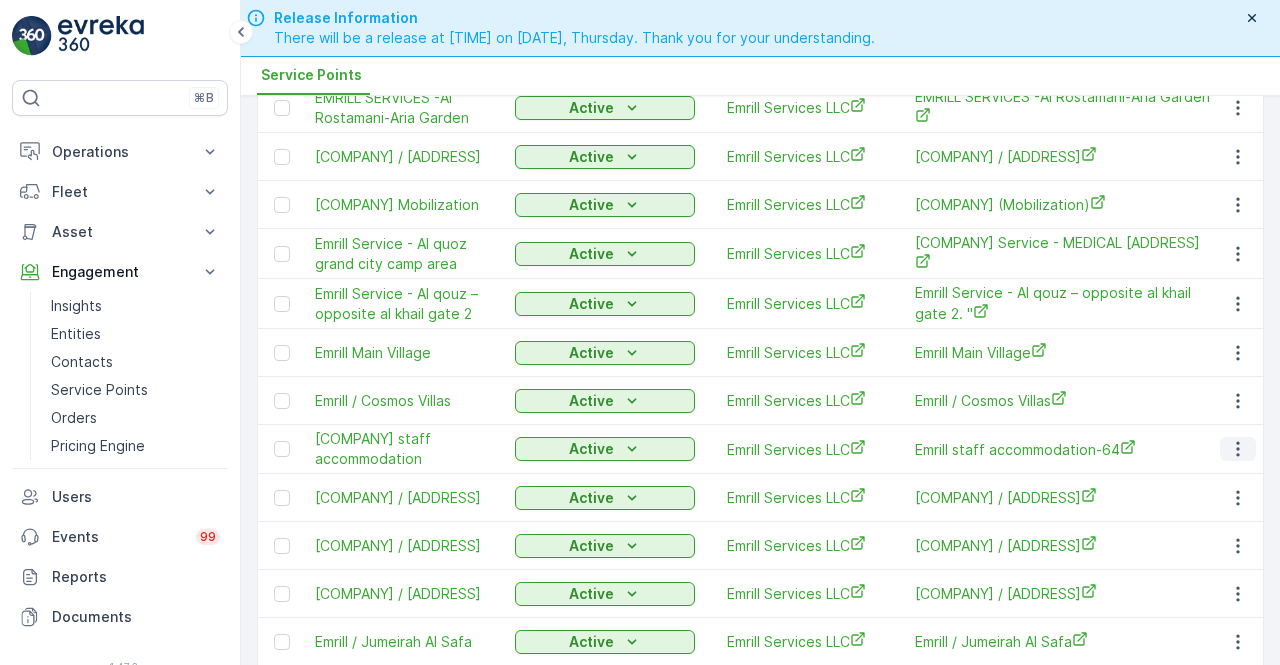 click 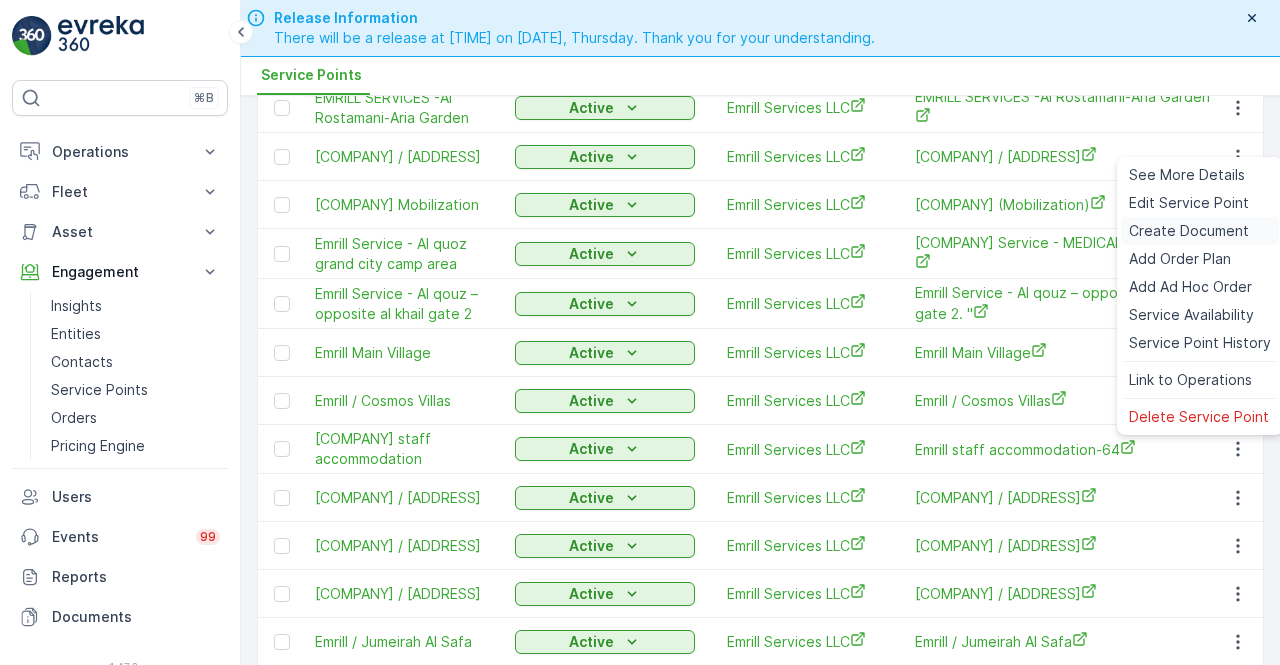 click on "Create Document" at bounding box center (1200, 231) 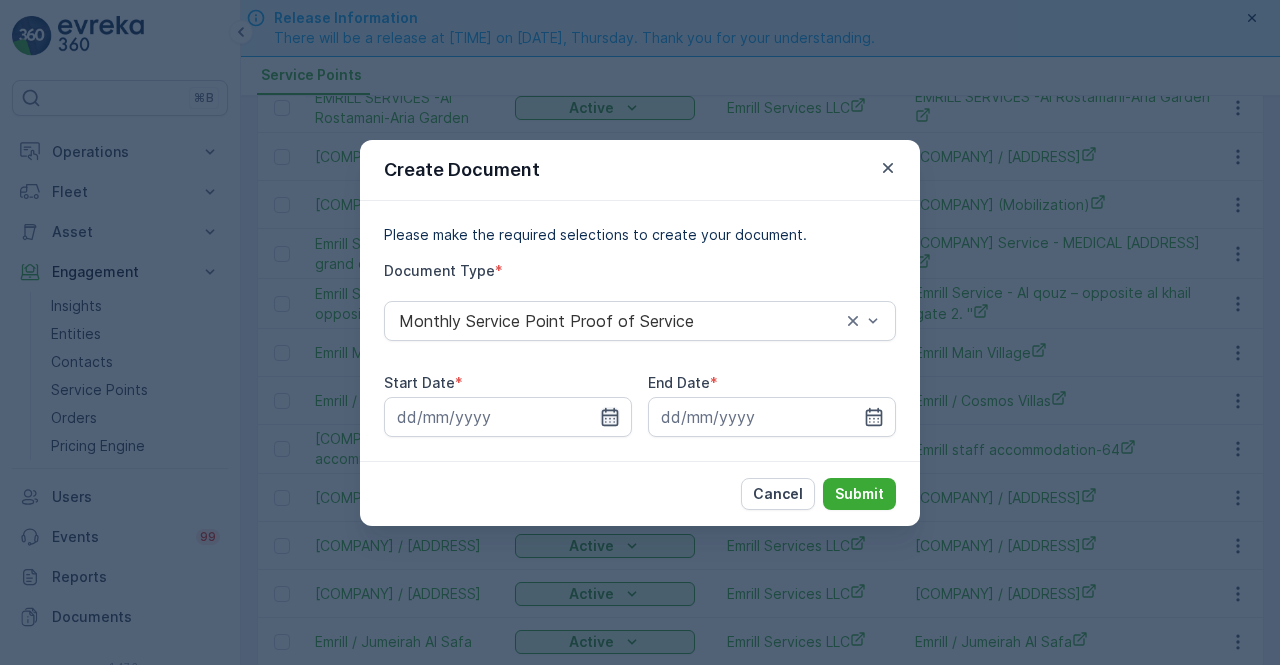 drag, startPoint x: 618, startPoint y: 397, endPoint x: 610, endPoint y: 407, distance: 12.806249 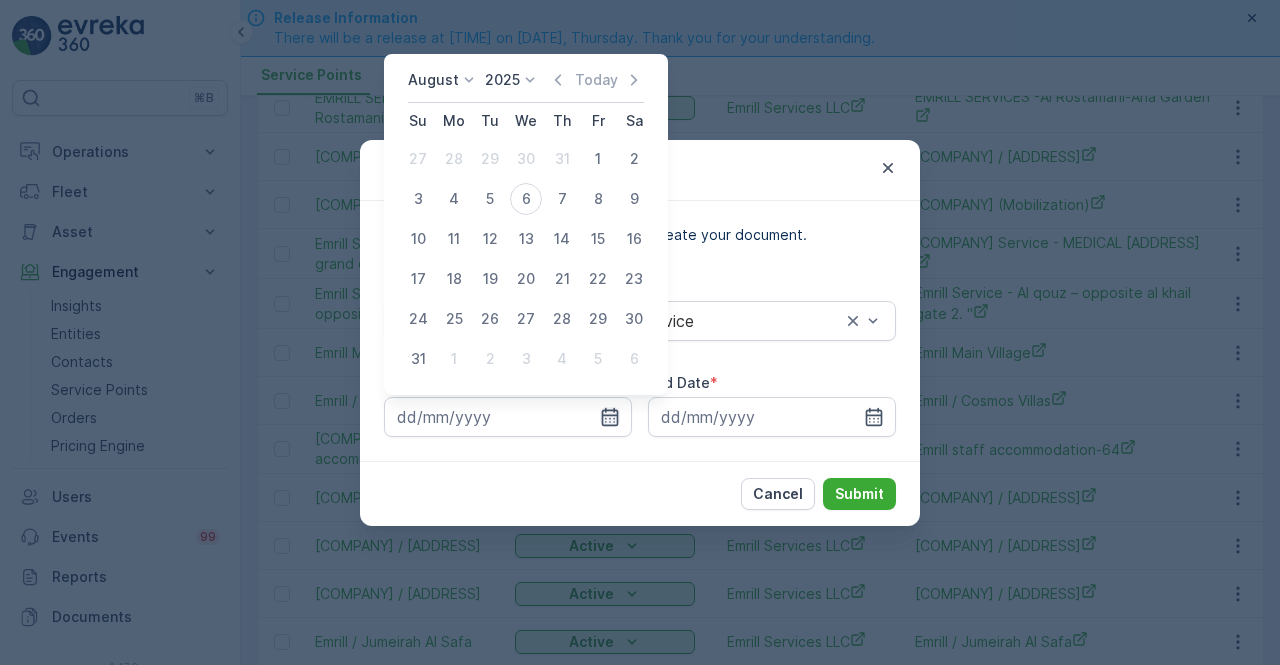 click 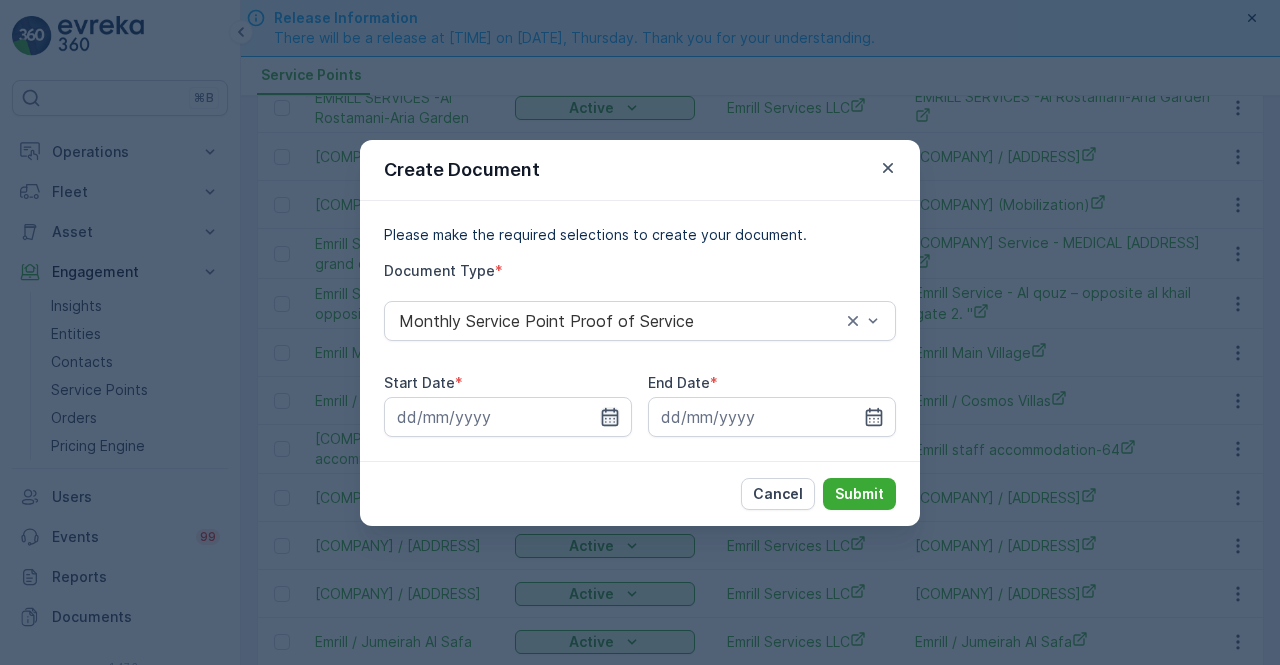 click 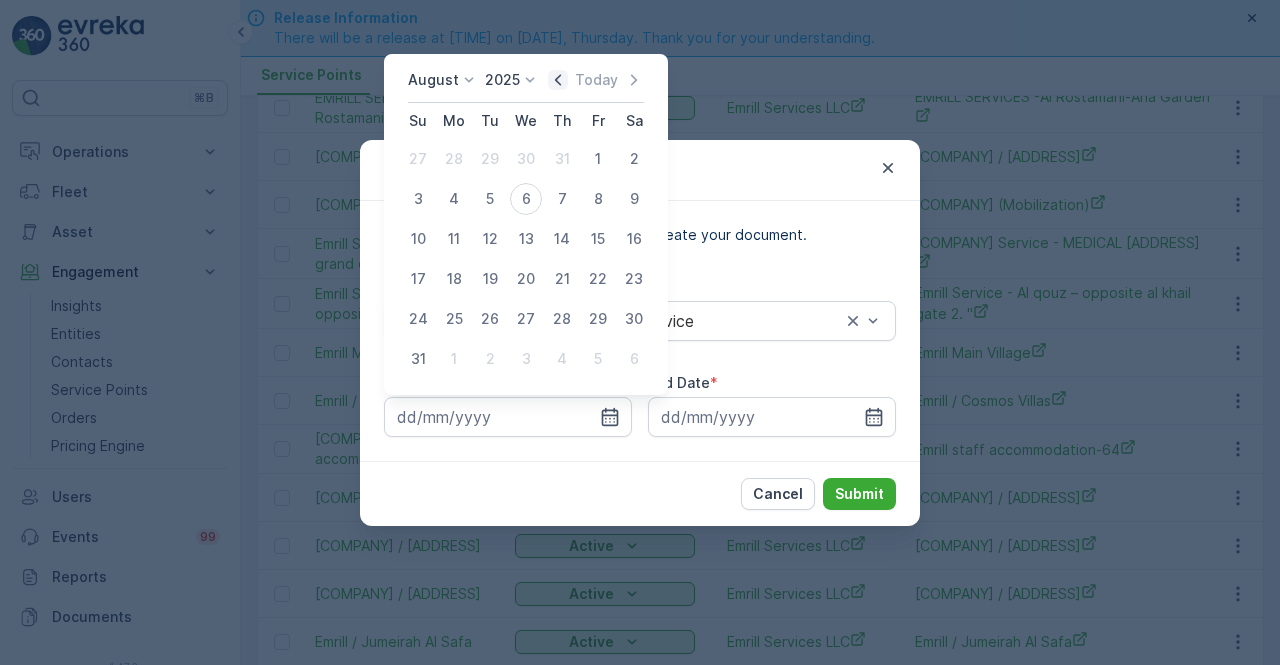 click 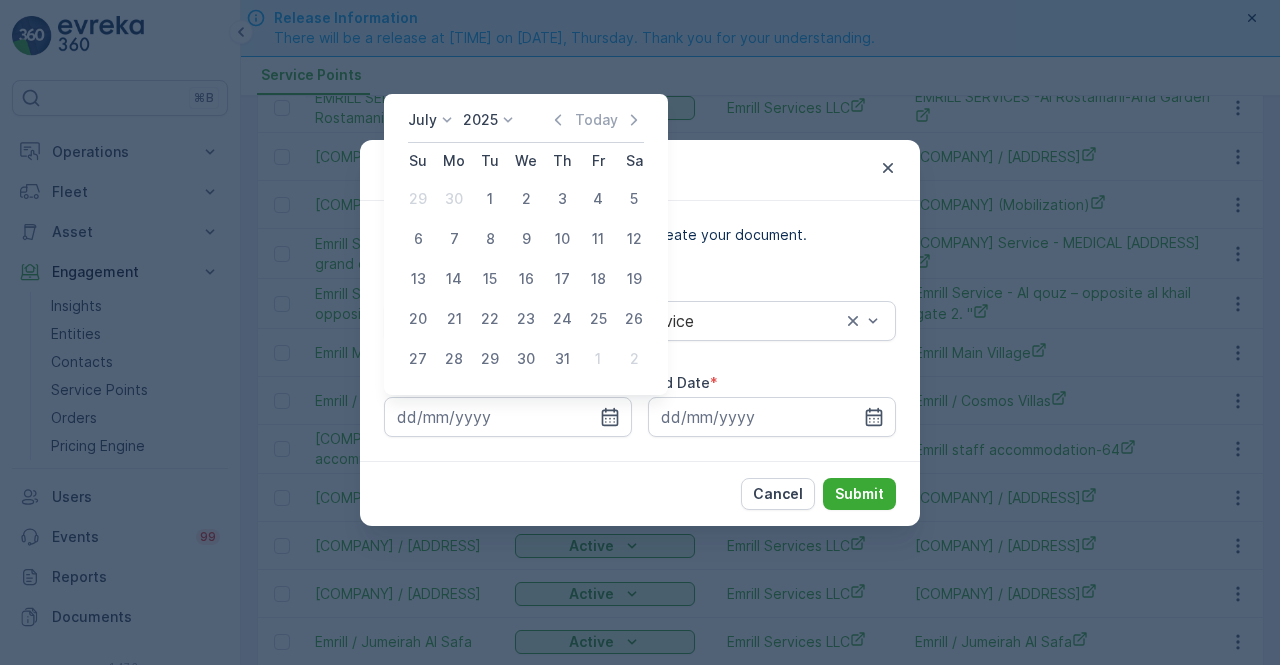 click on "1" at bounding box center (490, 199) 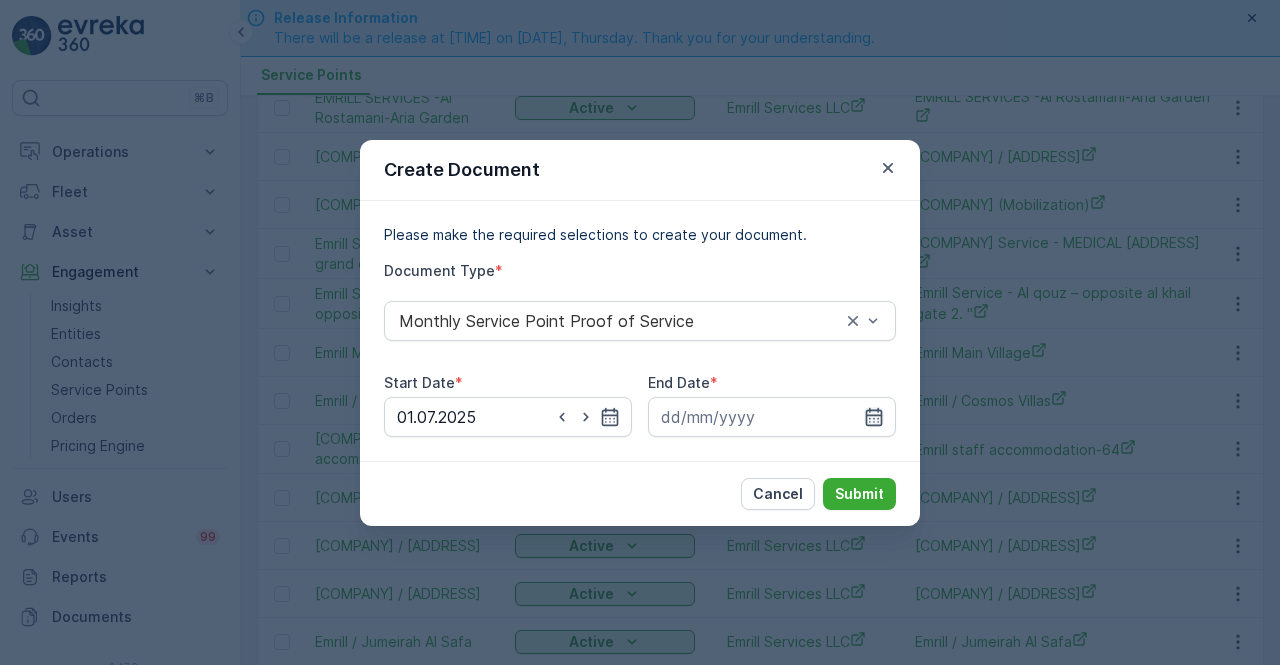click 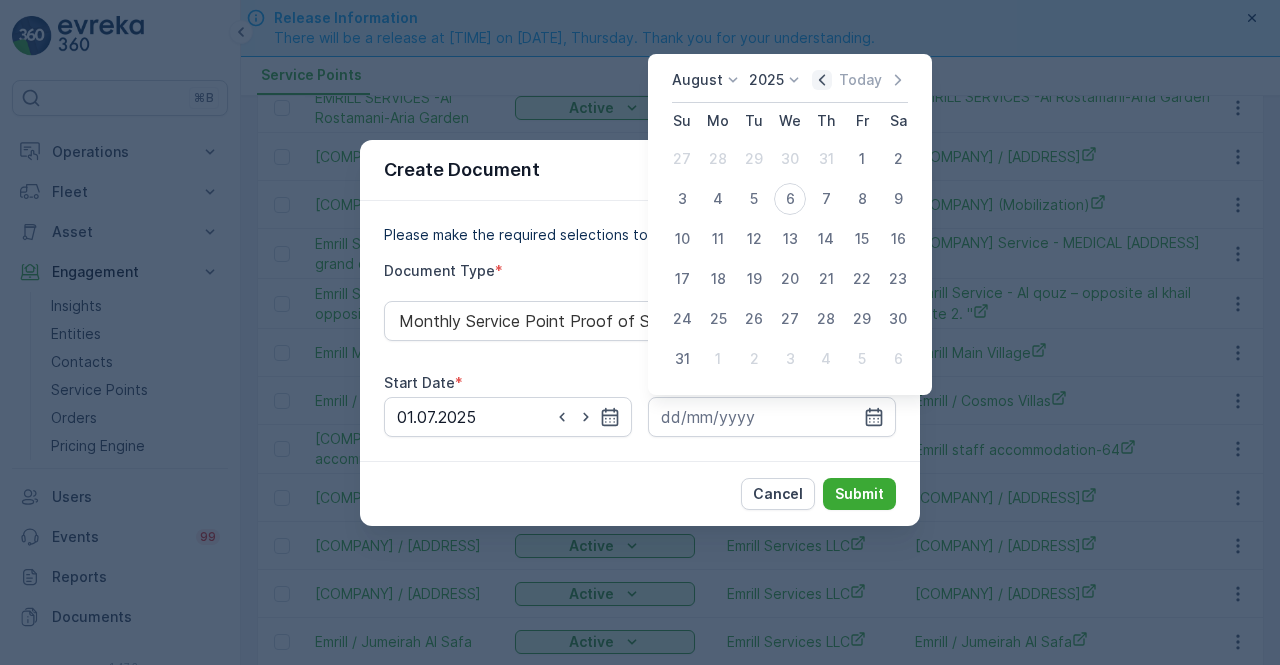 click 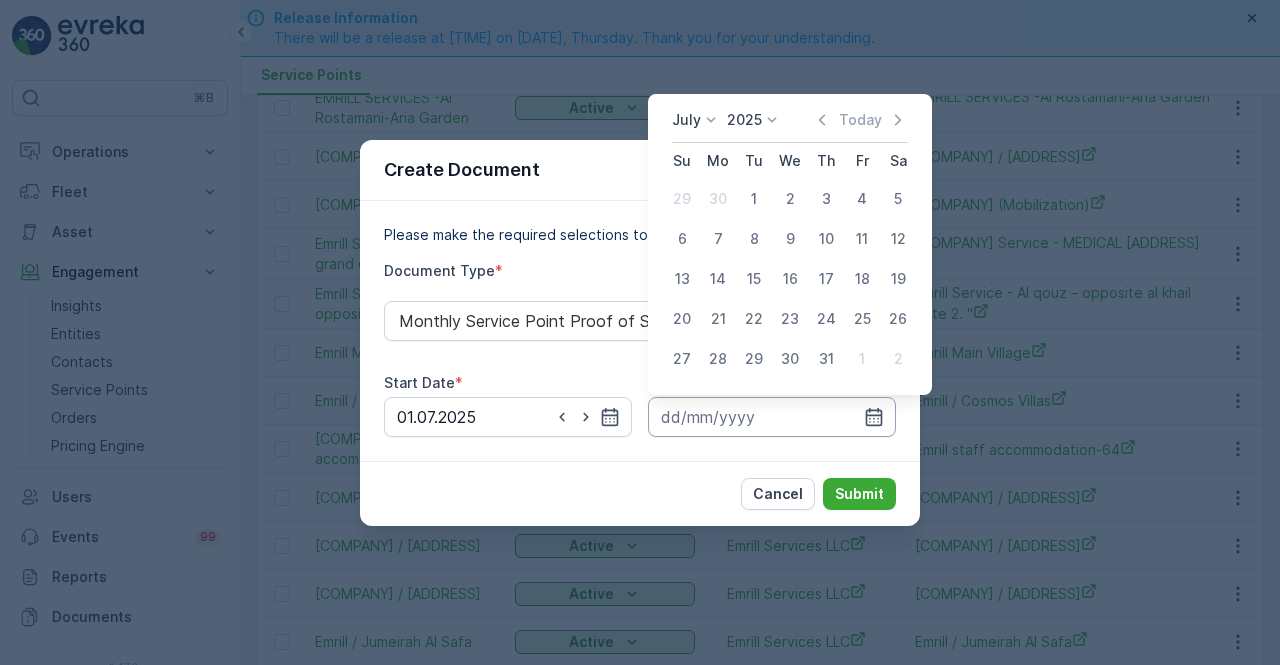 drag, startPoint x: 821, startPoint y: 351, endPoint x: 836, endPoint y: 396, distance: 47.434166 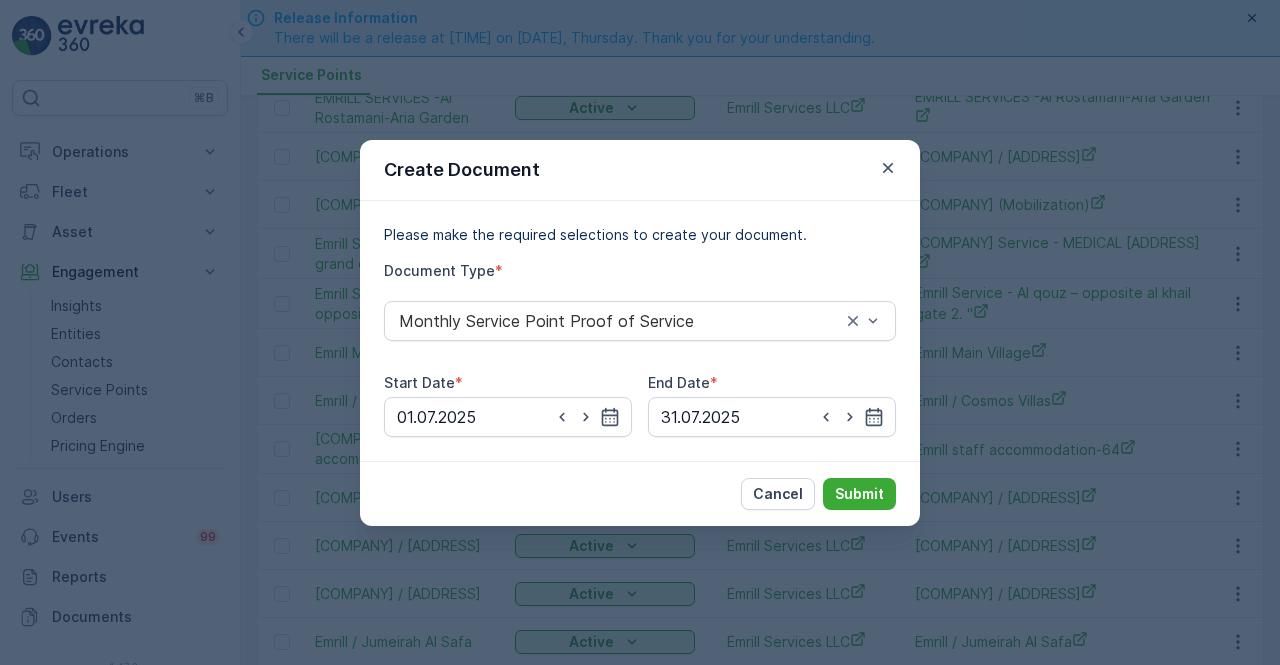 click on "Cancel Submit" at bounding box center [640, 493] 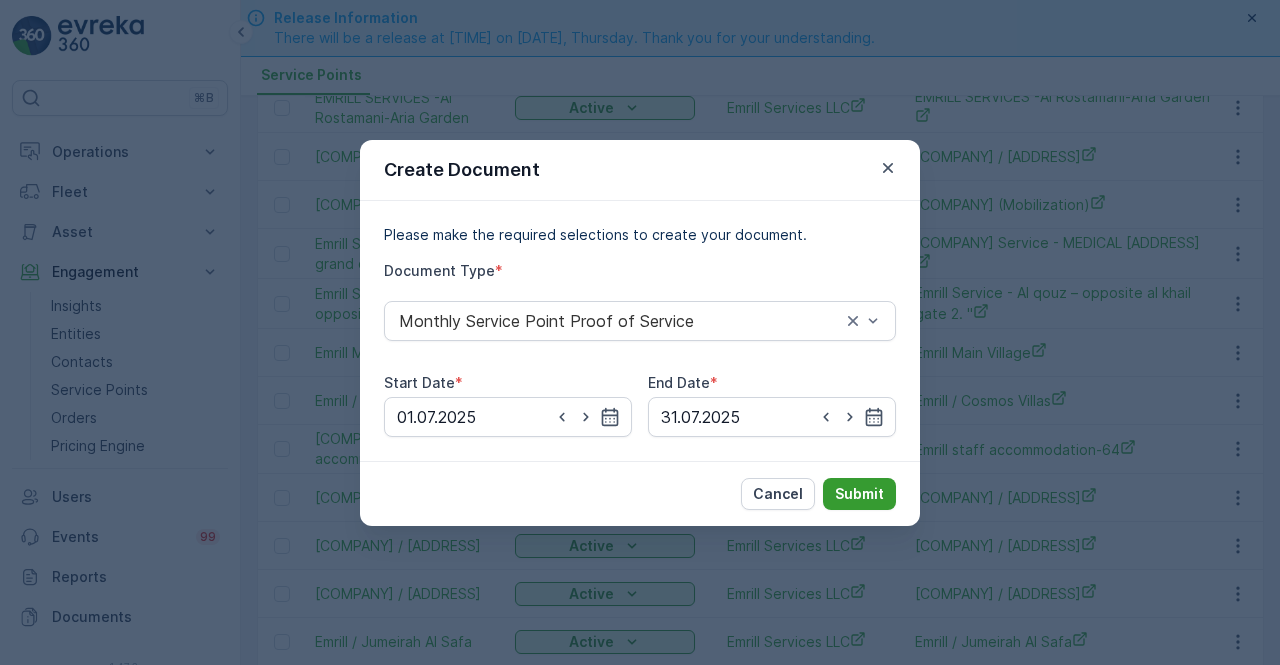 click on "Submit" at bounding box center [859, 494] 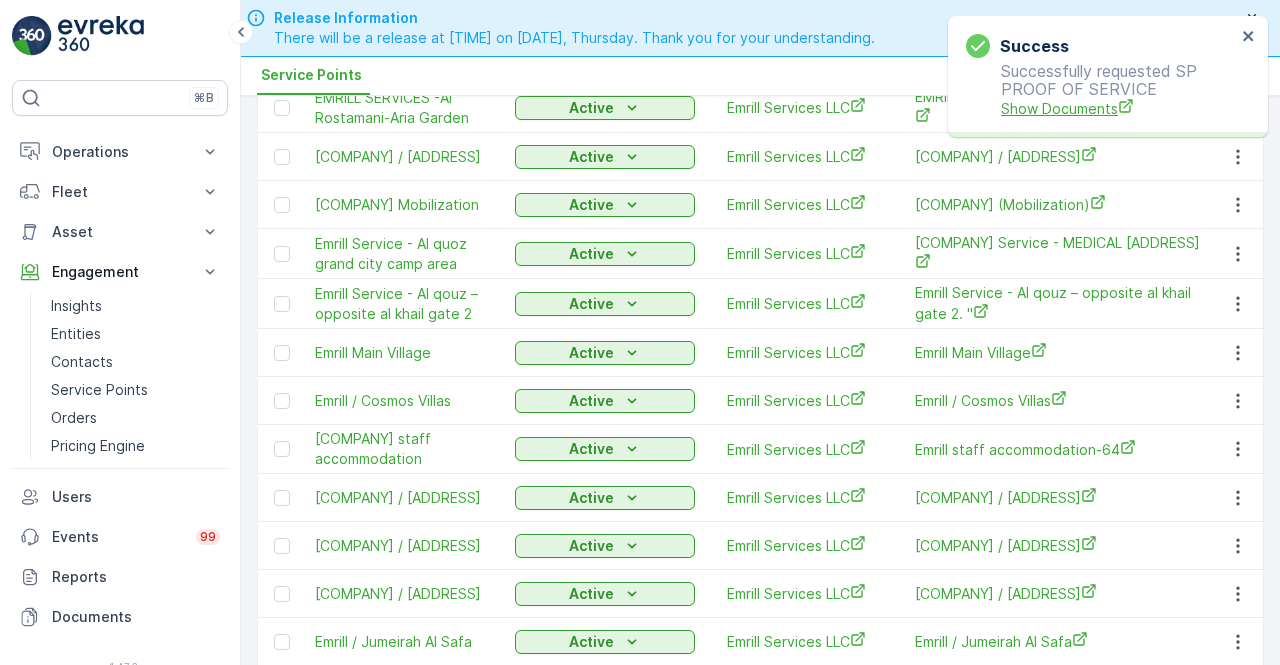 click on "Show Documents" at bounding box center [1118, 108] 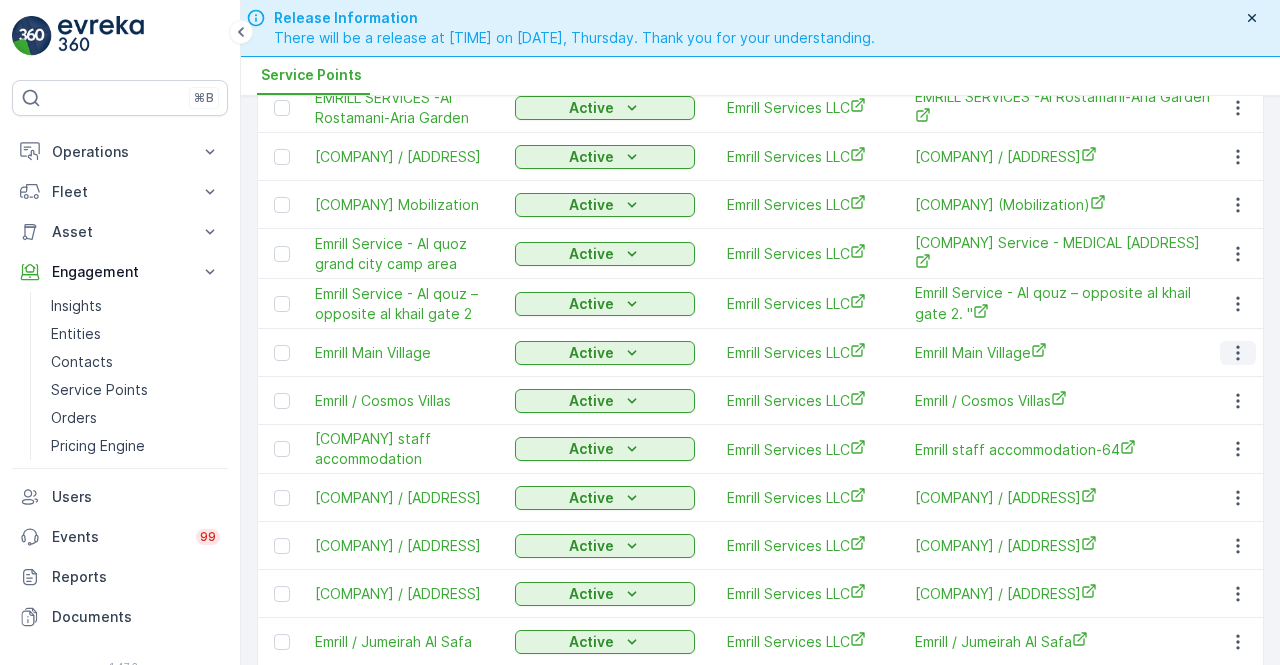 click 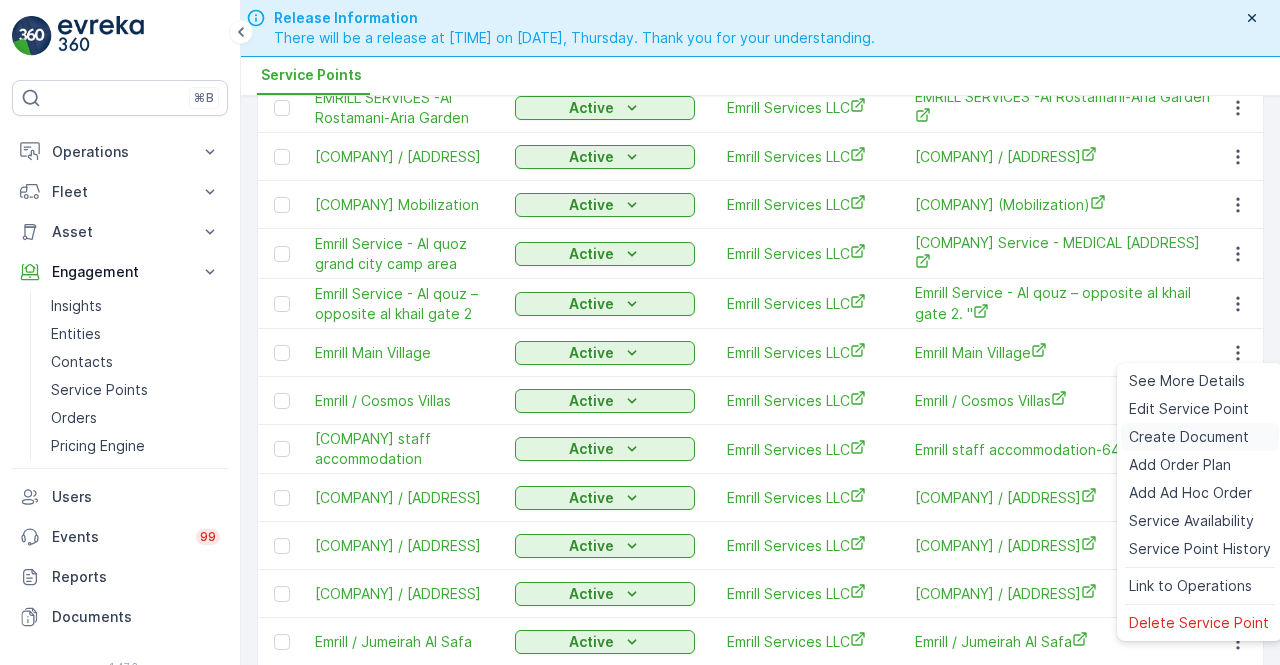 click on "Create Document" at bounding box center [1189, 437] 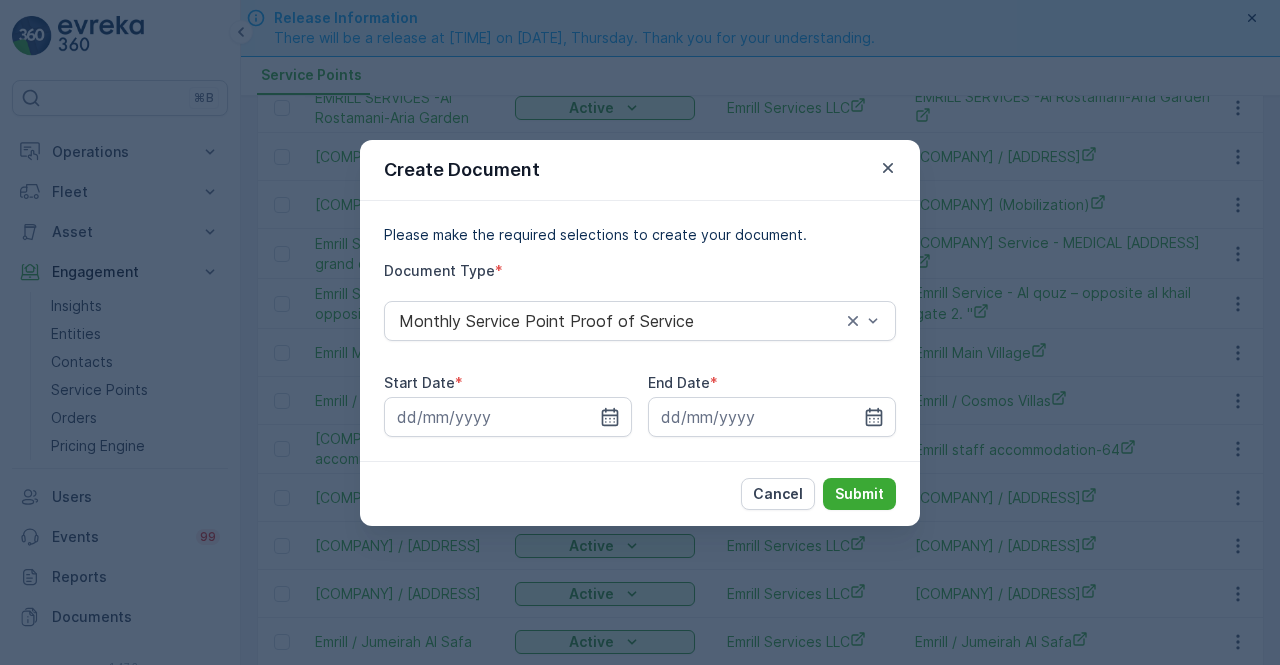 drag, startPoint x: 612, startPoint y: 413, endPoint x: 615, endPoint y: 395, distance: 18.248287 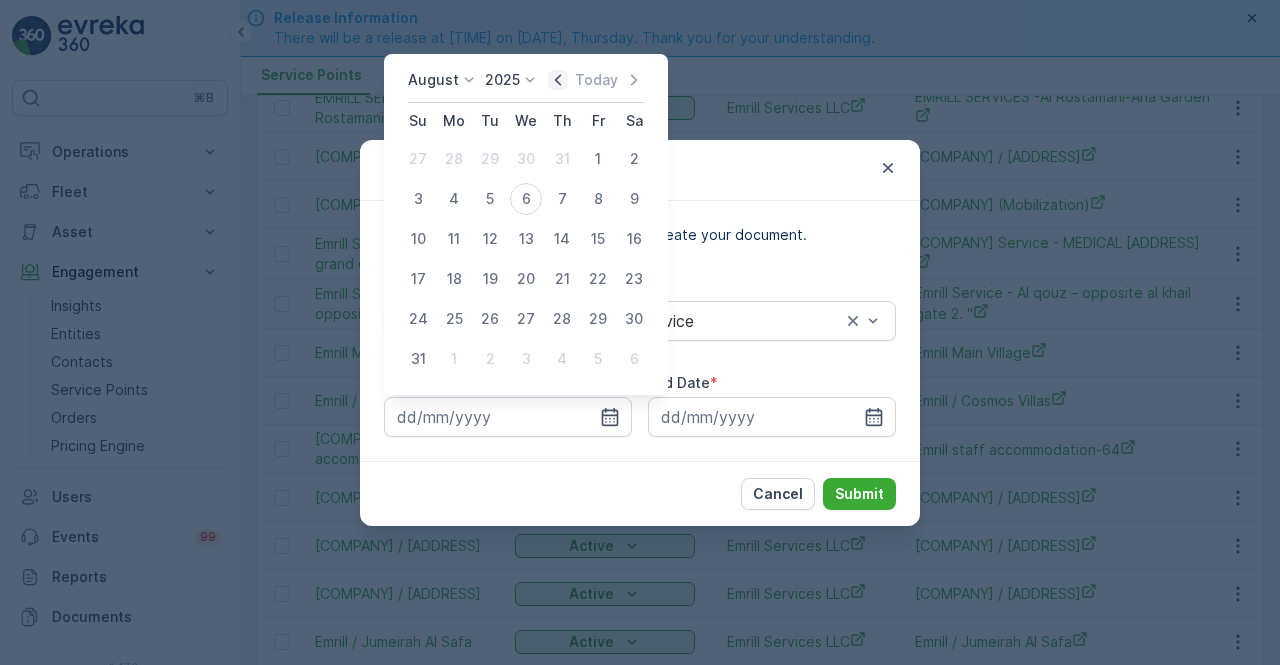 click 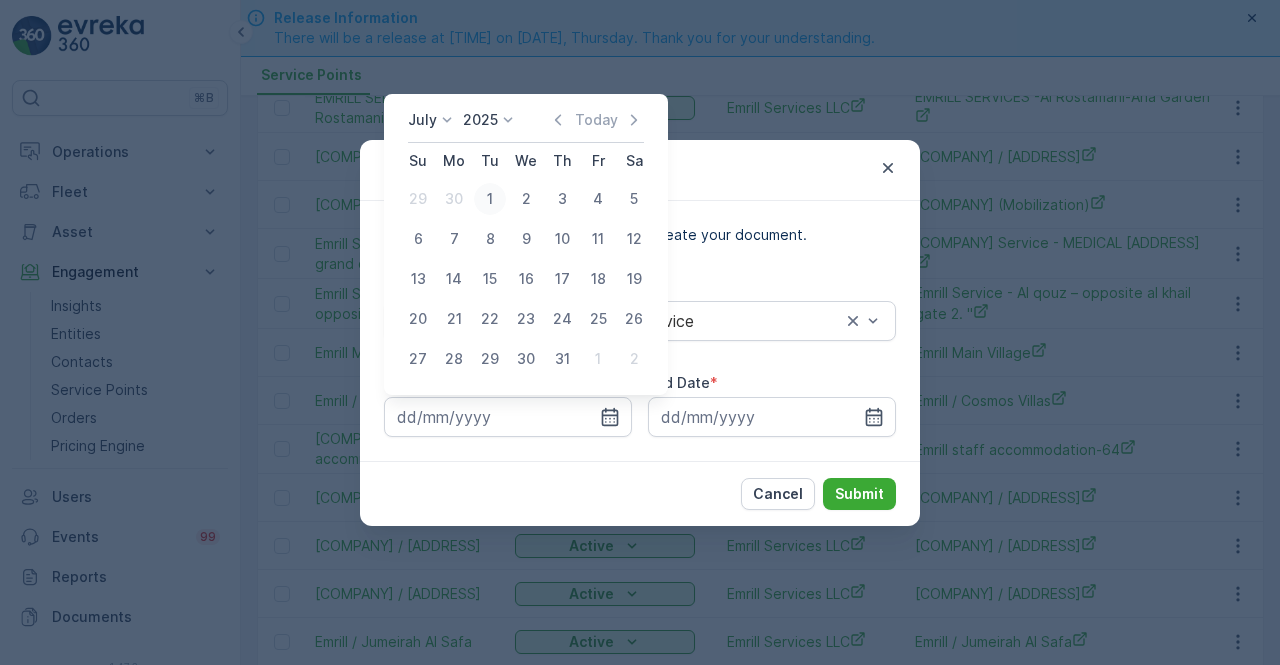 click on "1" at bounding box center (490, 199) 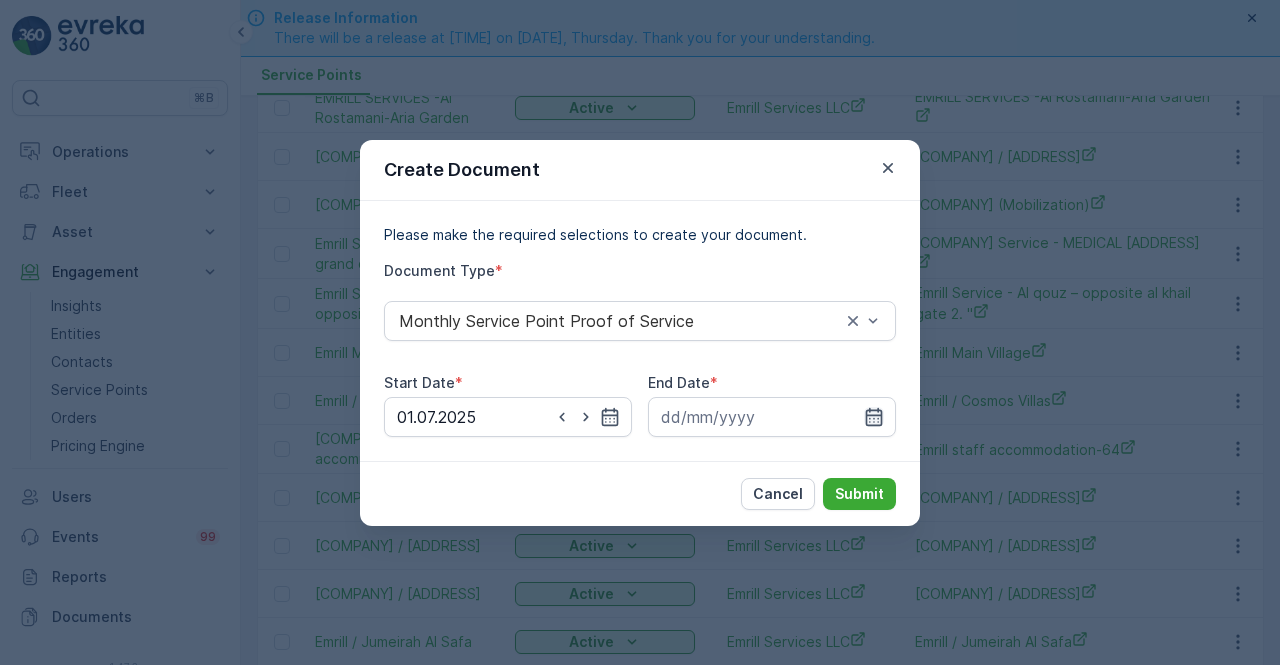 click at bounding box center [772, 417] 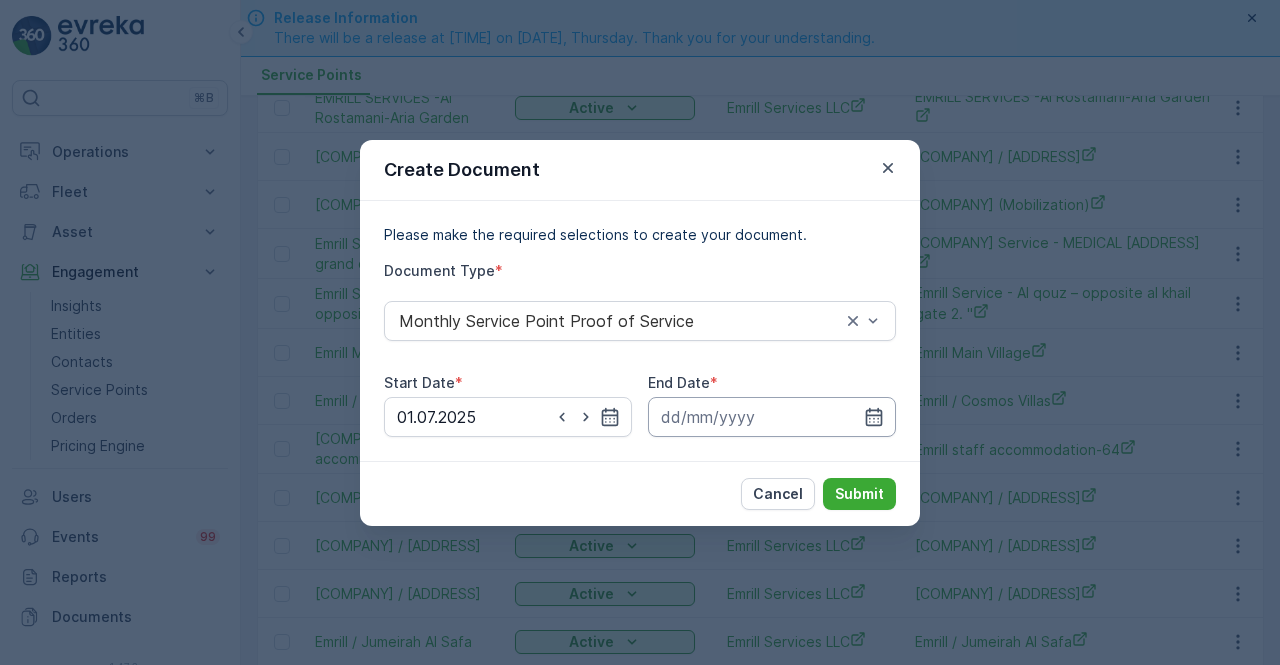 drag, startPoint x: 867, startPoint y: 430, endPoint x: 864, endPoint y: 396, distance: 34.132095 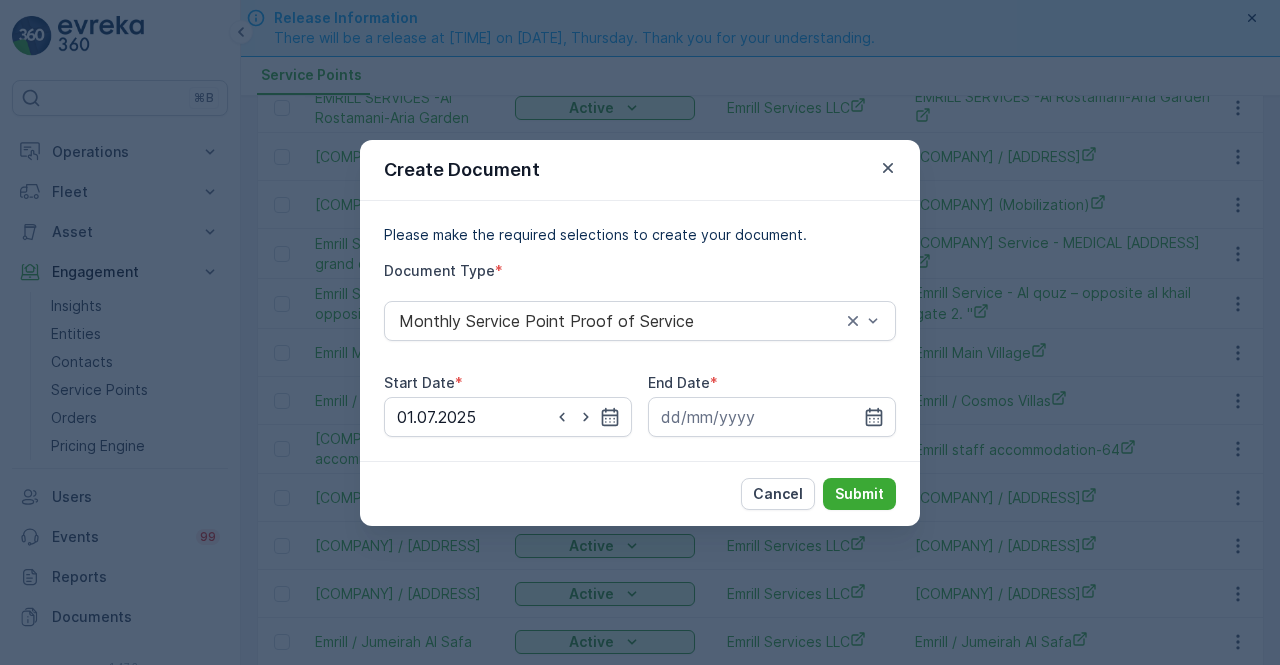 drag, startPoint x: 884, startPoint y: 419, endPoint x: 865, endPoint y: 390, distance: 34.669872 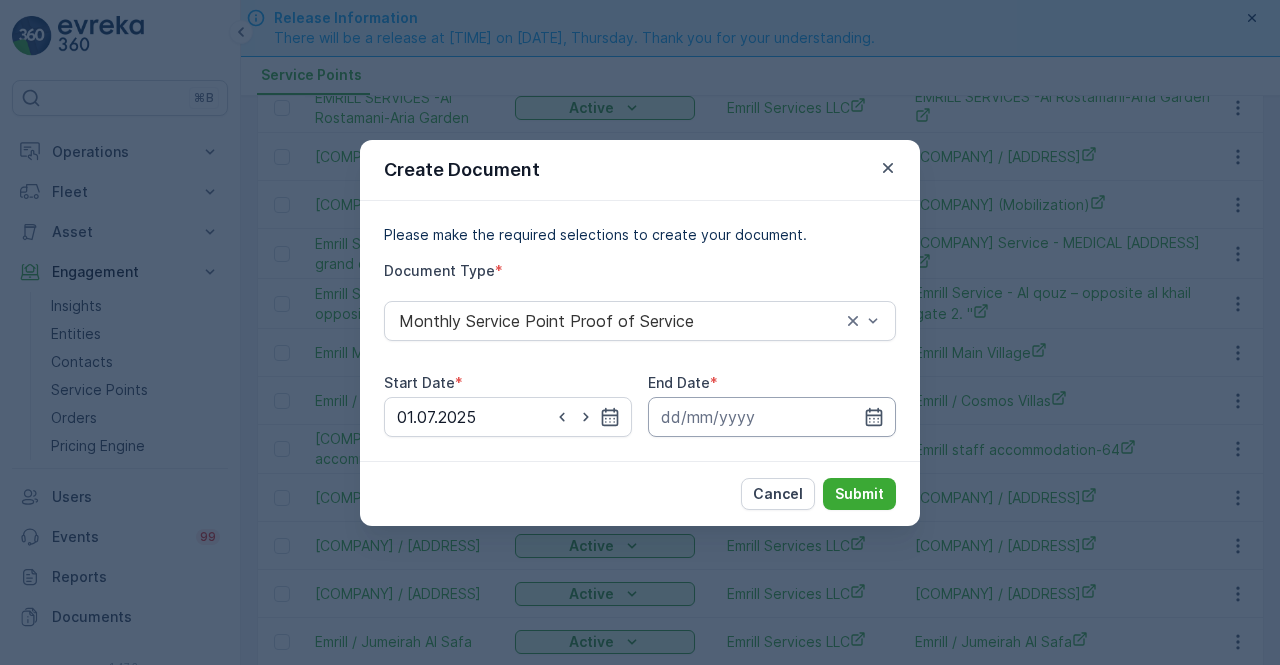 drag, startPoint x: 872, startPoint y: 413, endPoint x: 868, endPoint y: 401, distance: 12.649111 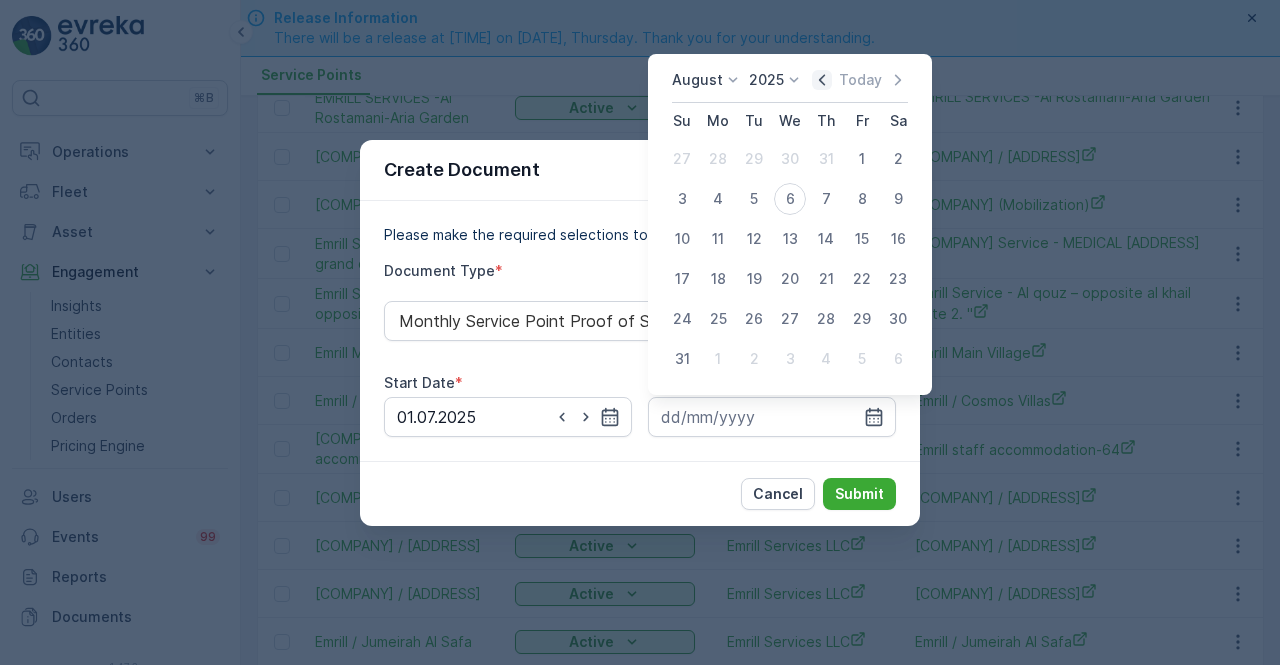 click 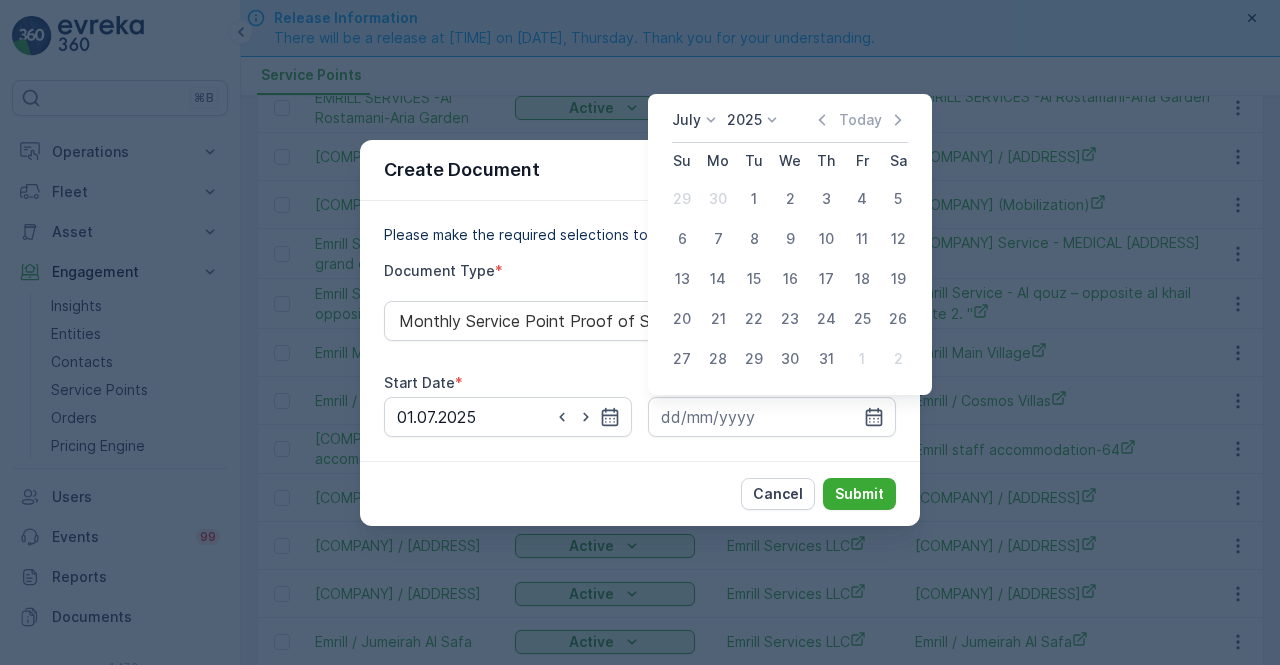 click on "31" at bounding box center (826, 359) 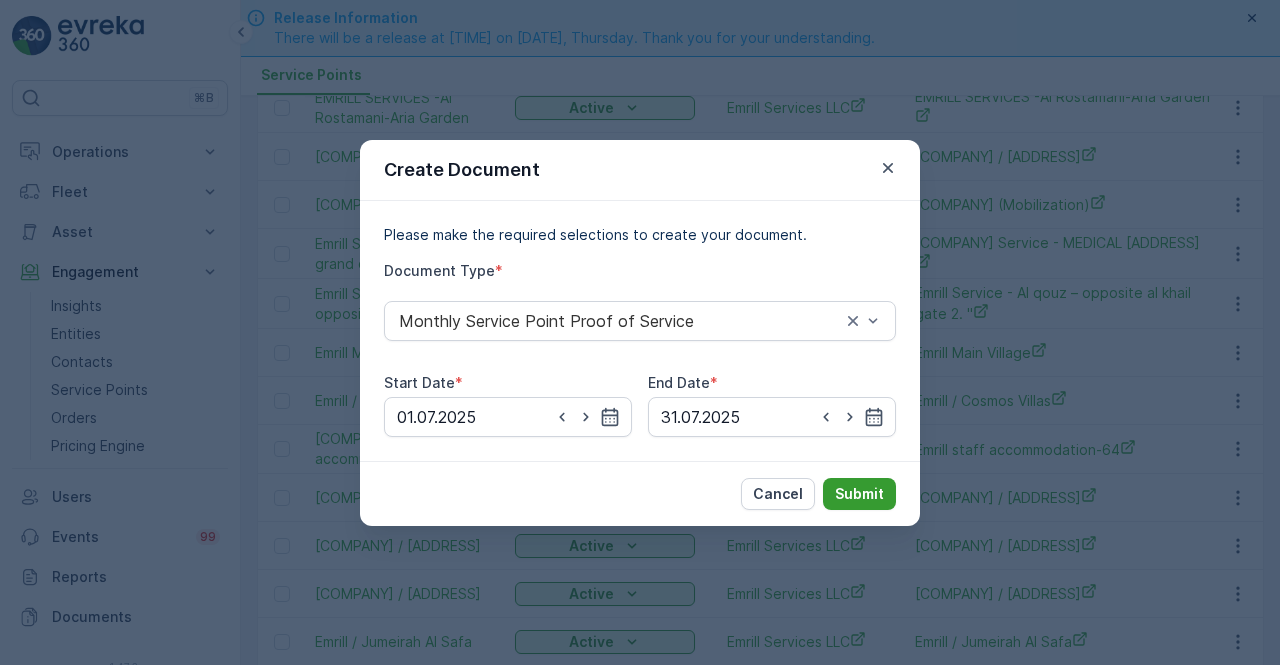 click on "Submit" at bounding box center (859, 494) 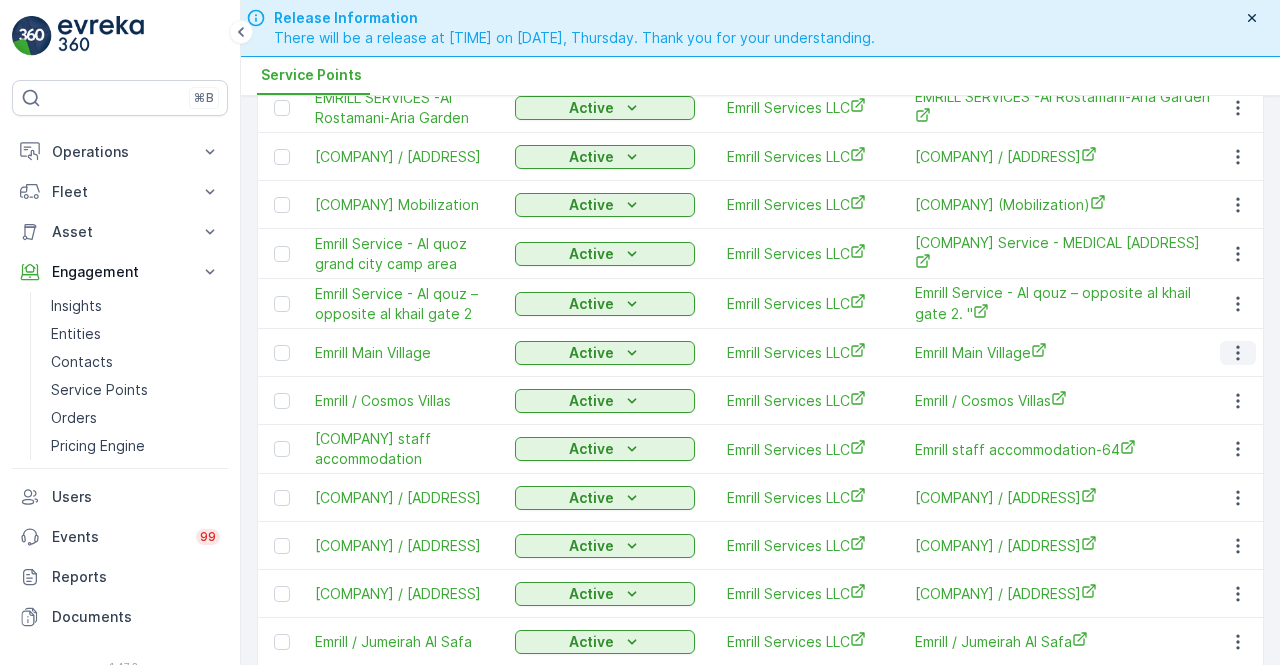click 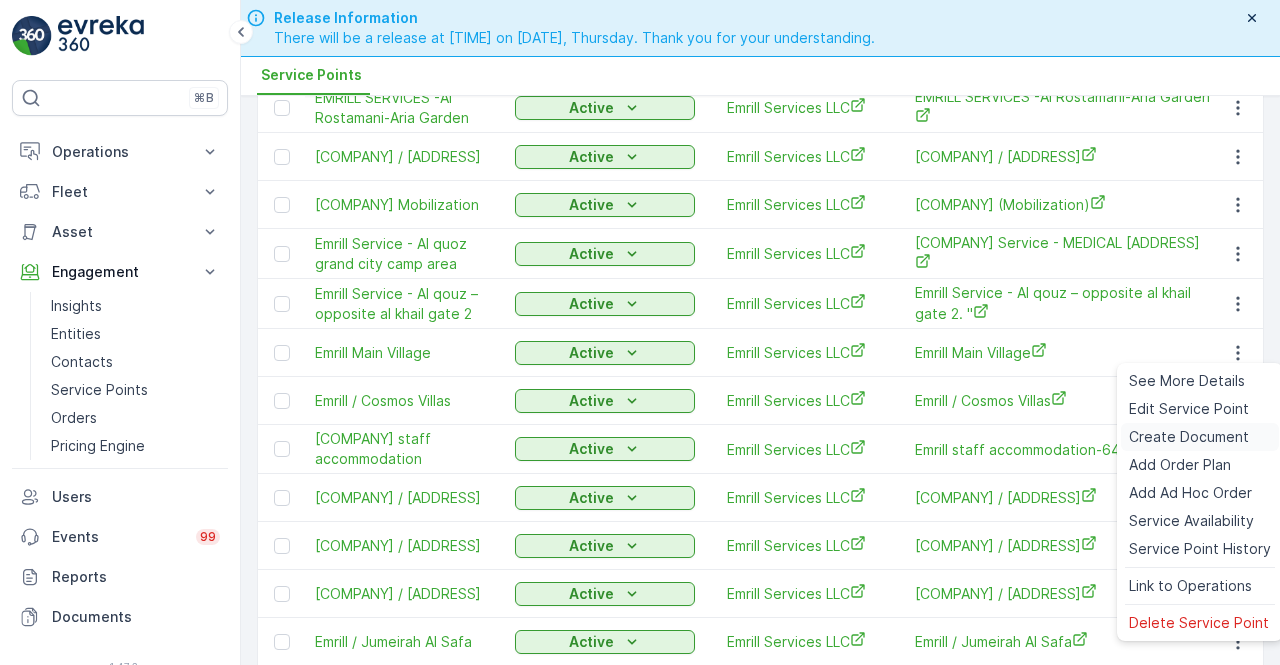 click on "Create Document" at bounding box center [1189, 437] 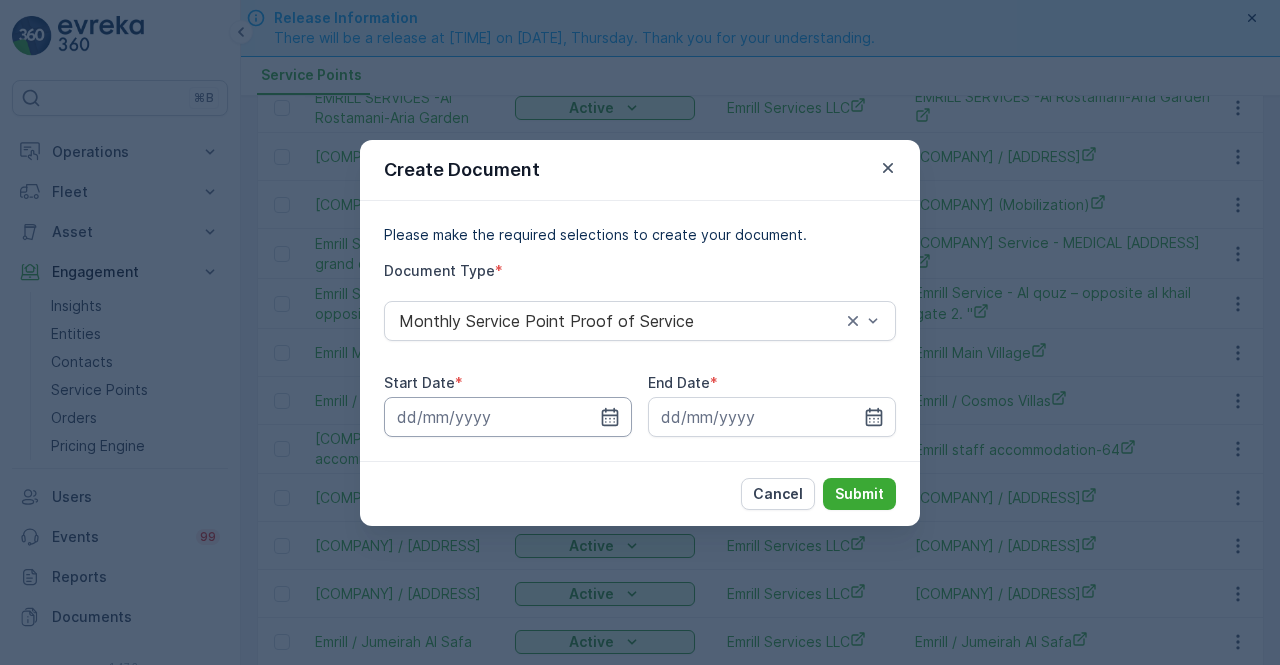drag, startPoint x: 605, startPoint y: 418, endPoint x: 628, endPoint y: 402, distance: 28.01785 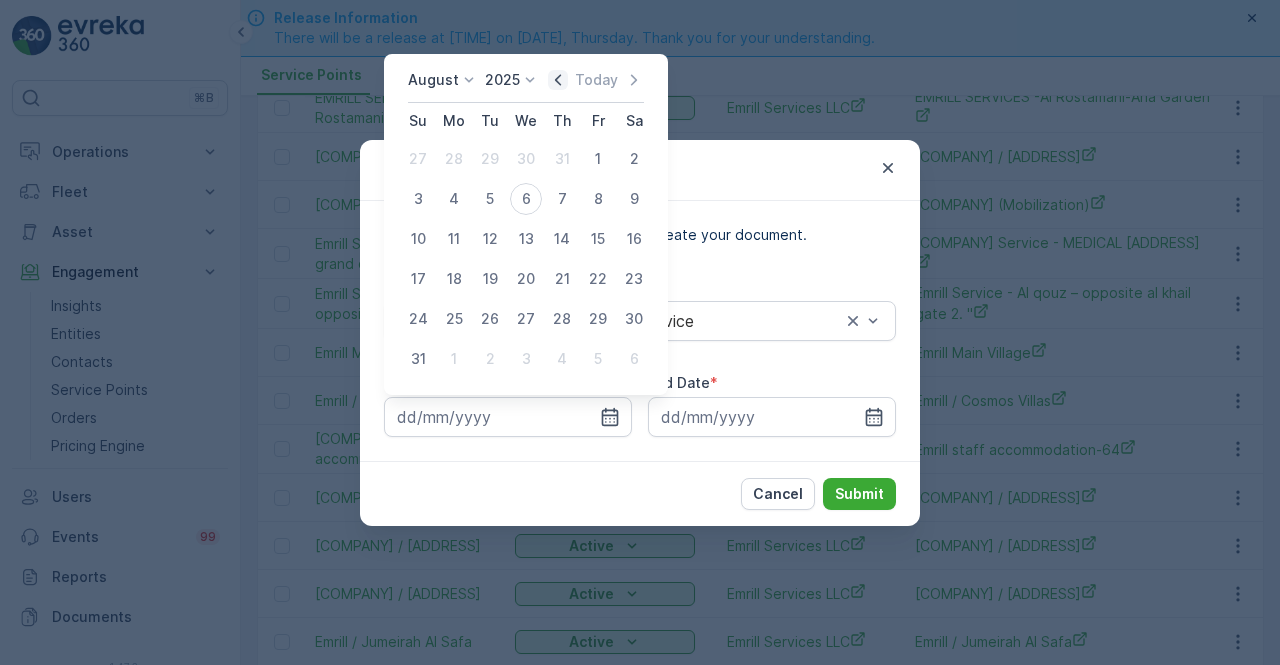 click 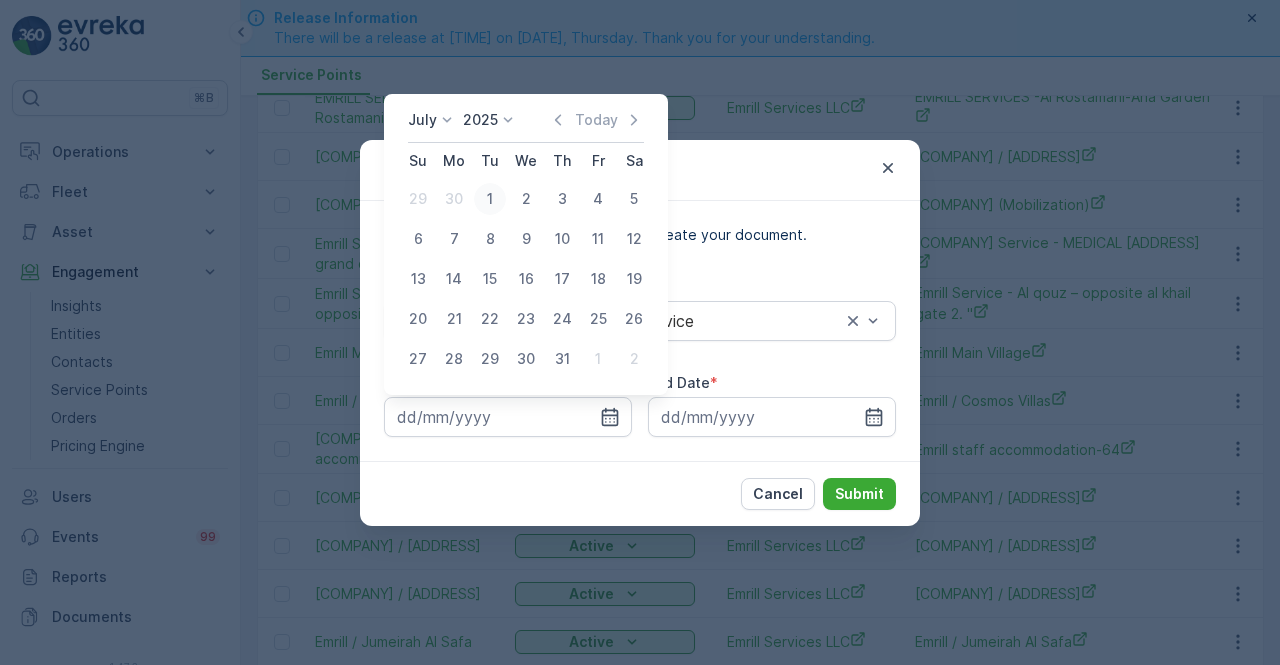 click on "1" at bounding box center [490, 199] 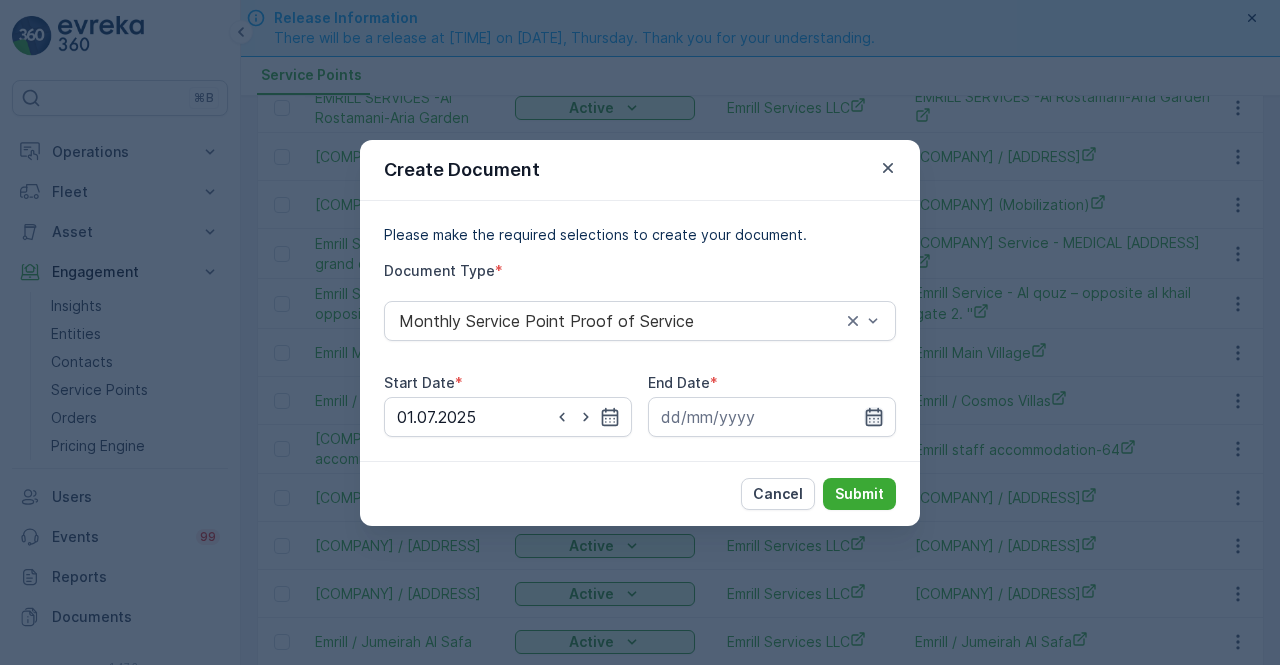 click 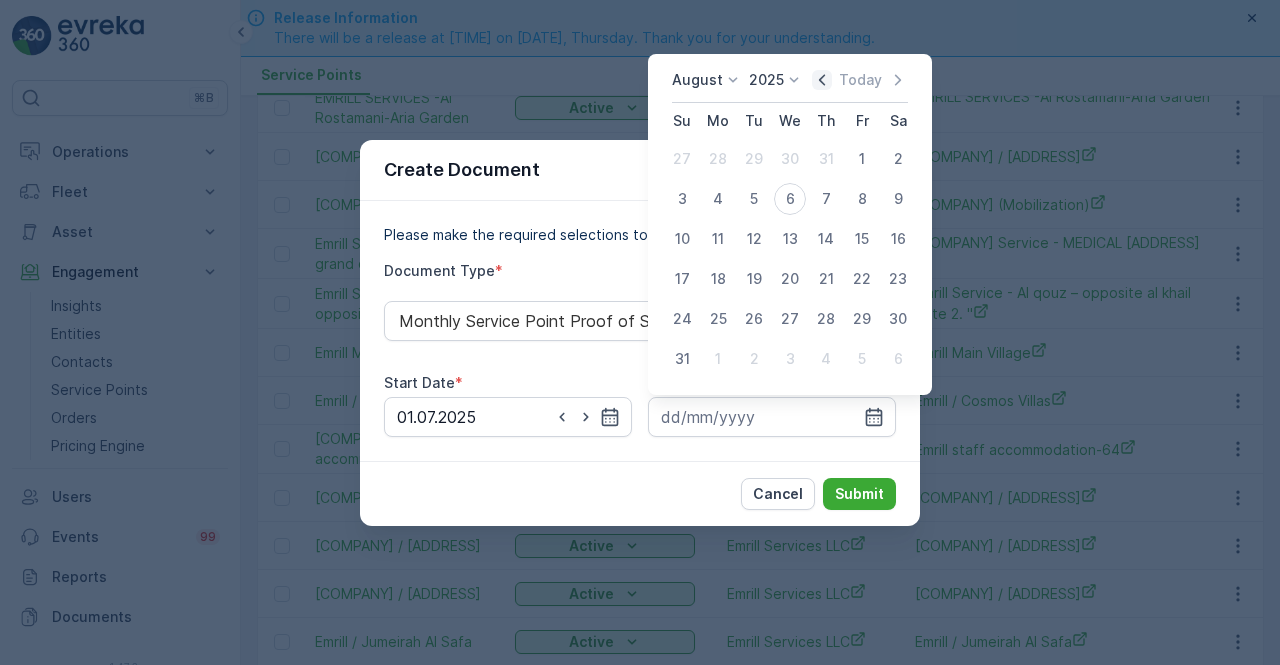 click on "Today" at bounding box center (860, 80) 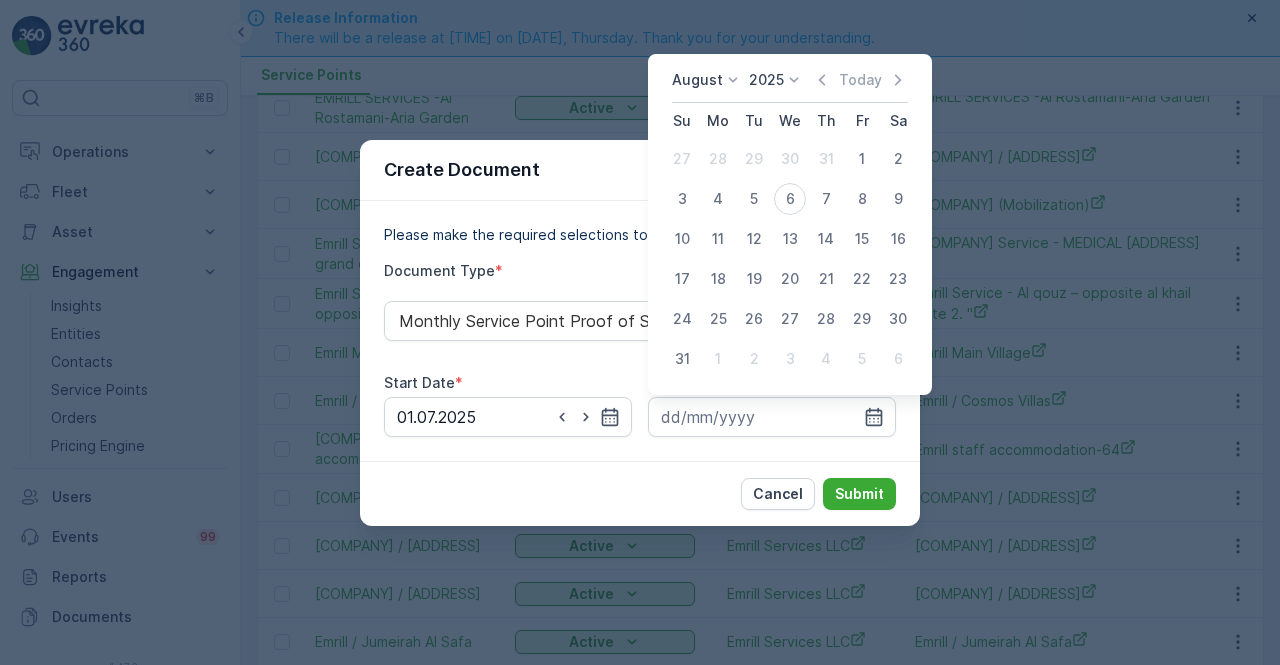 click 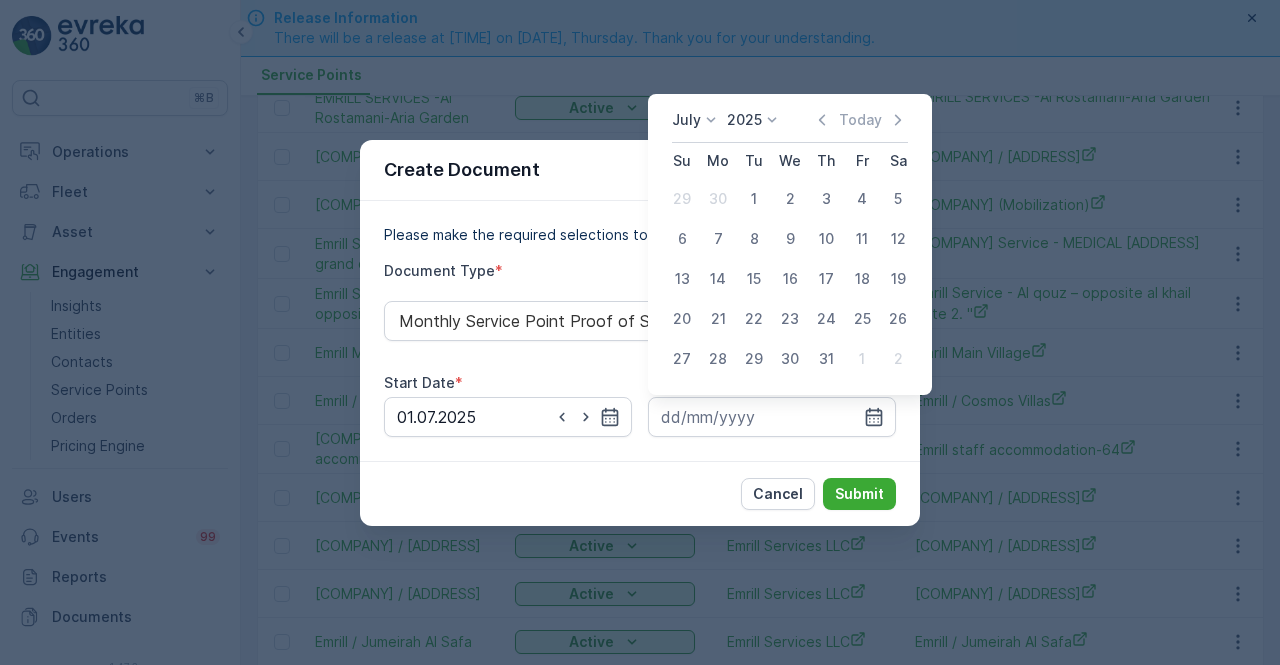 drag, startPoint x: 827, startPoint y: 357, endPoint x: 827, endPoint y: 369, distance: 12 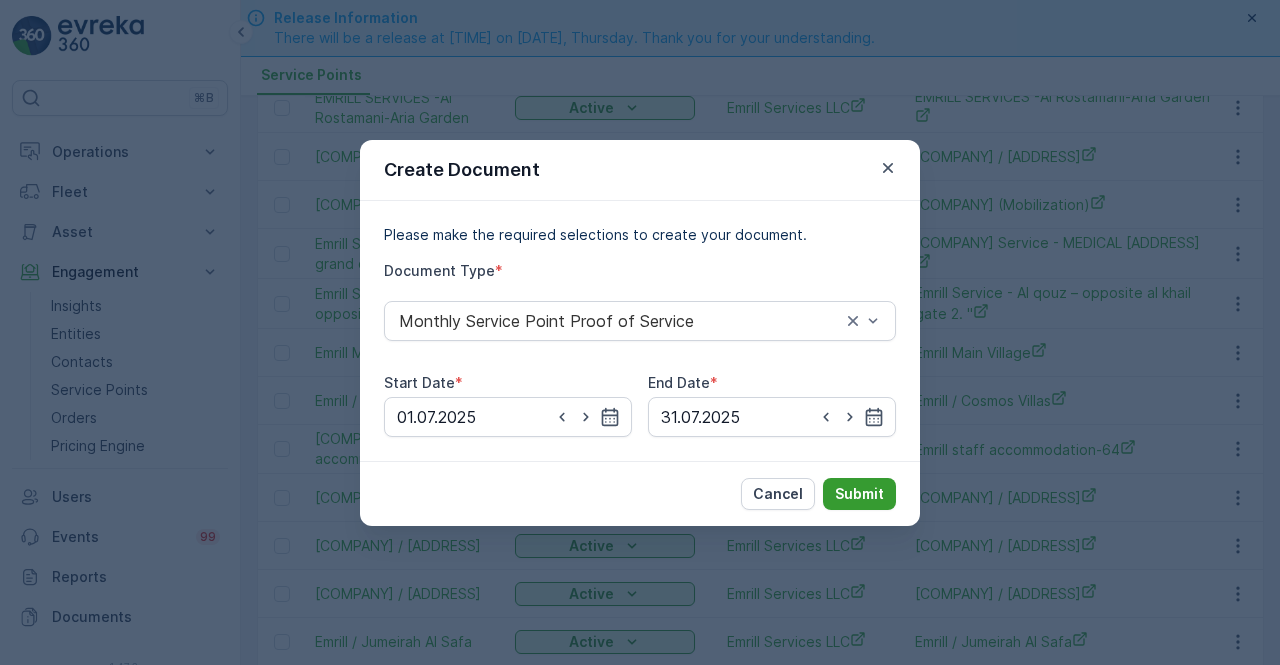 click on "Submit" at bounding box center [859, 494] 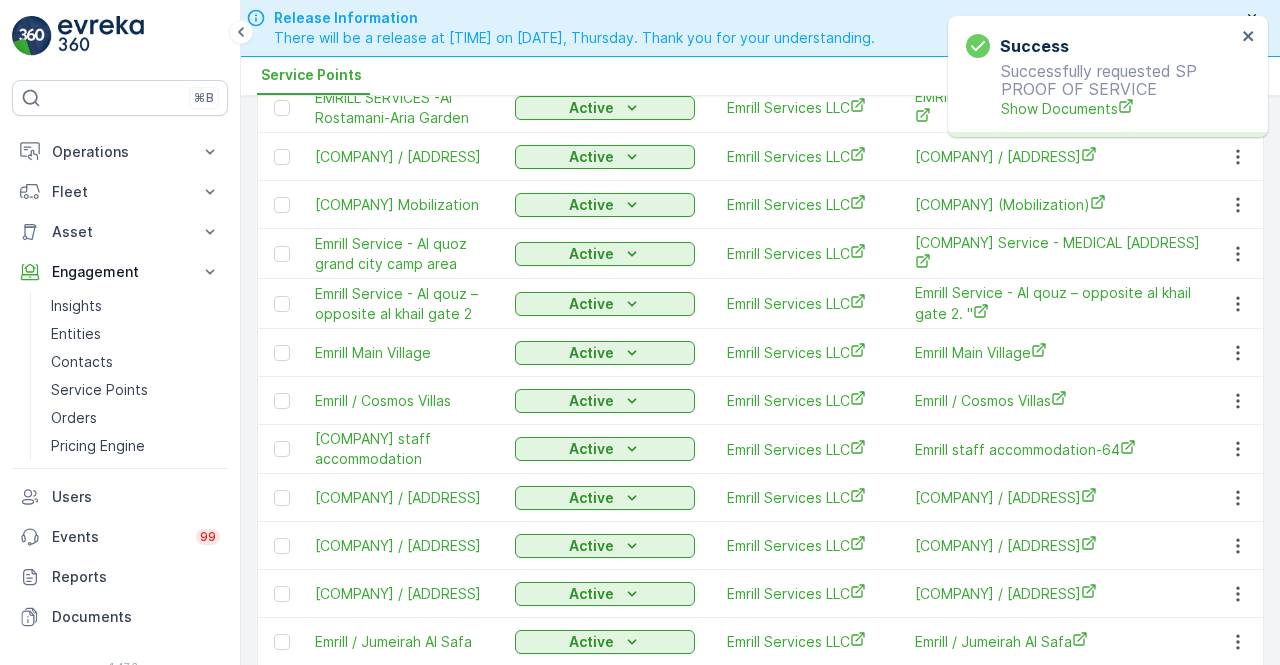 click on "Success Successfully requested SP PROOF OF SERVICE   Show Documents" at bounding box center (1101, 76) 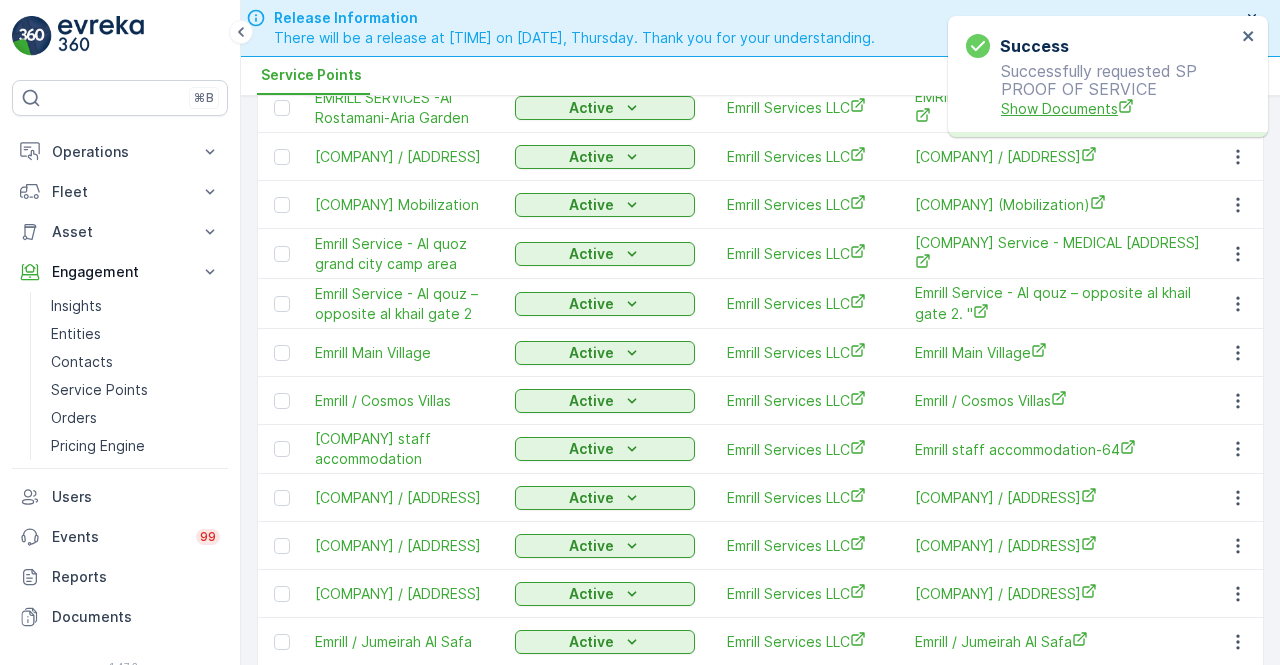click on "Show Documents" at bounding box center (1118, 108) 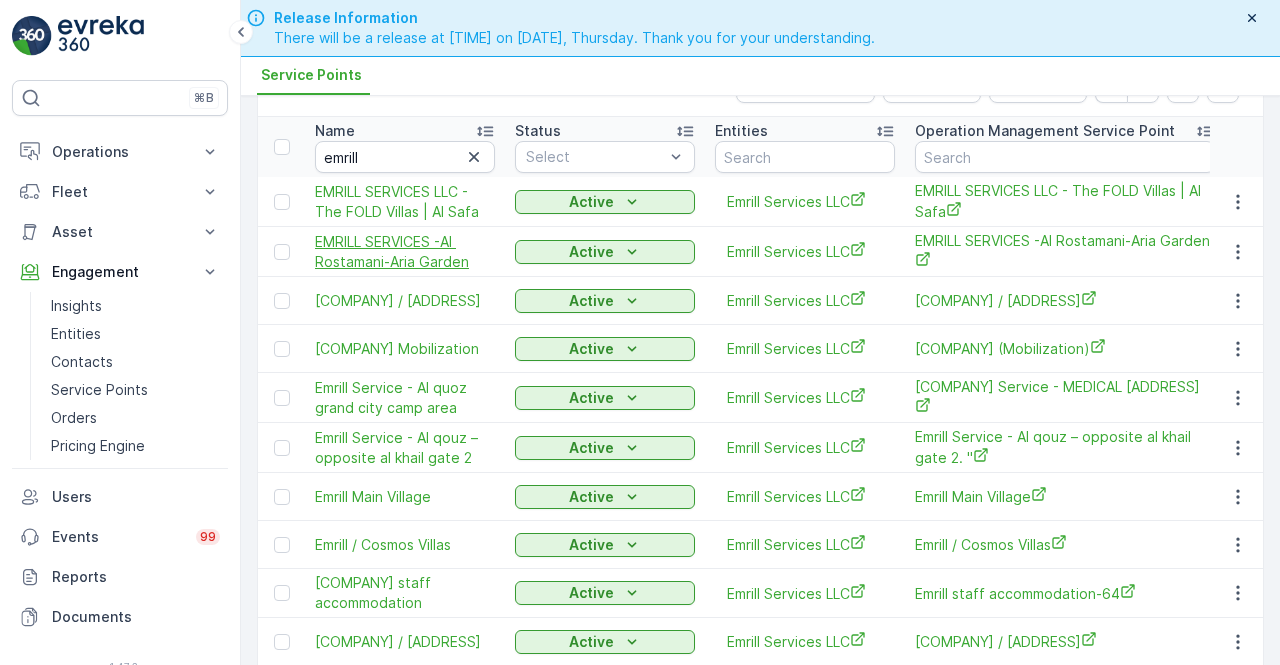 scroll, scrollTop: 0, scrollLeft: 0, axis: both 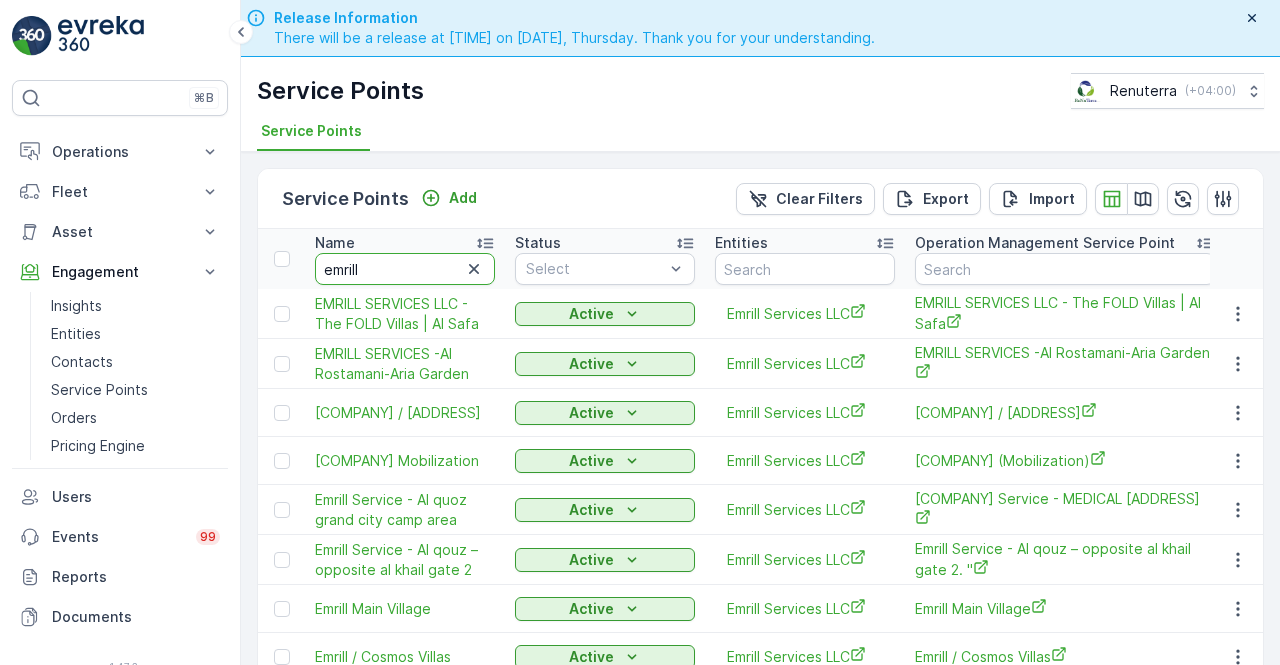 click on "emrill" at bounding box center [405, 269] 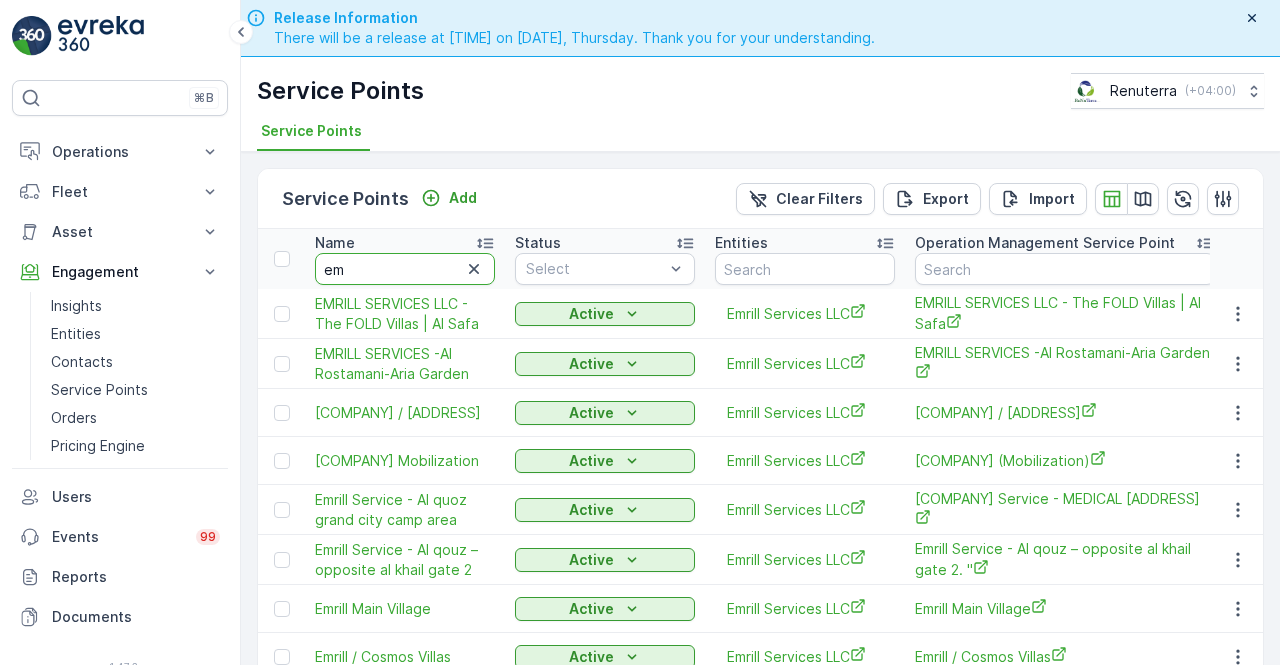 type on "e" 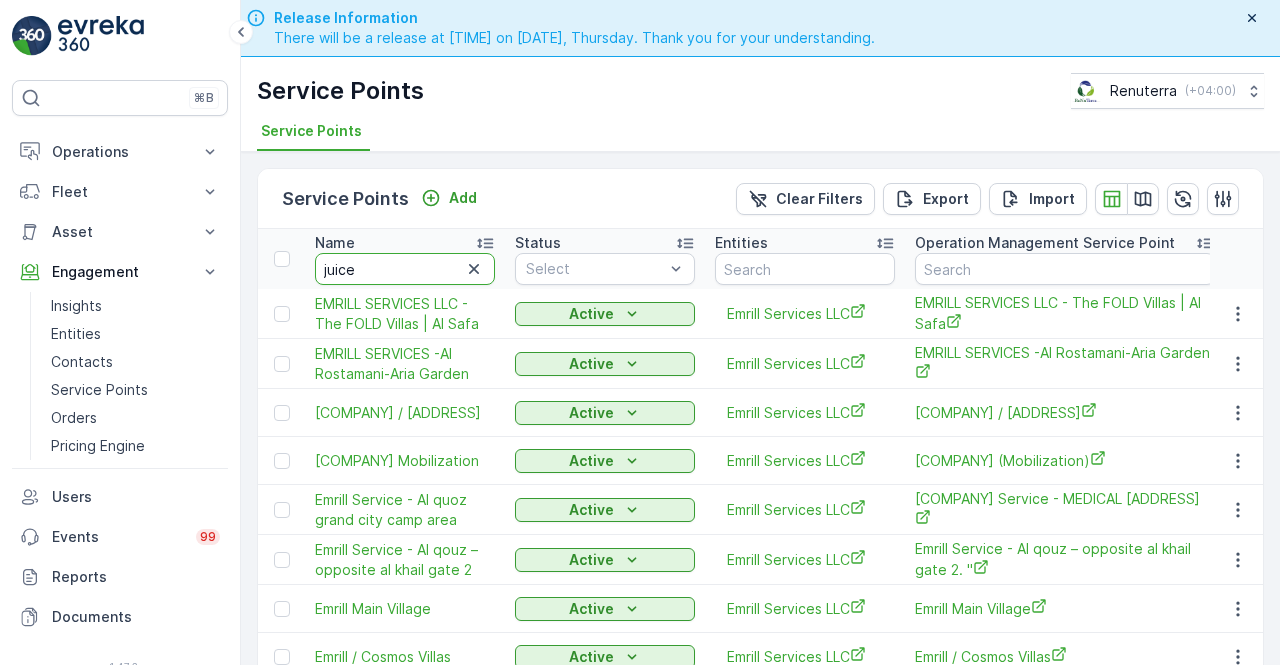type on "juice" 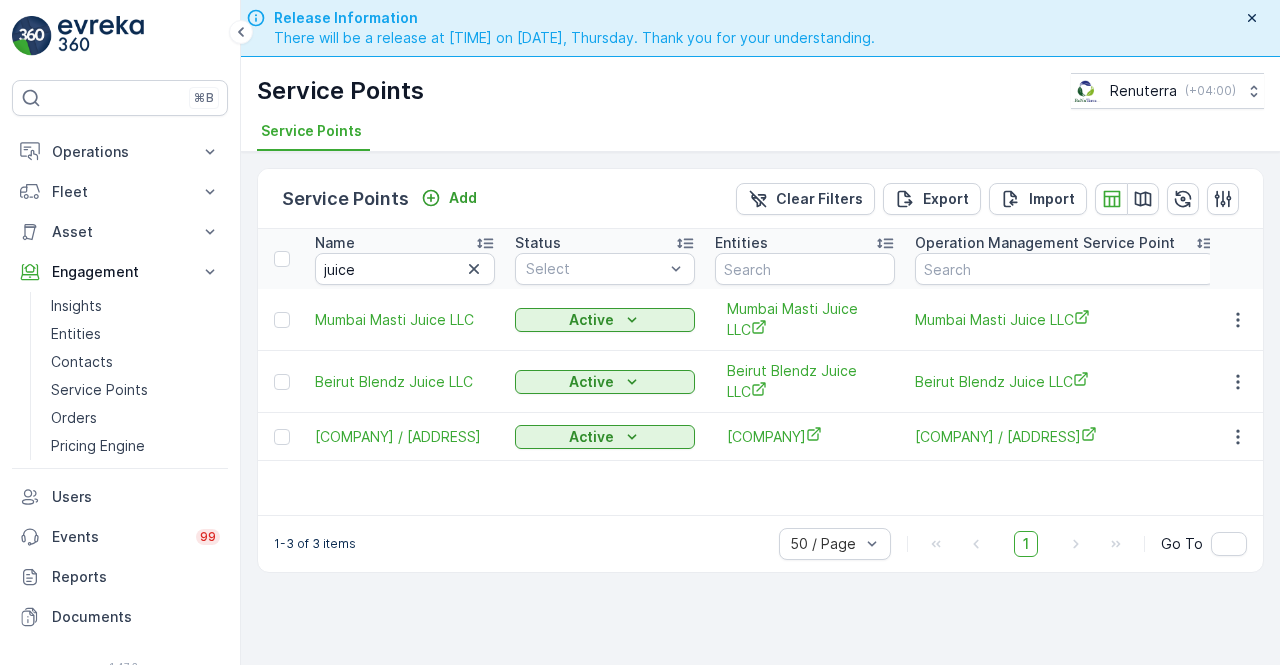 click at bounding box center [1237, 437] 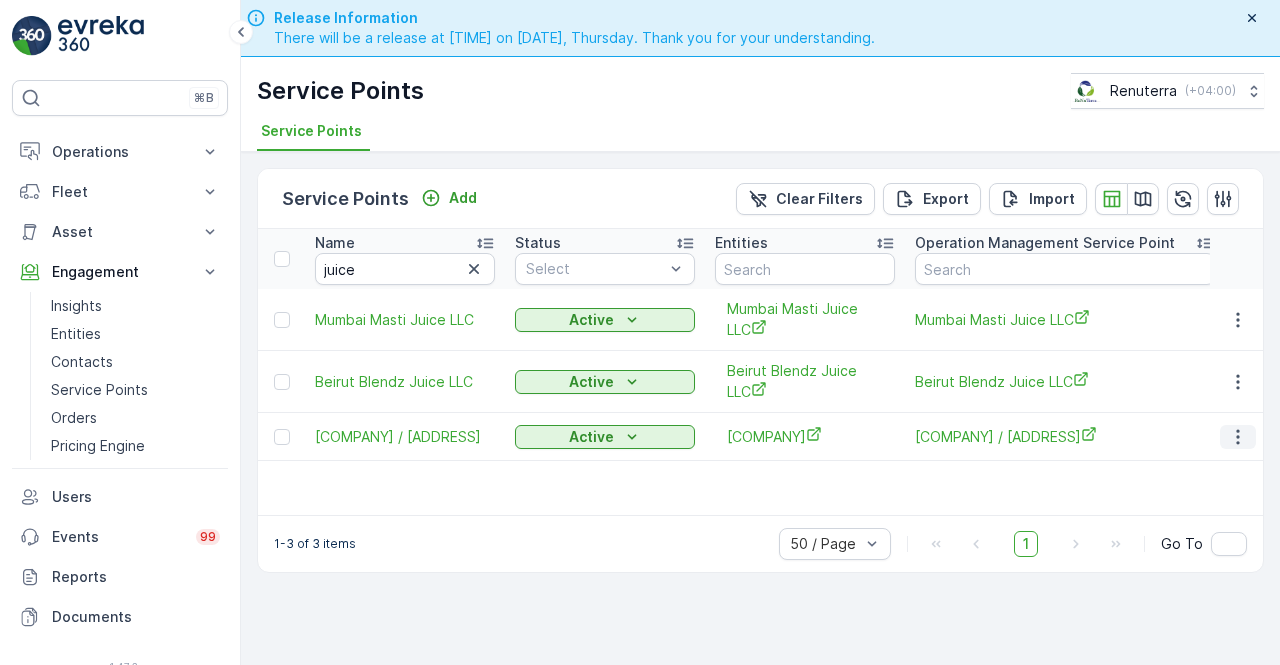 click at bounding box center [1238, 437] 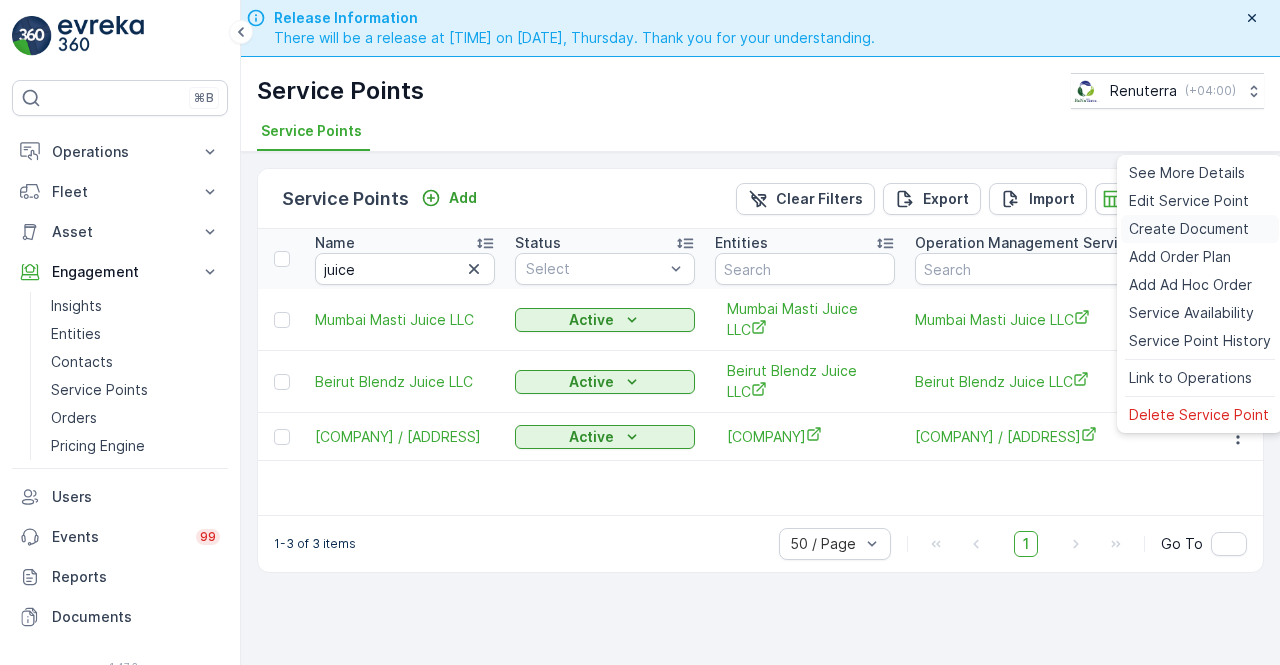 click on "Create Document" at bounding box center [1189, 229] 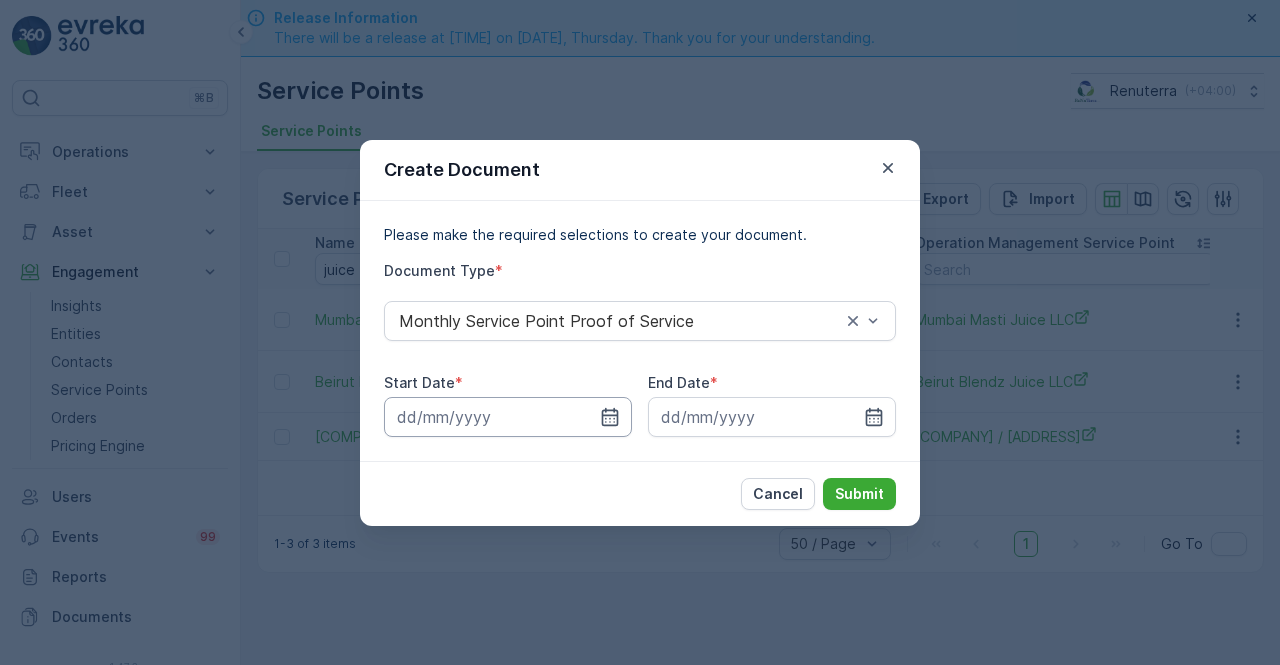 drag, startPoint x: 614, startPoint y: 415, endPoint x: 612, endPoint y: 398, distance: 17.117243 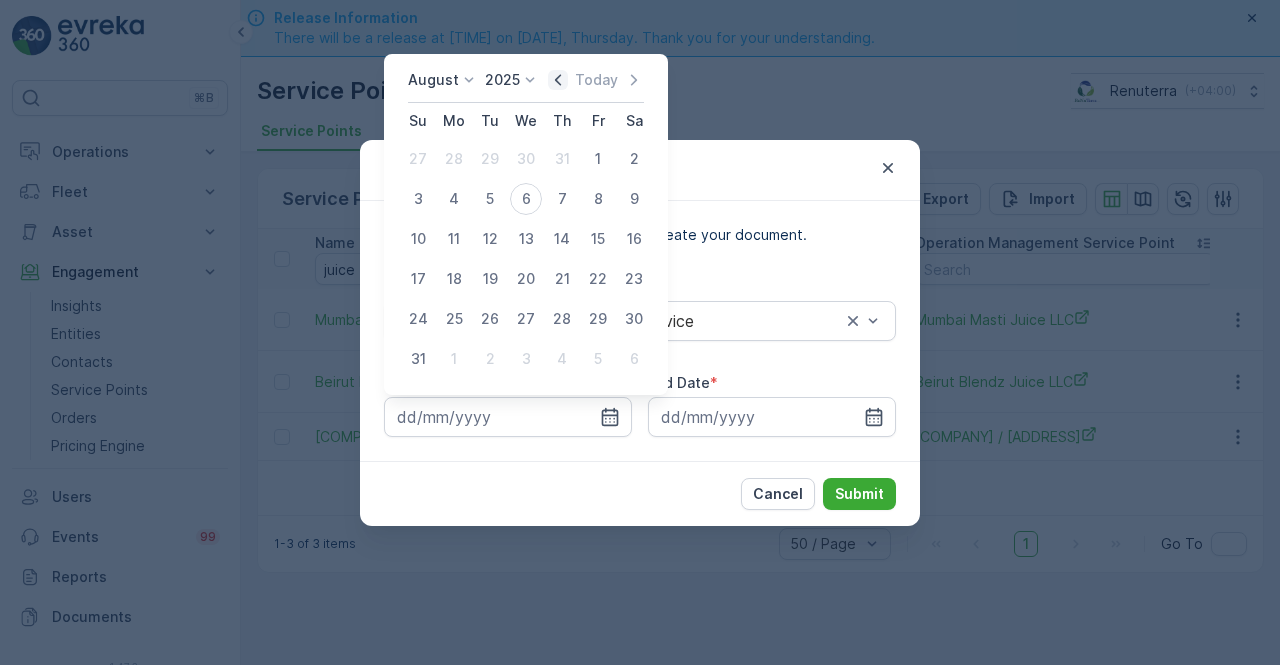 click 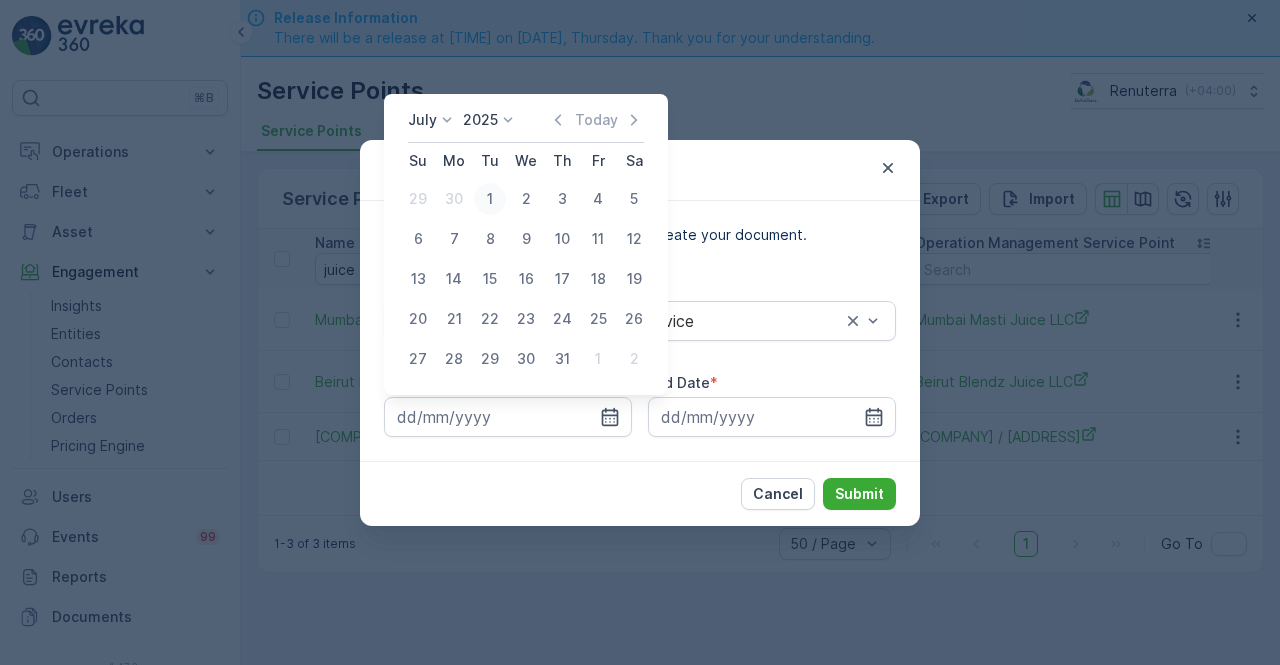 click on "1" at bounding box center [490, 199] 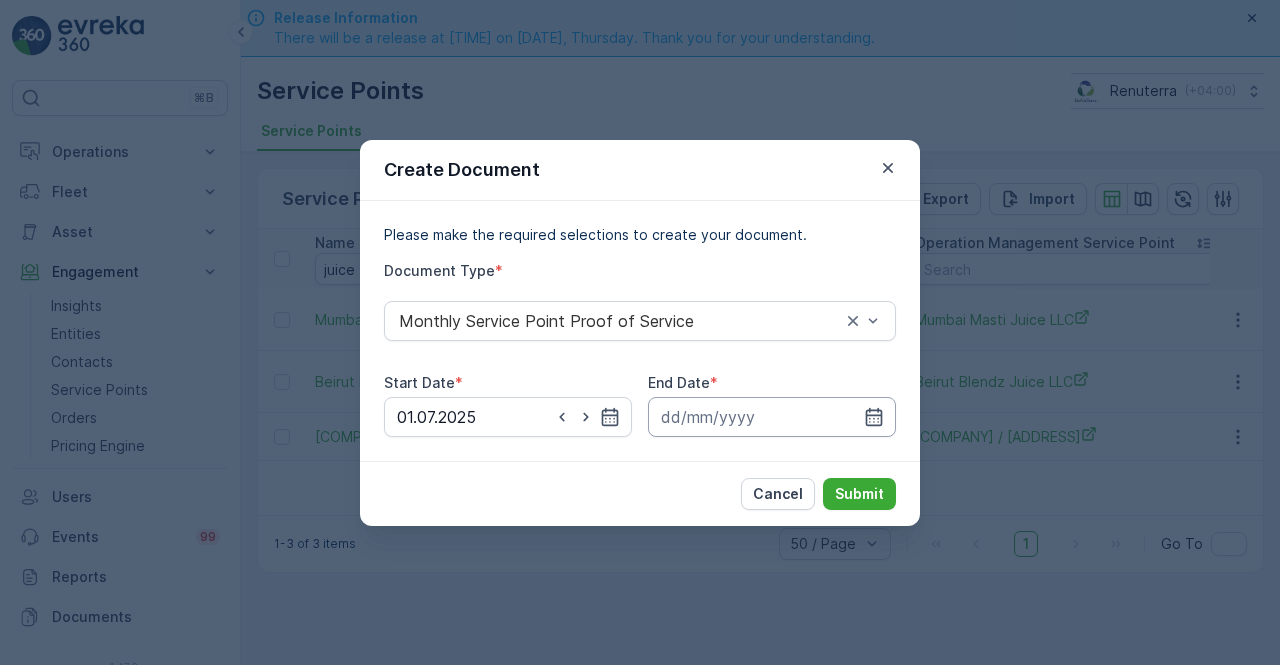drag, startPoint x: 880, startPoint y: 413, endPoint x: 883, endPoint y: 401, distance: 12.369317 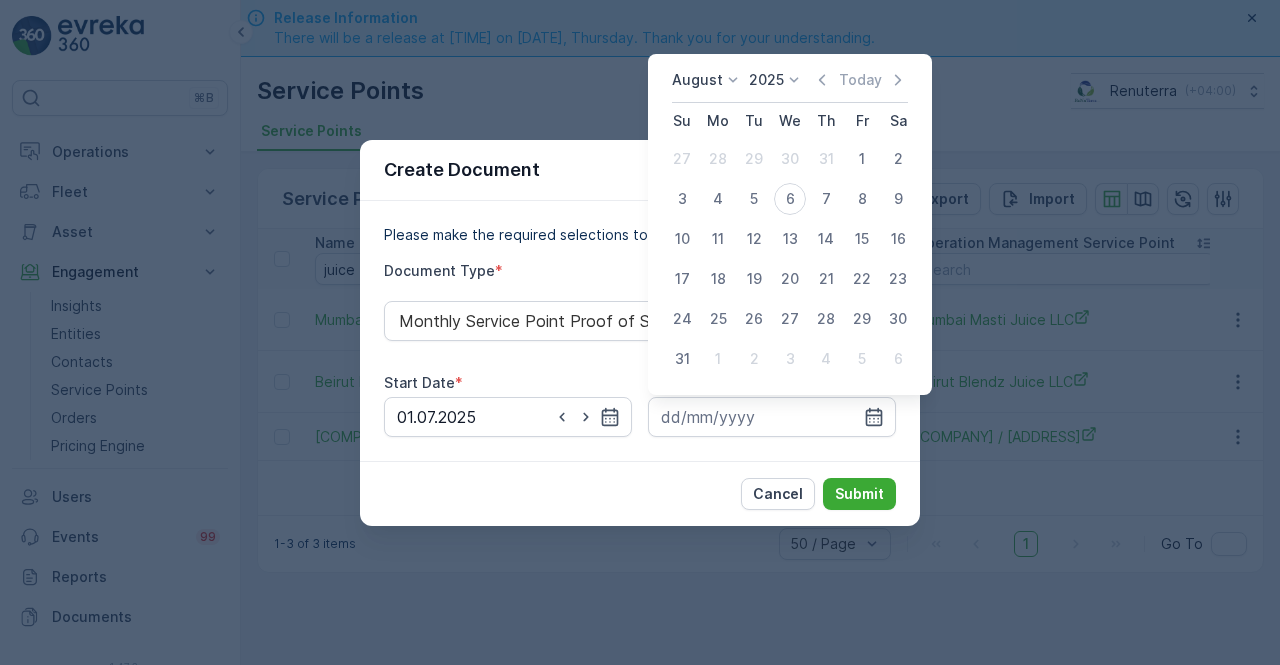 drag, startPoint x: 822, startPoint y: 76, endPoint x: 795, endPoint y: 169, distance: 96.84007 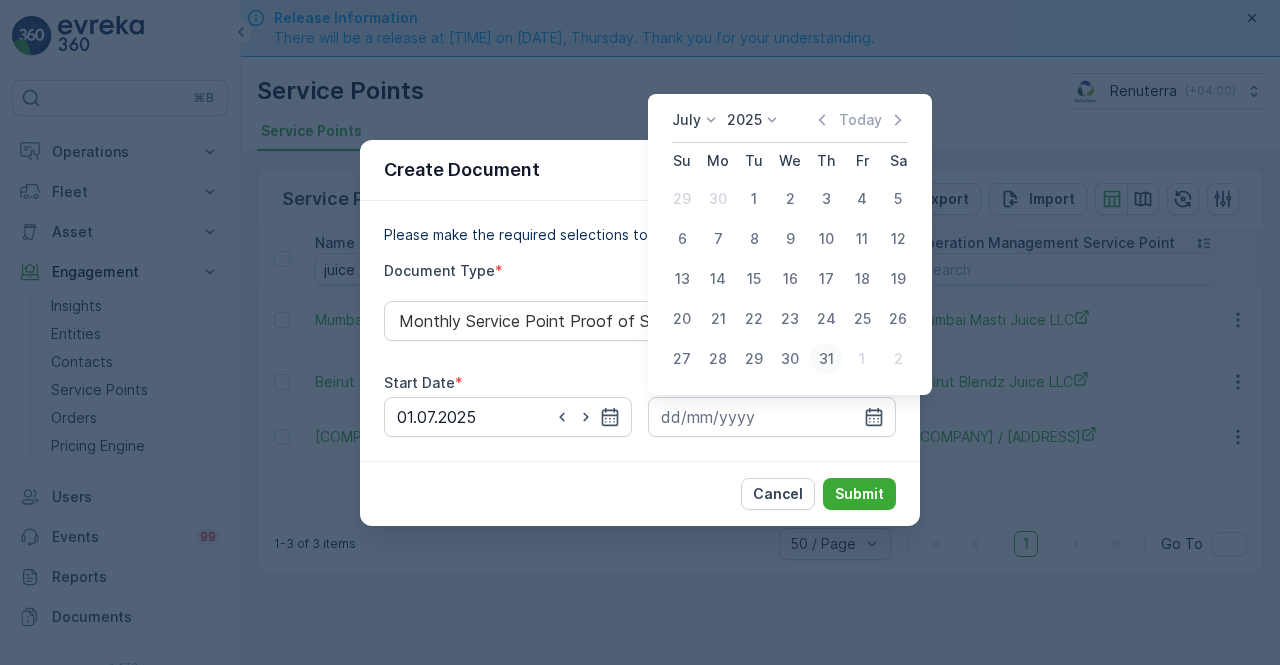 click on "31" at bounding box center (826, 359) 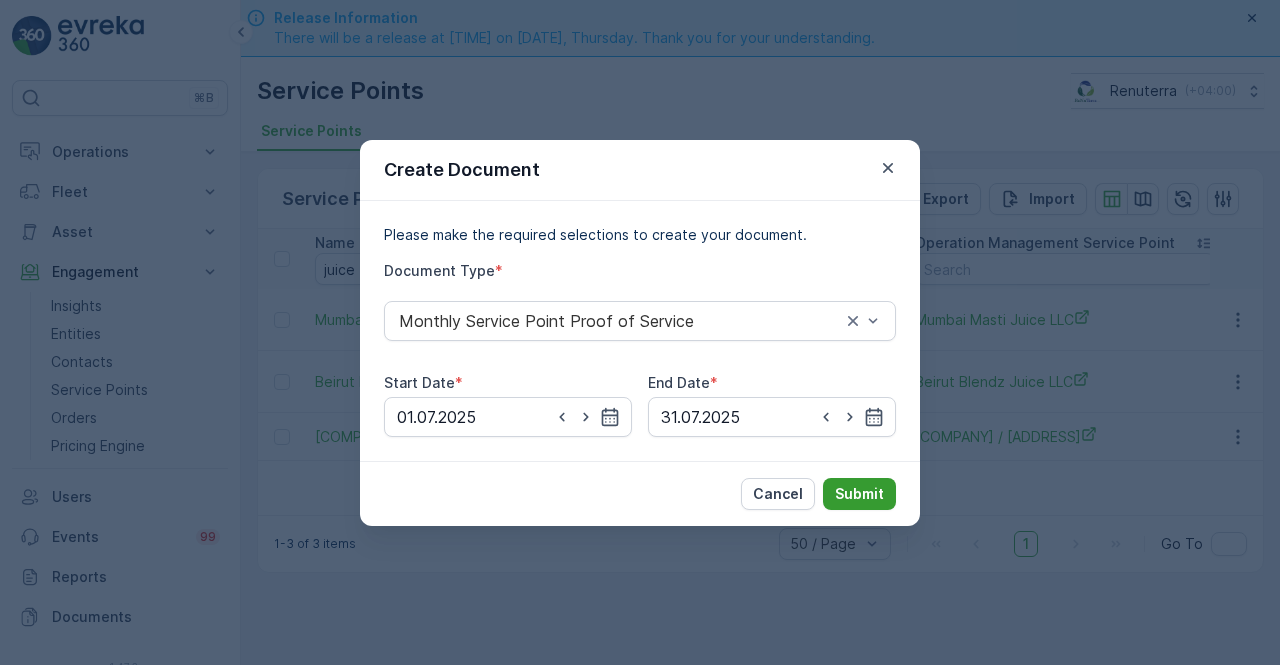 click on "Submit" at bounding box center [859, 494] 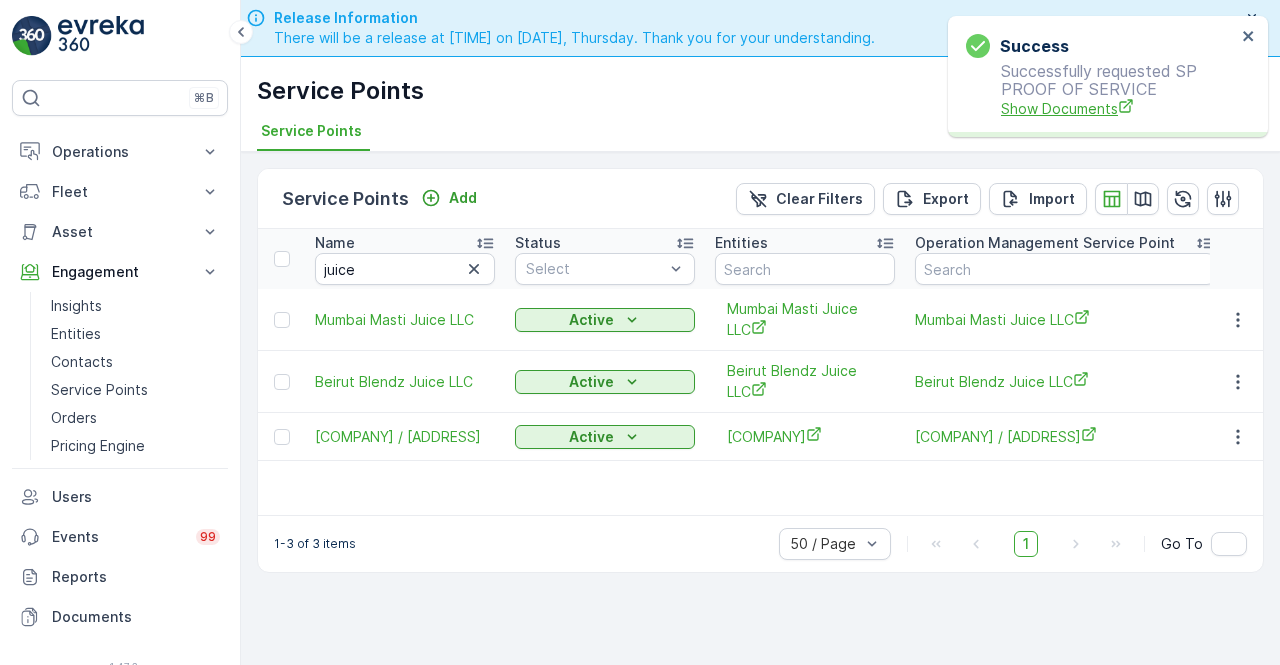 click on "Show Documents" at bounding box center (1118, 108) 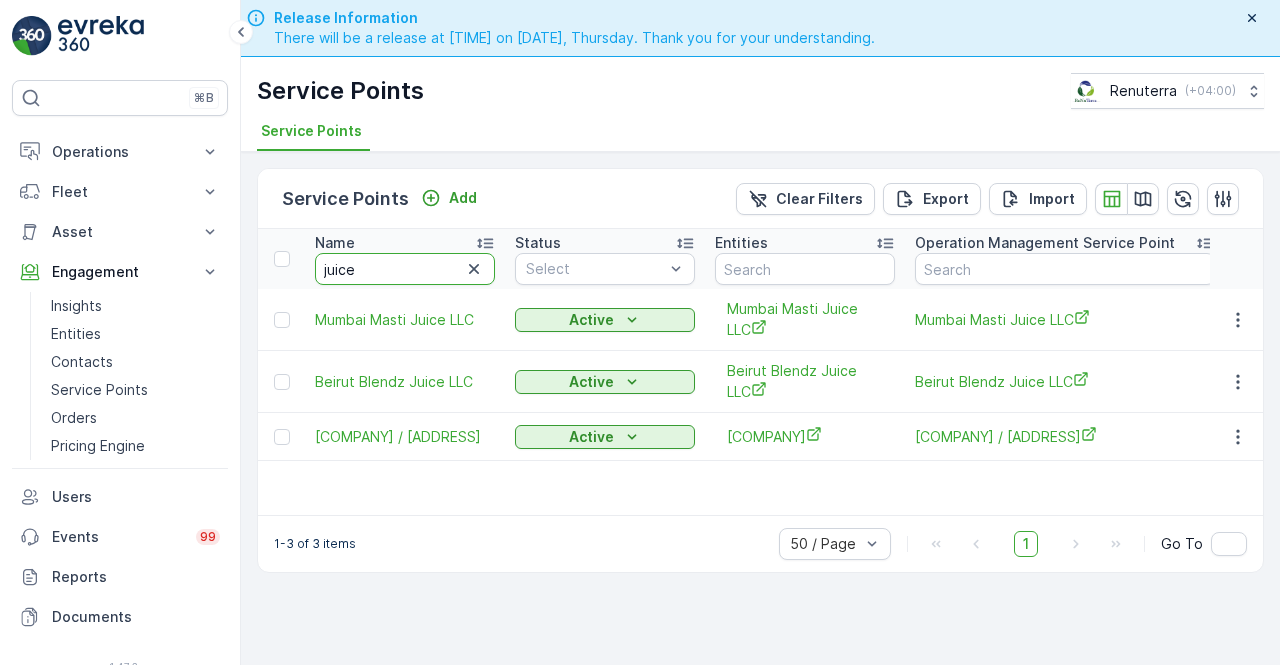 click on "juice" at bounding box center (405, 269) 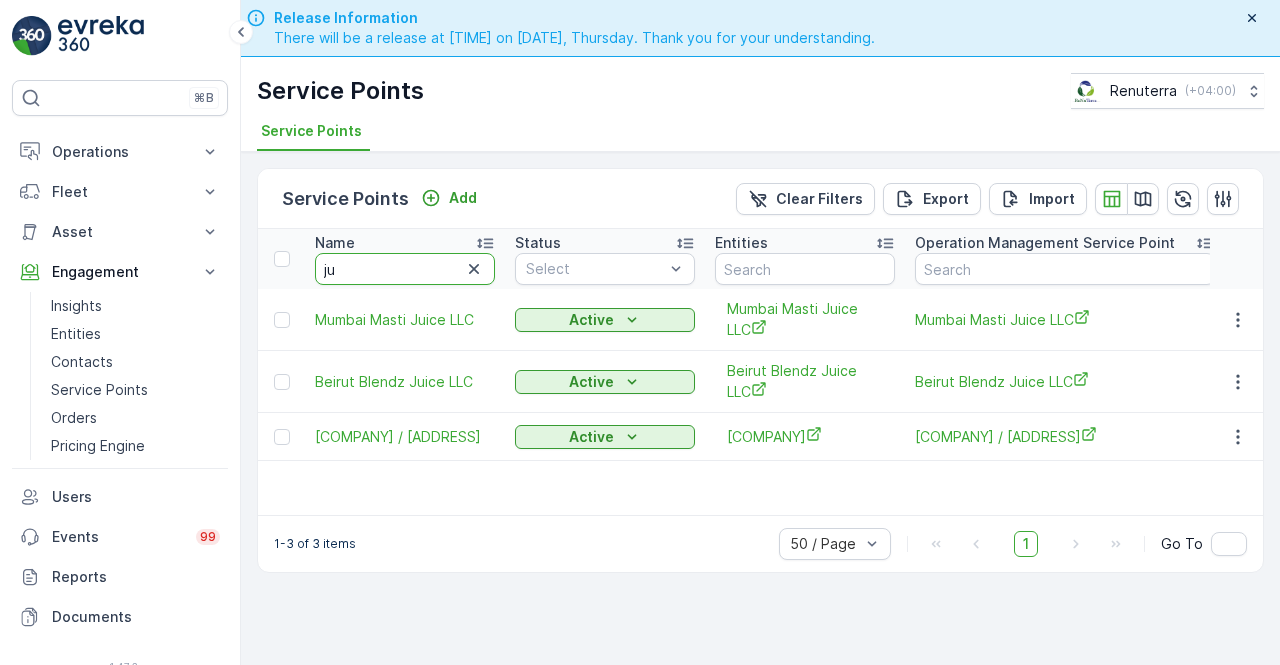 type on "j" 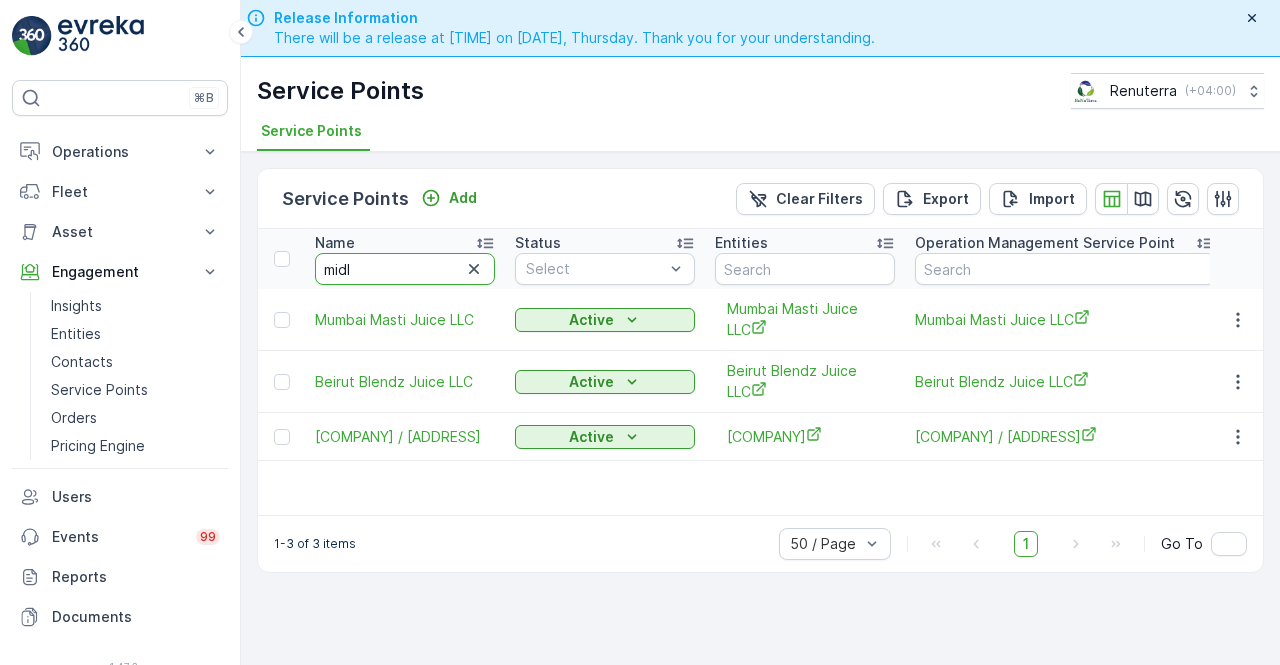 type on "mid" 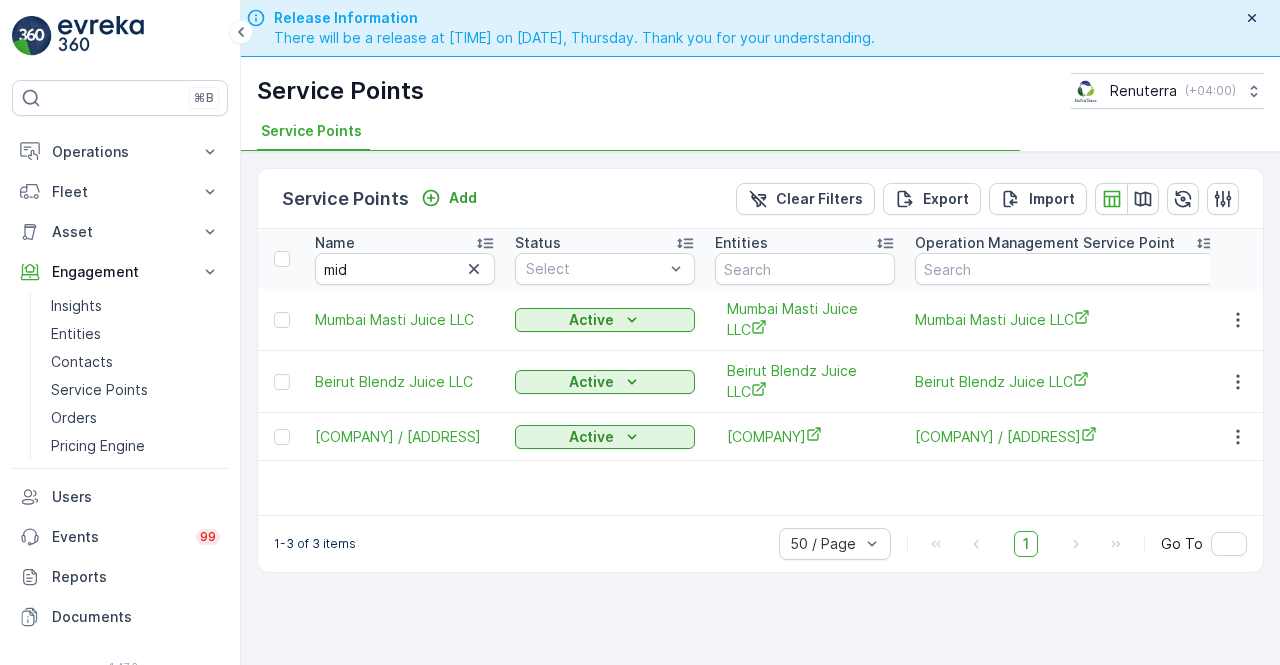 type on "midd" 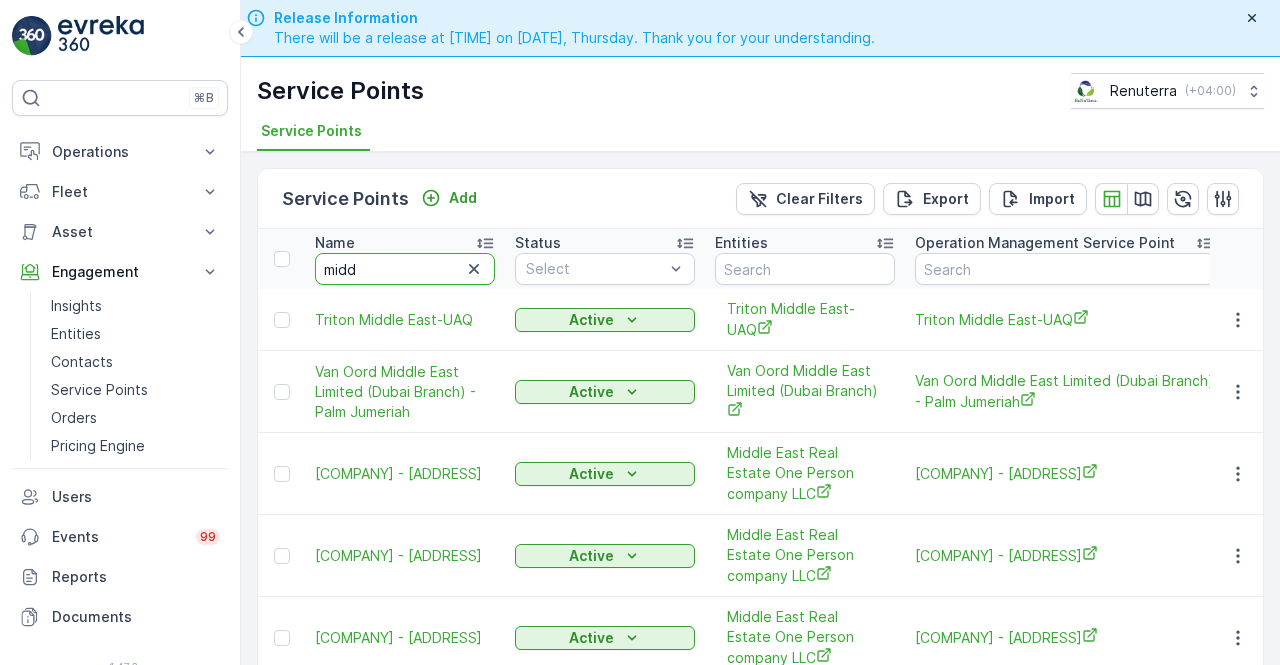 click on "midd" at bounding box center [405, 269] 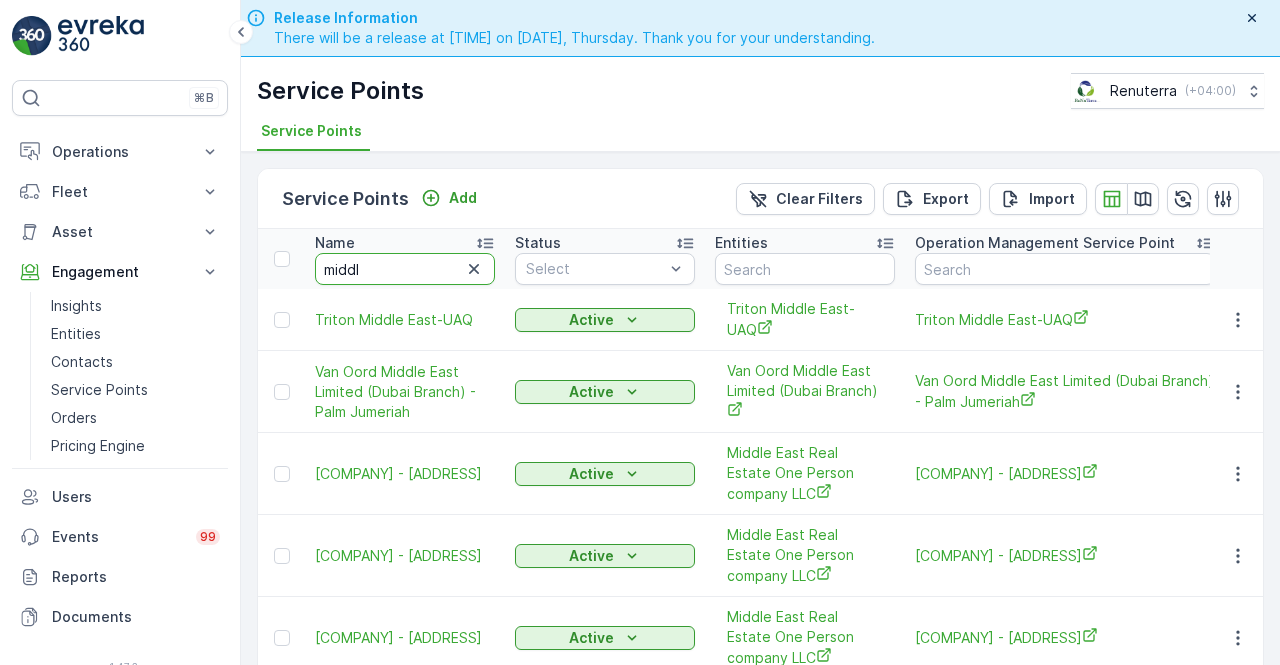 type on "middle" 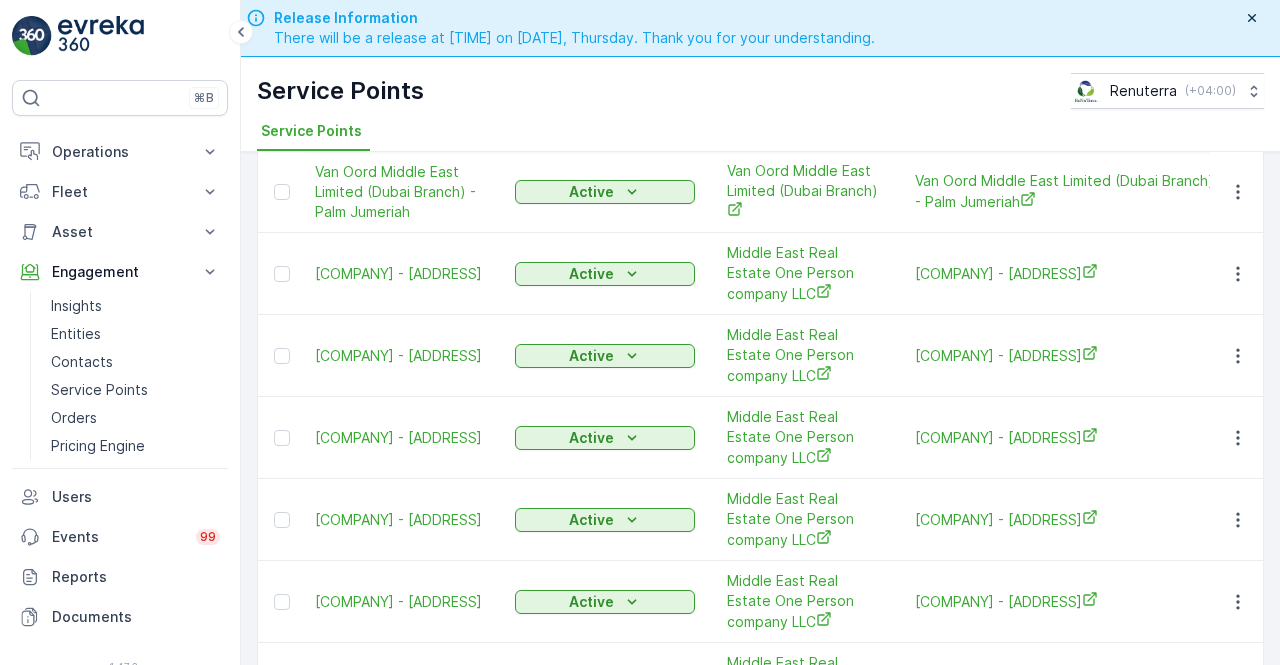 scroll, scrollTop: 284, scrollLeft: 0, axis: vertical 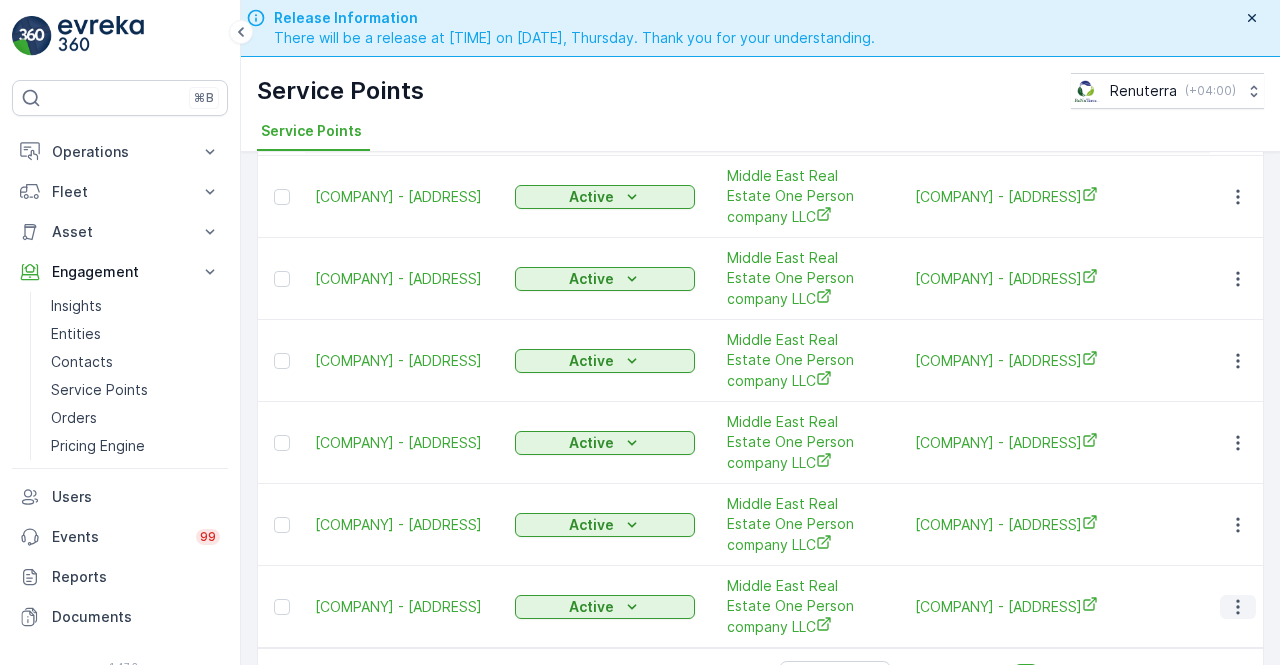 click 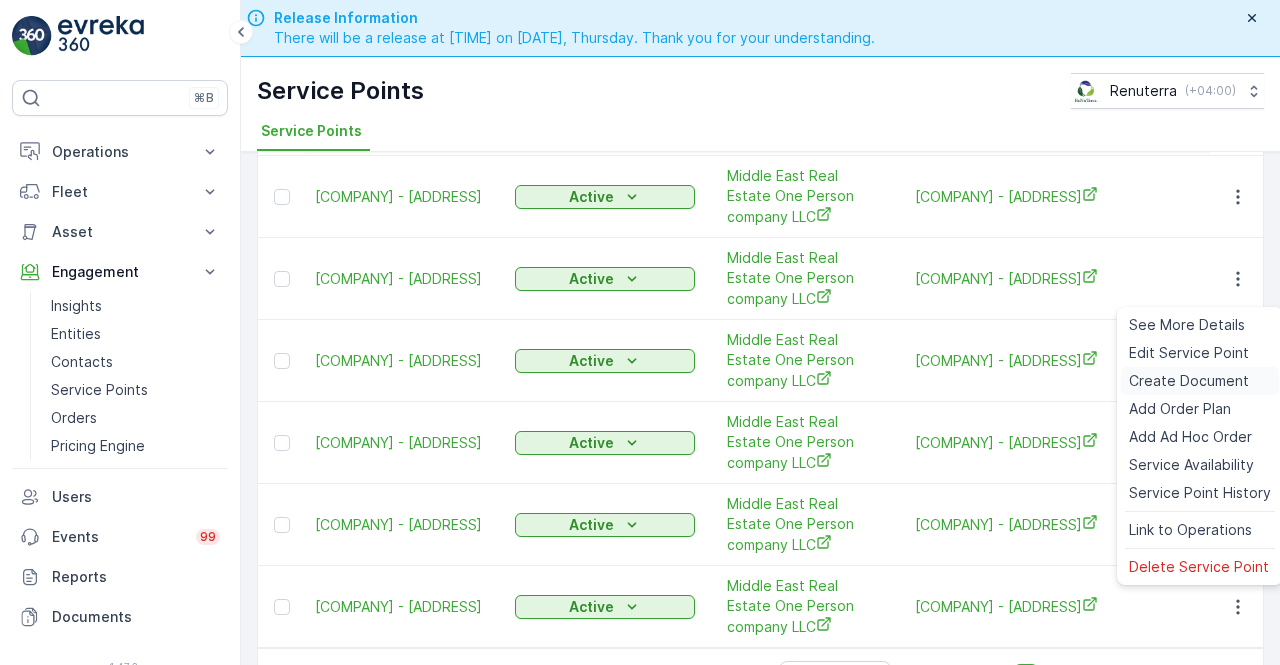 click on "Create Document" at bounding box center [1200, 381] 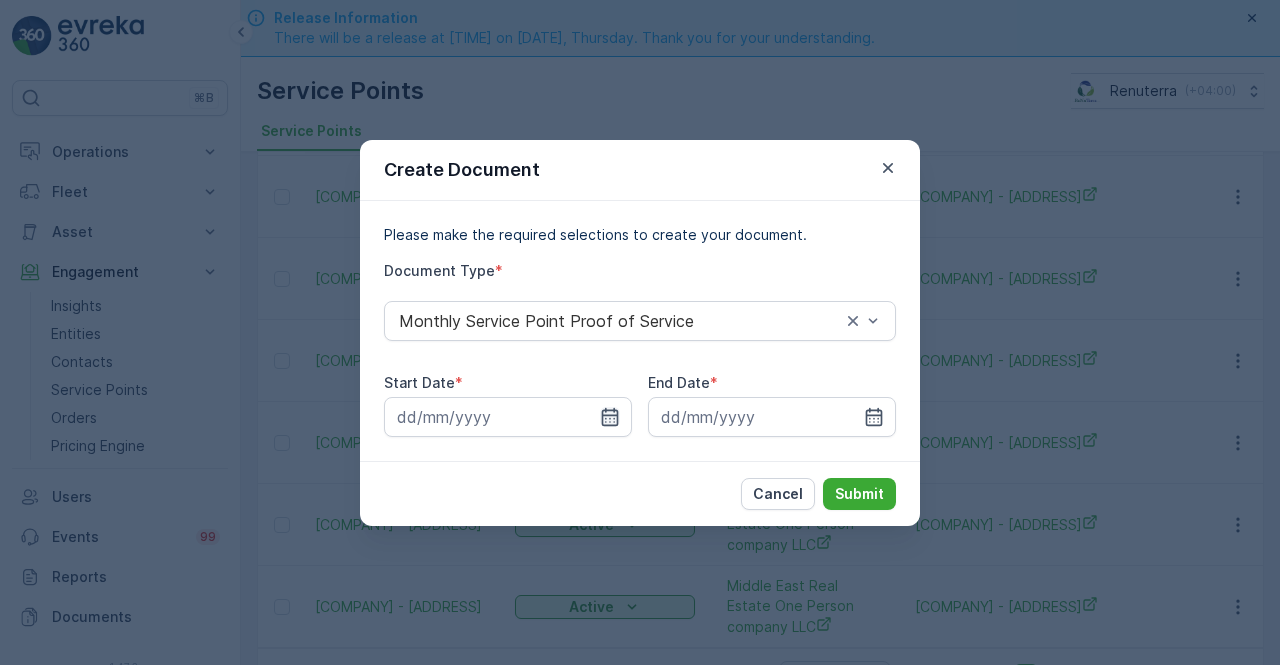 click 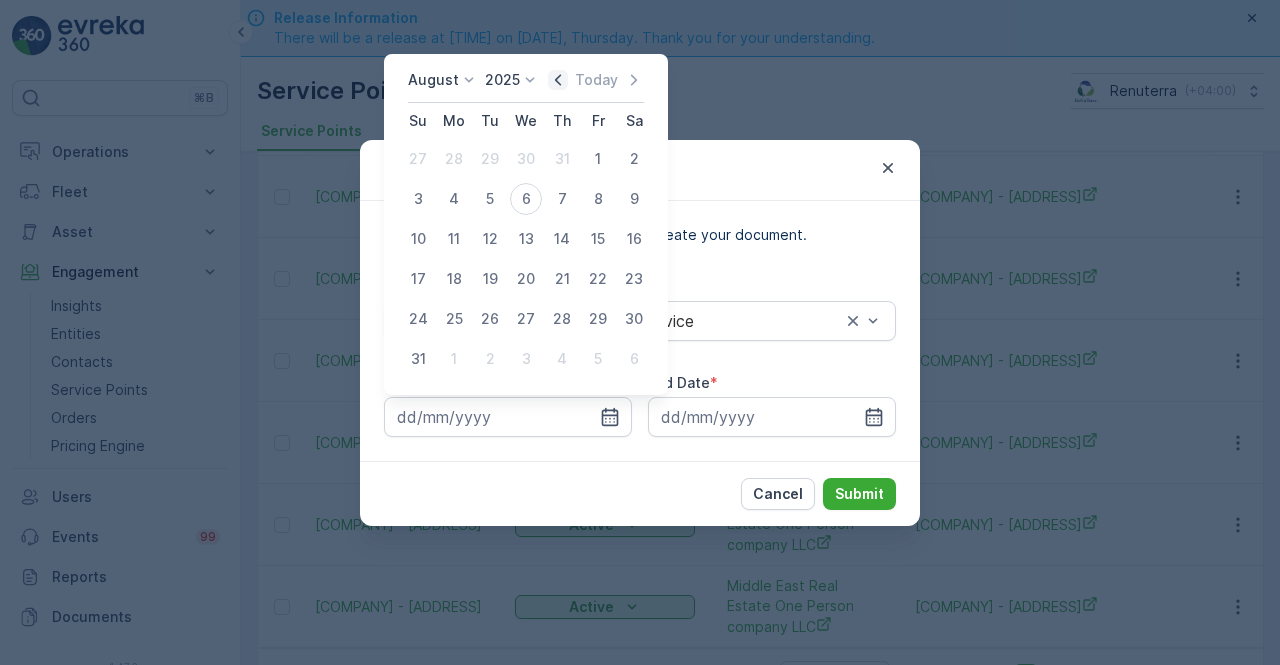 click 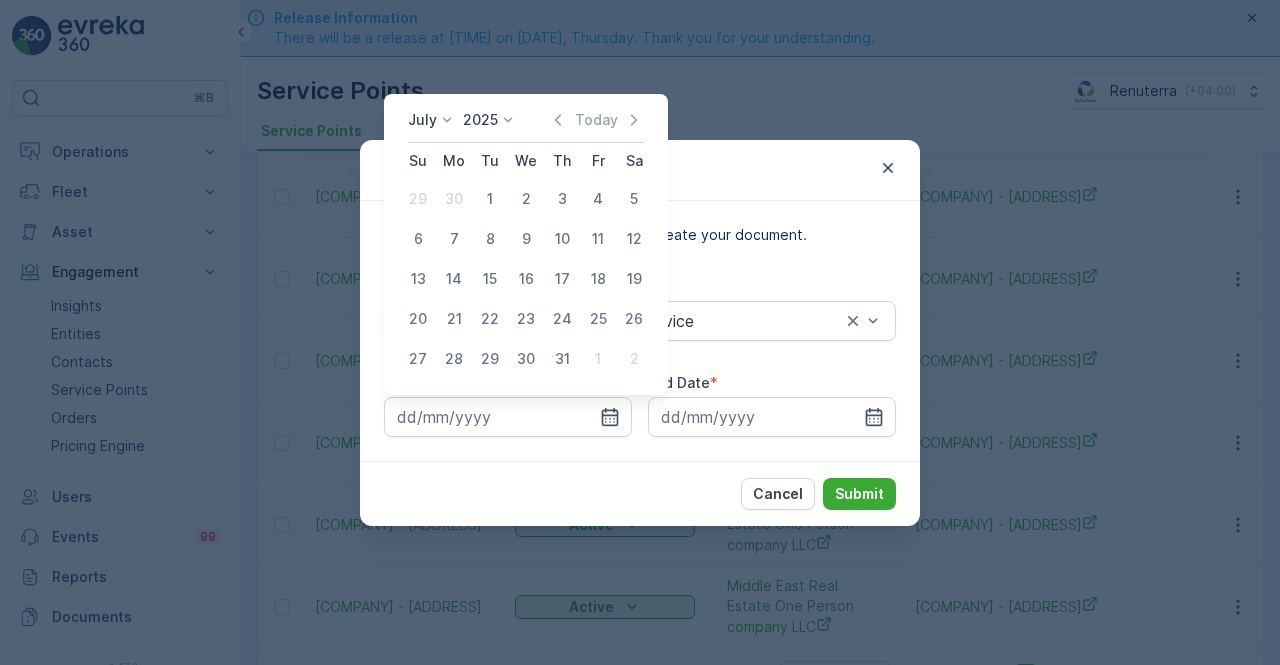 click on "1" at bounding box center [490, 199] 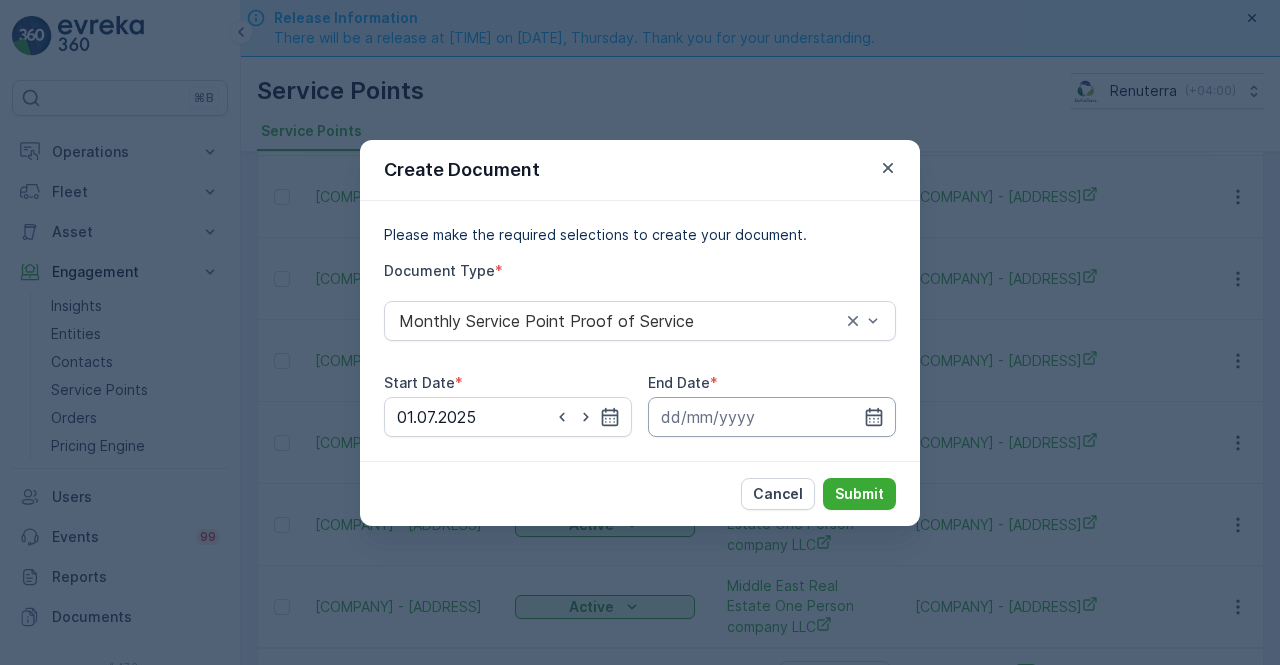 click at bounding box center [772, 417] 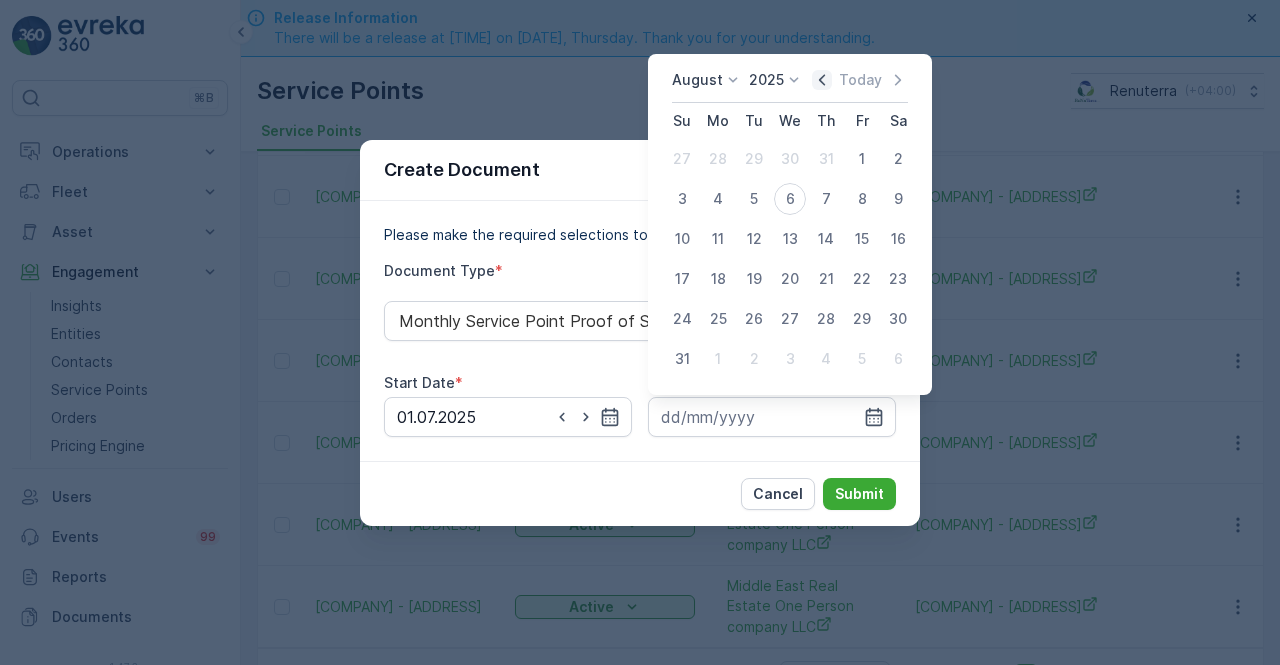 click 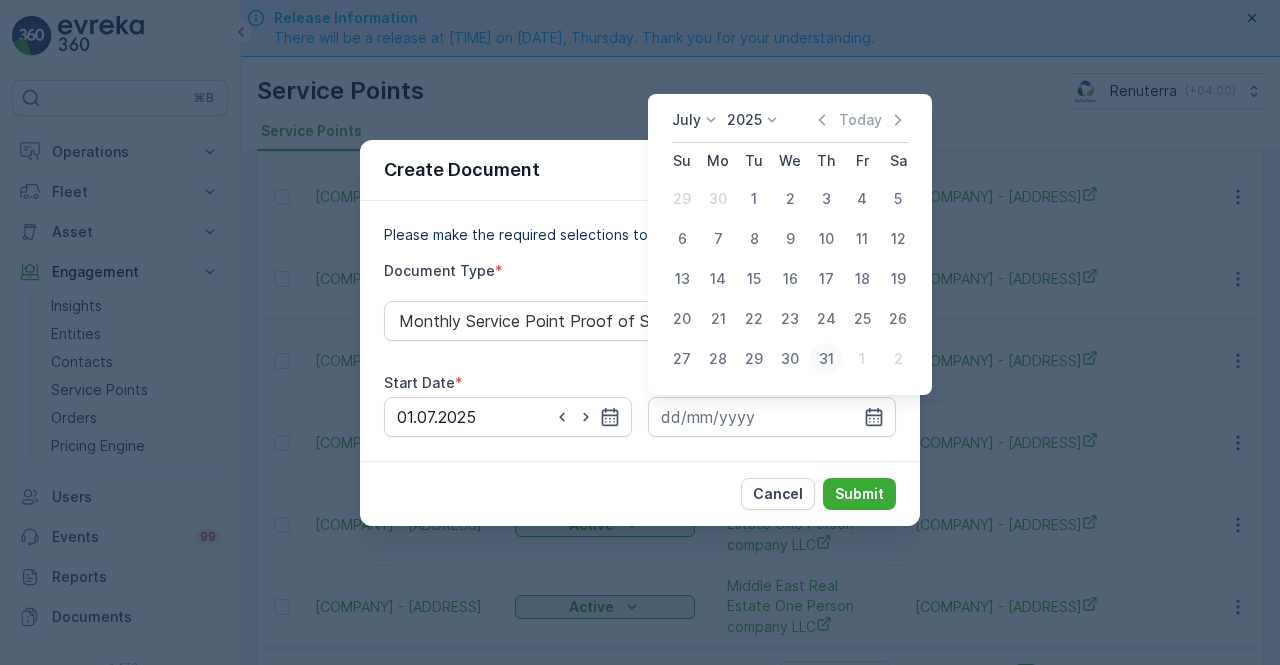 click on "31" at bounding box center [826, 359] 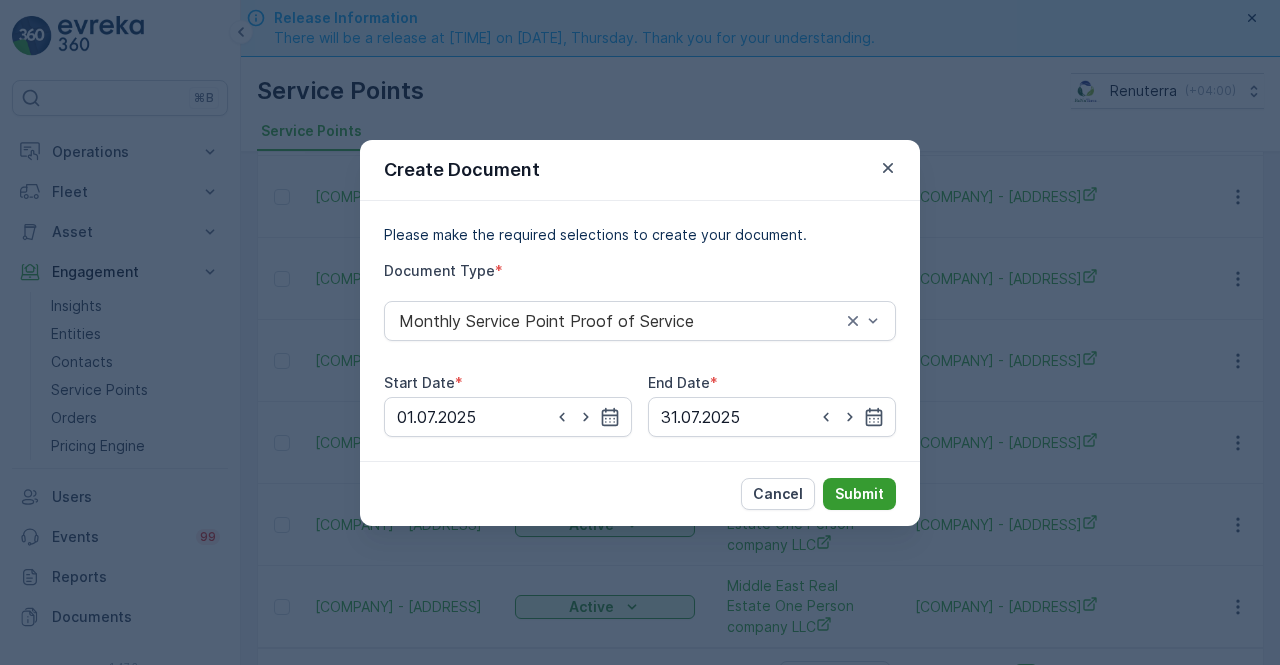 click on "Submit" at bounding box center (859, 494) 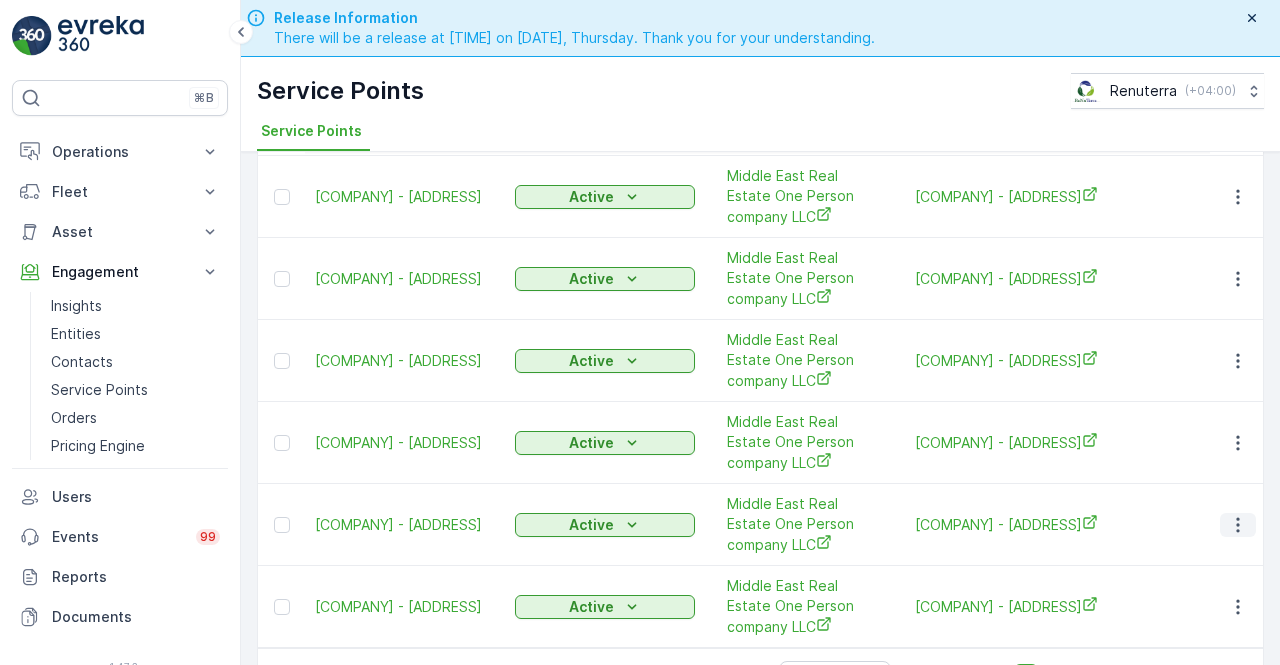 click 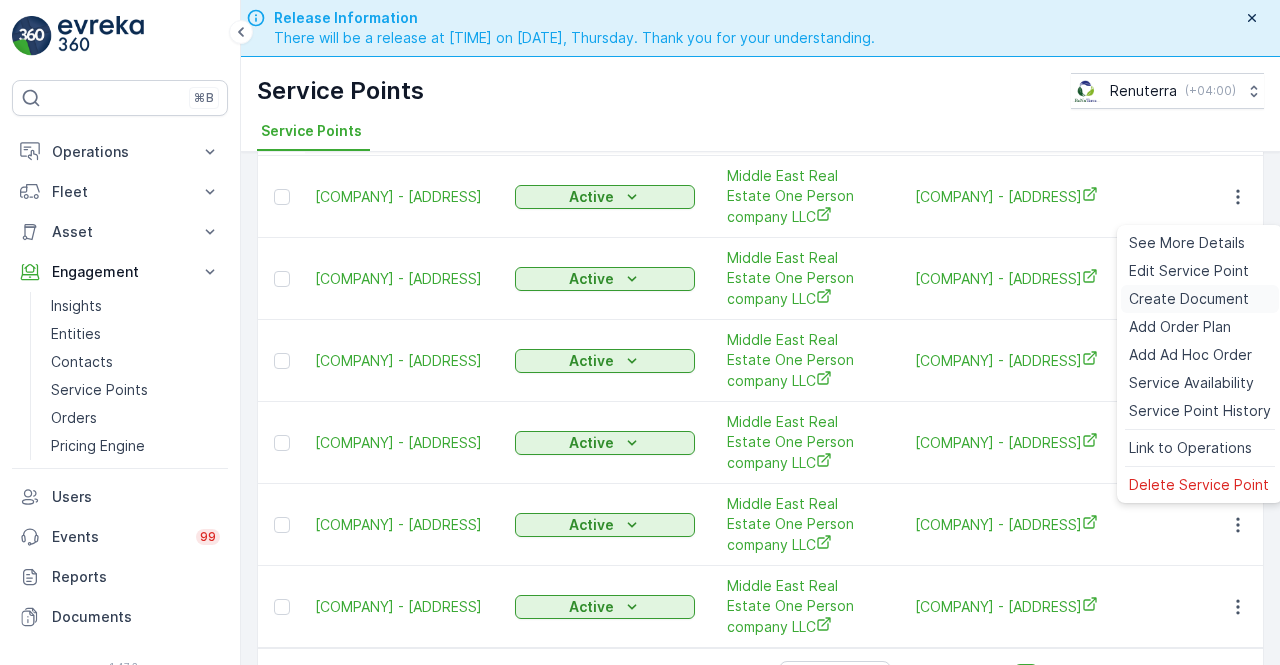 click on "Create Document" at bounding box center (1189, 299) 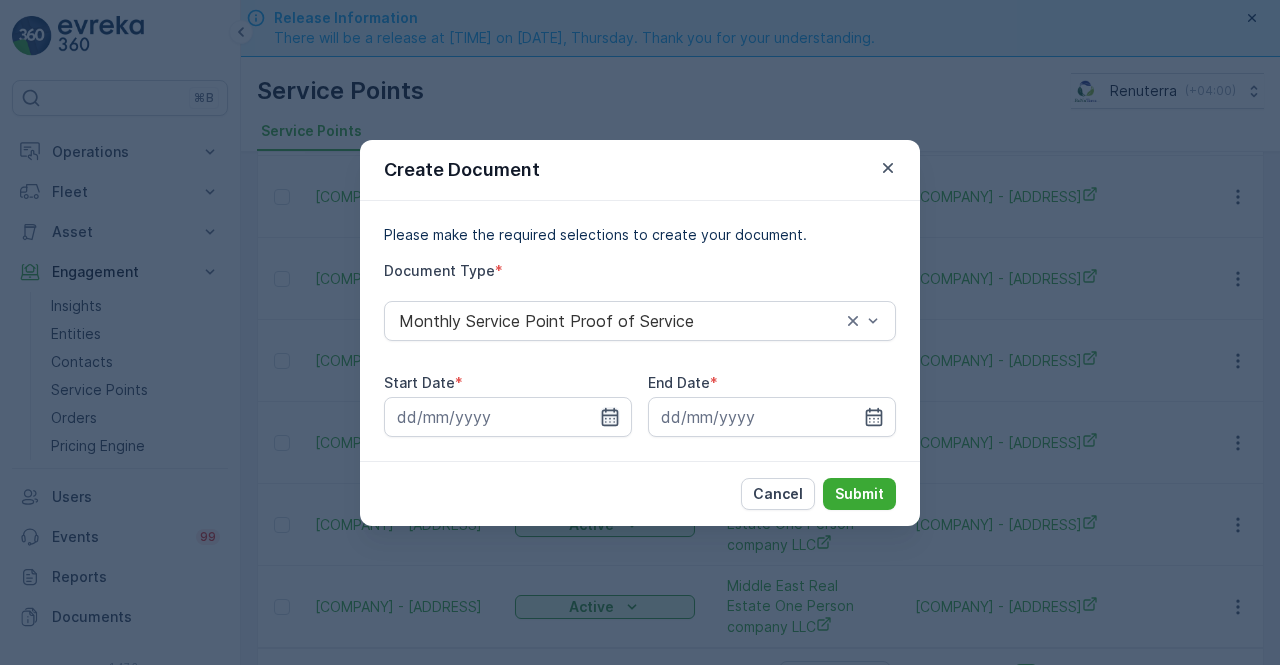 click 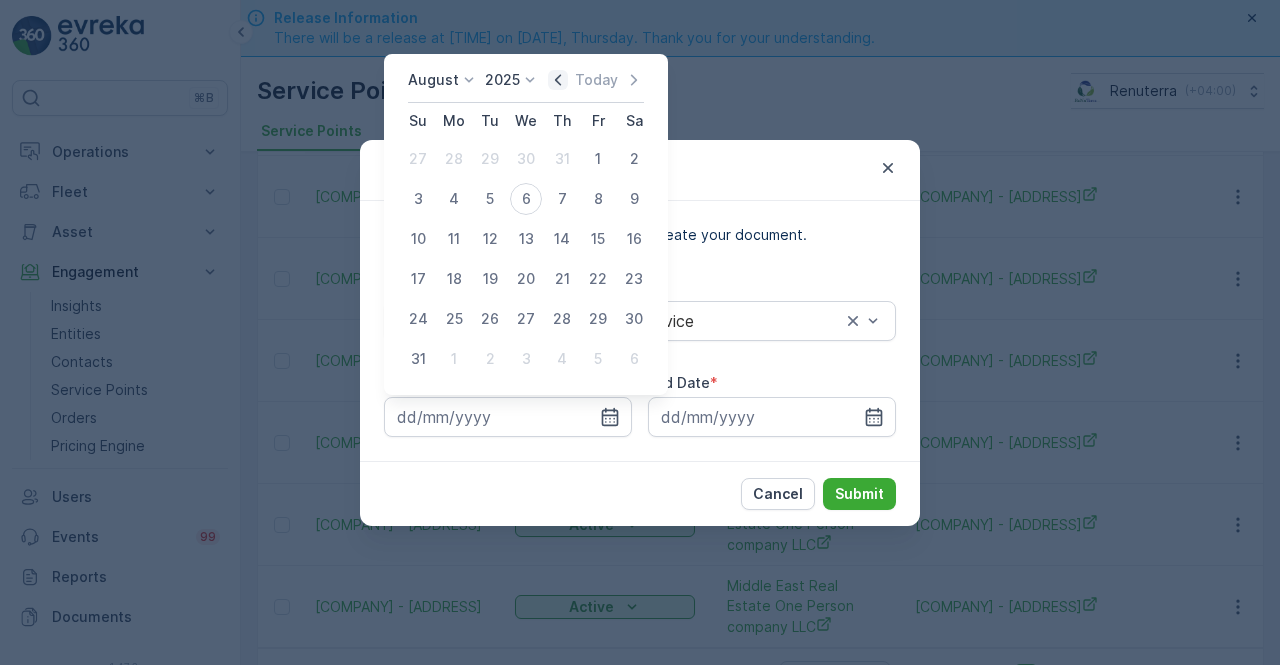 drag, startPoint x: 564, startPoint y: 93, endPoint x: 559, endPoint y: 79, distance: 14.866069 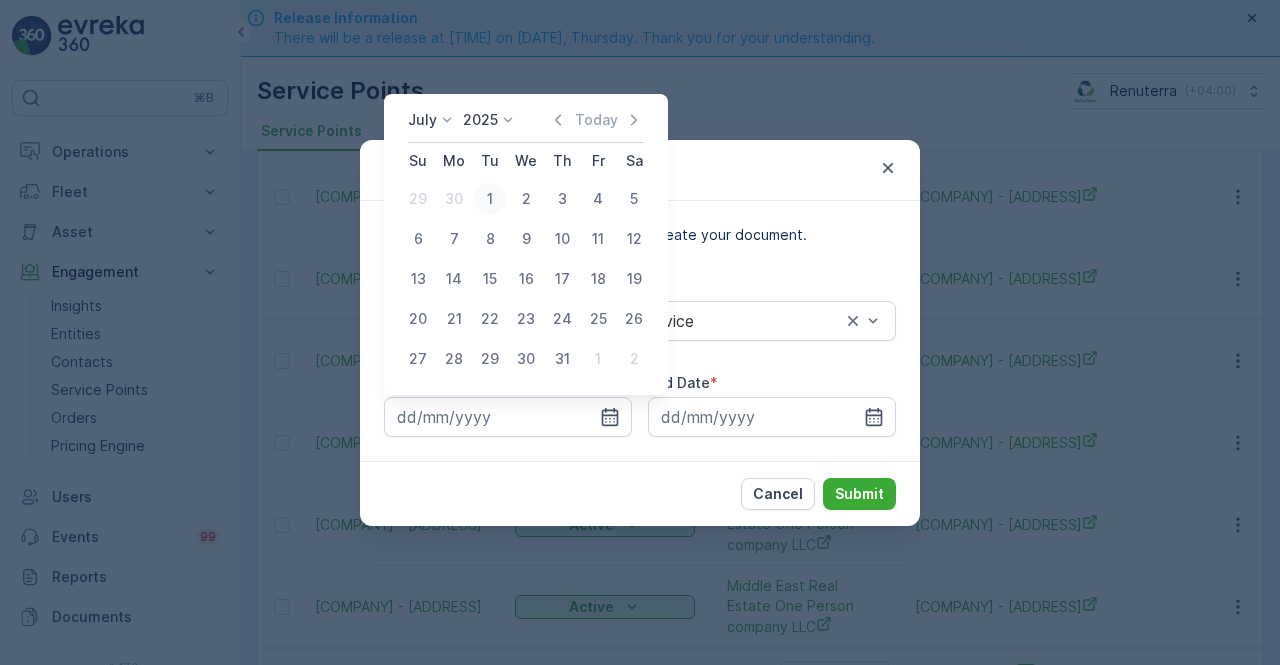 click on "1" at bounding box center (490, 199) 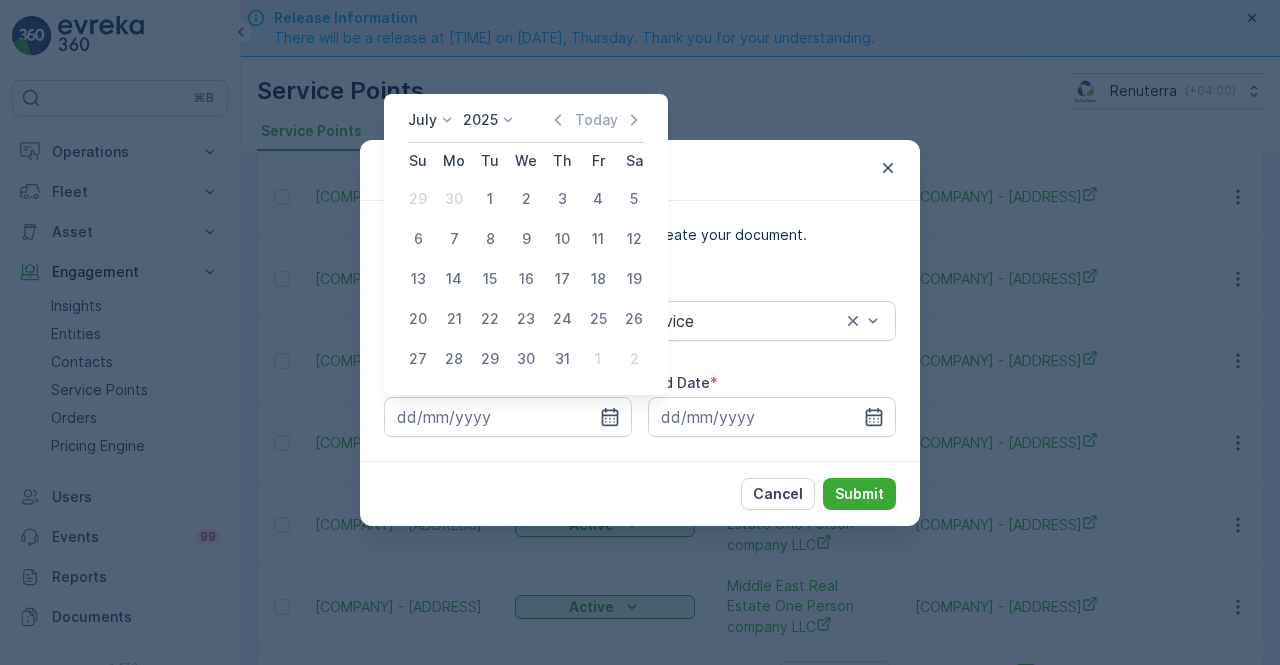 type on "01.07.2025" 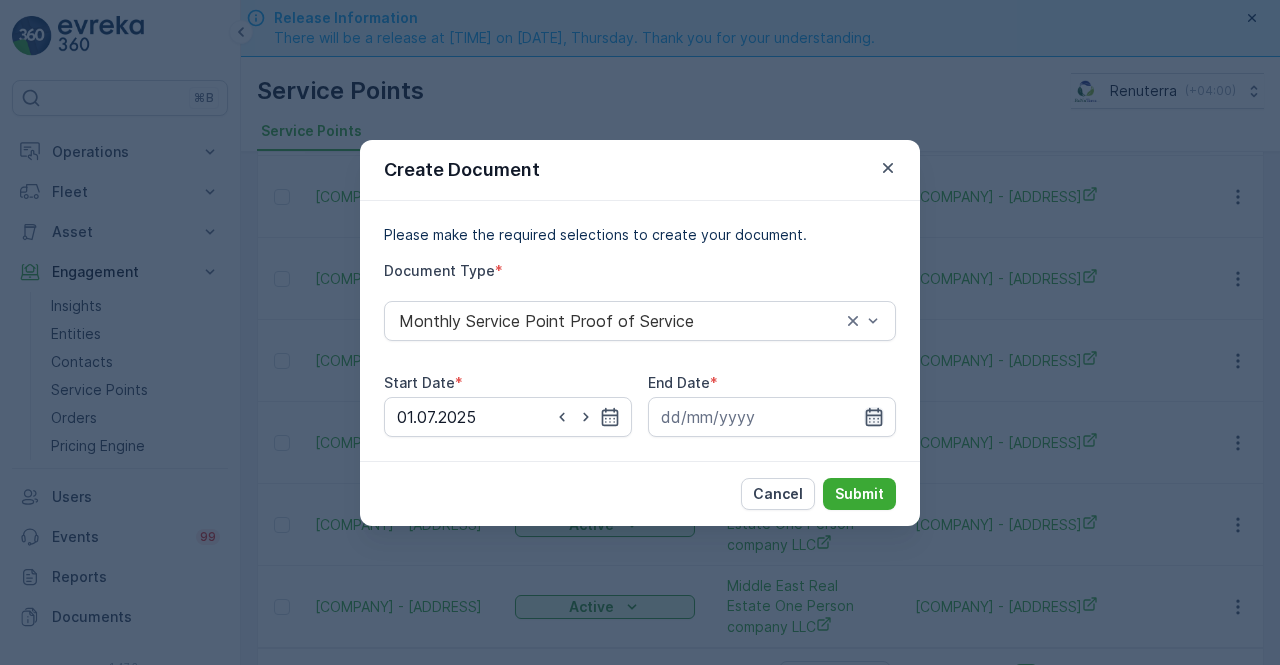 click 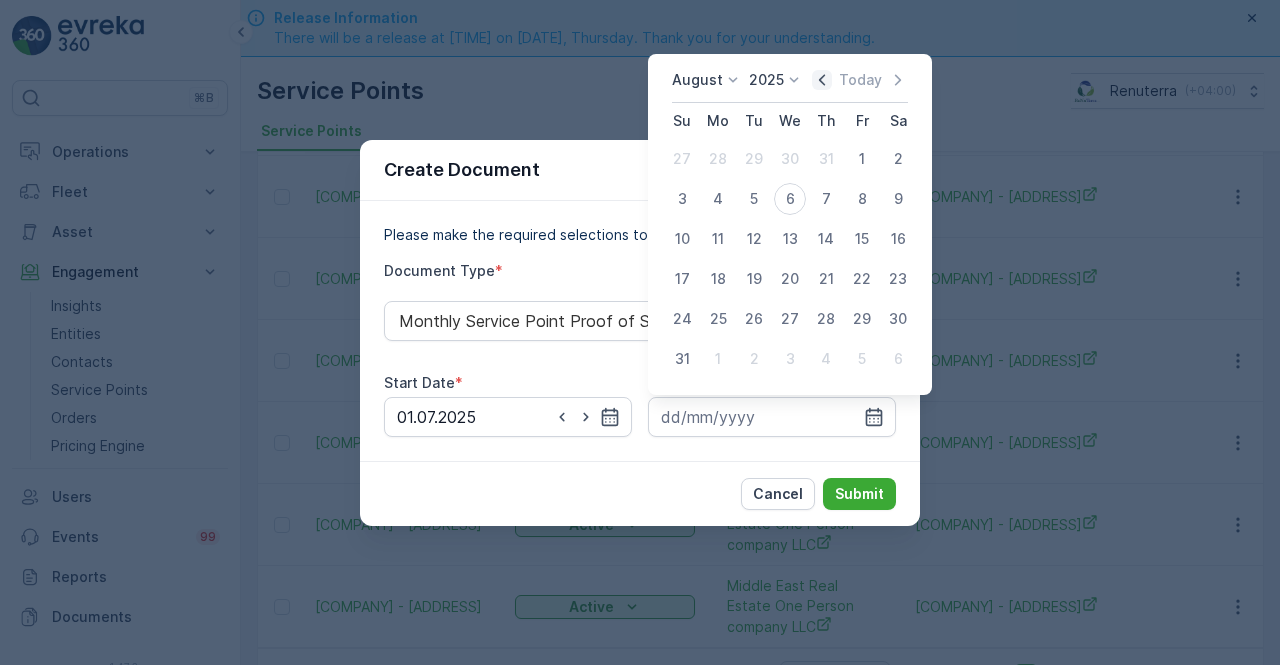 click 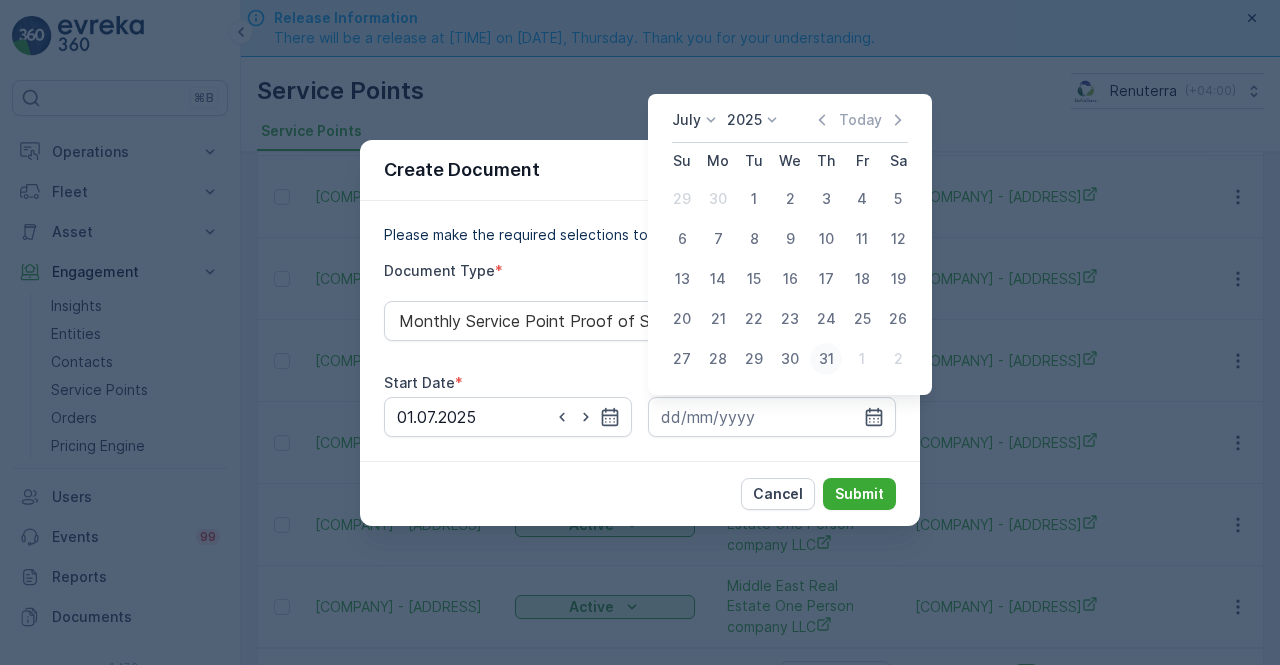 click on "31" at bounding box center (826, 359) 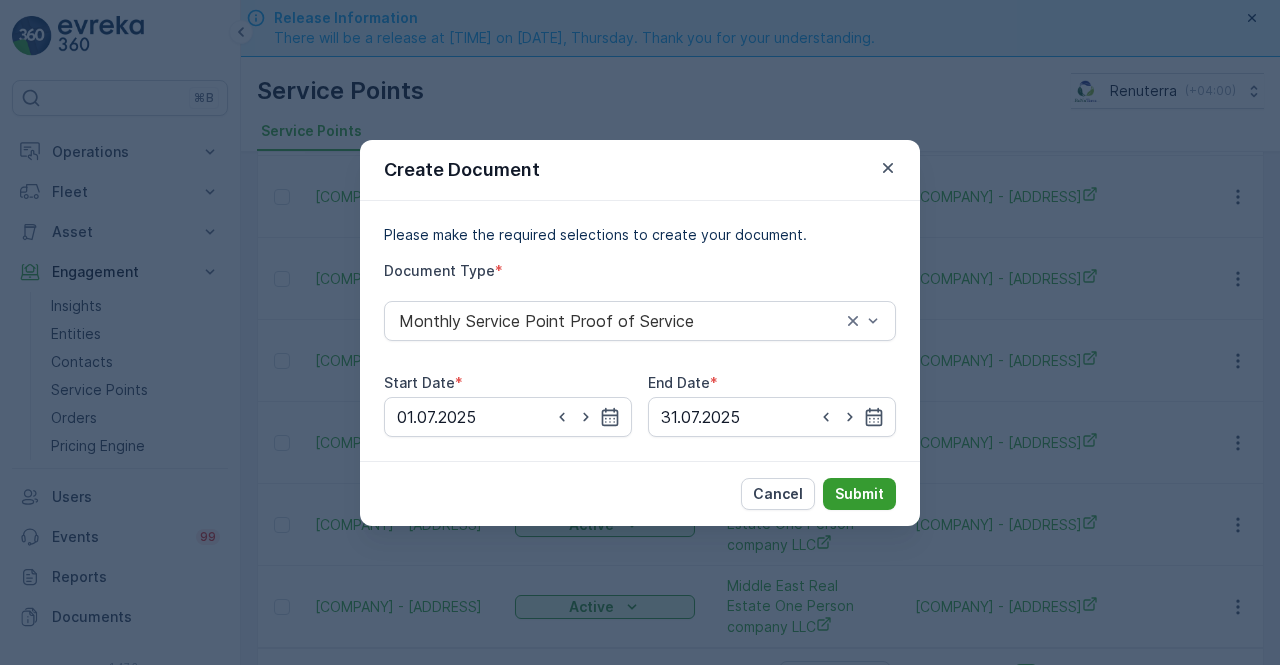 click on "Submit" at bounding box center [859, 494] 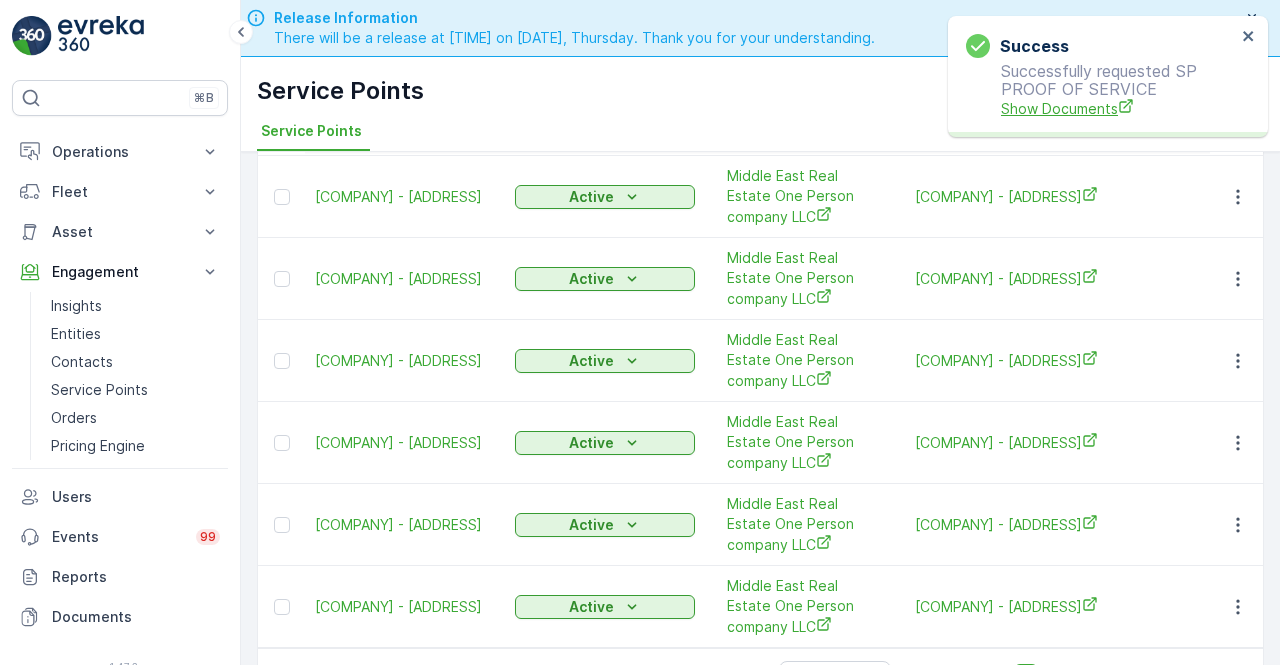 click on "Show Documents" at bounding box center (1118, 108) 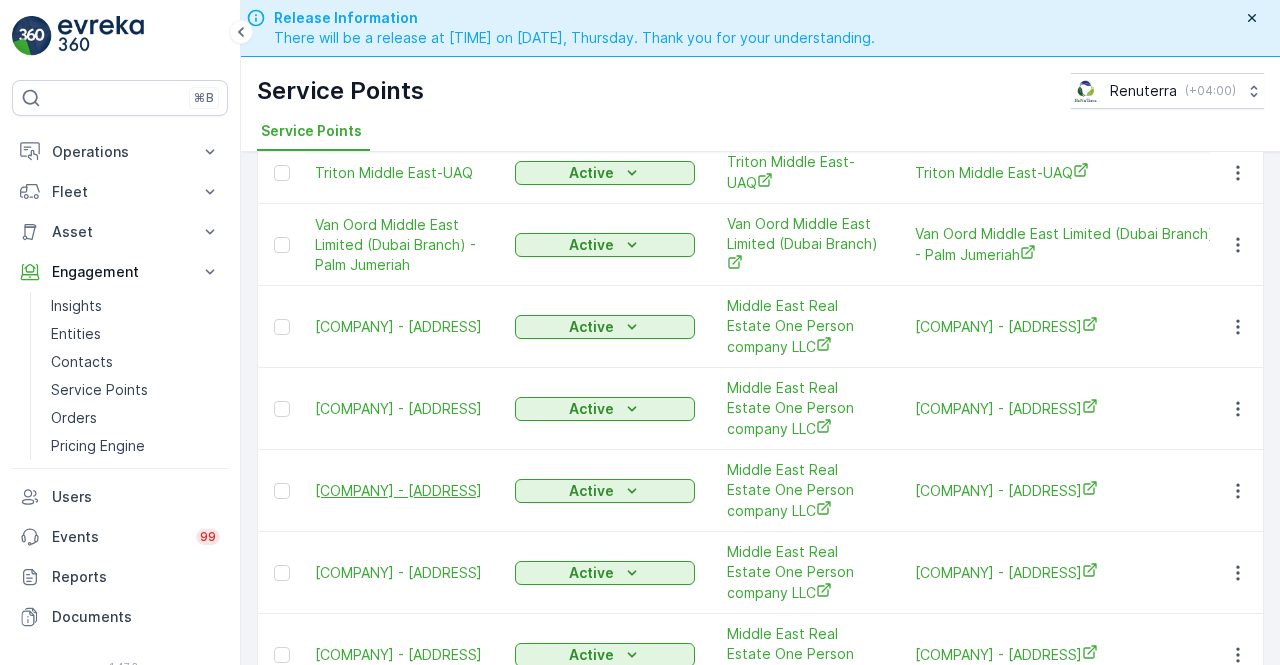 scroll, scrollTop: 284, scrollLeft: 0, axis: vertical 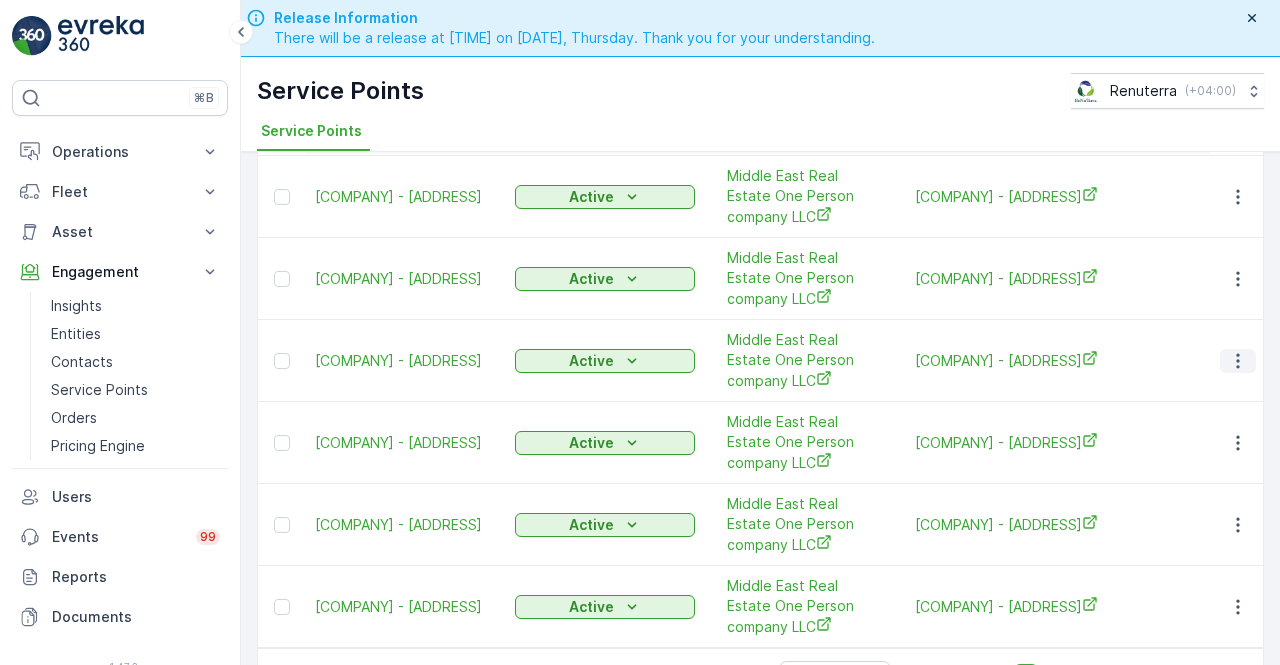 click 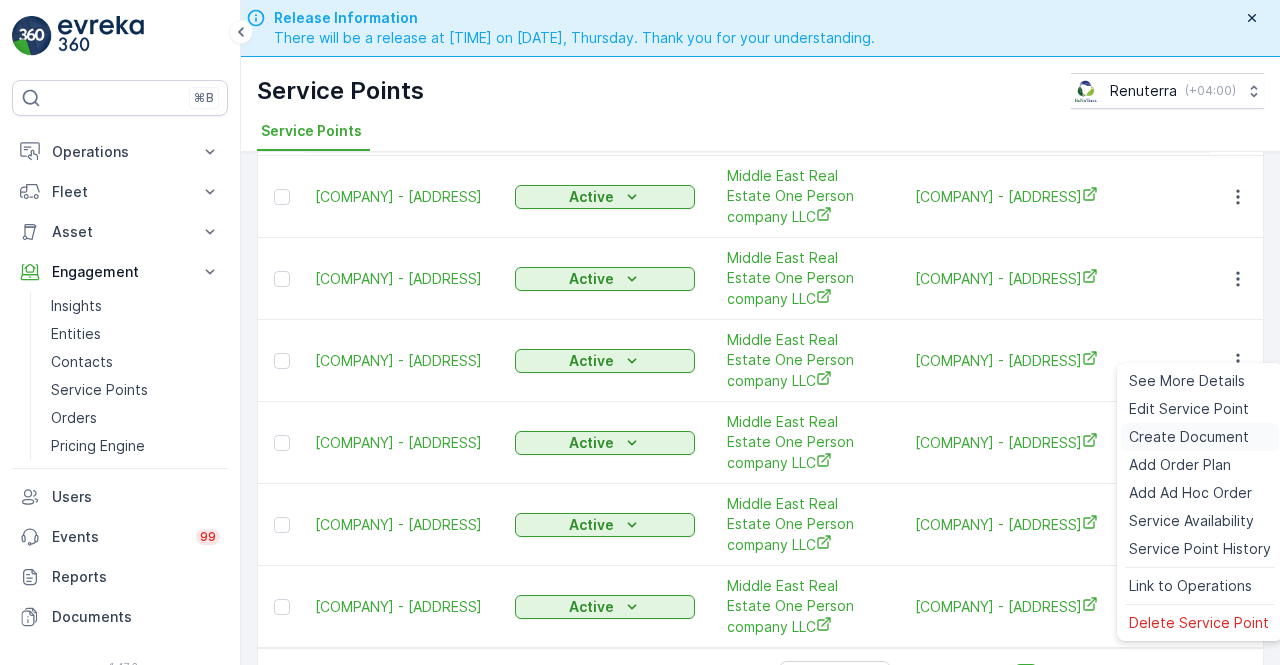 click on "Create Document" at bounding box center [1189, 437] 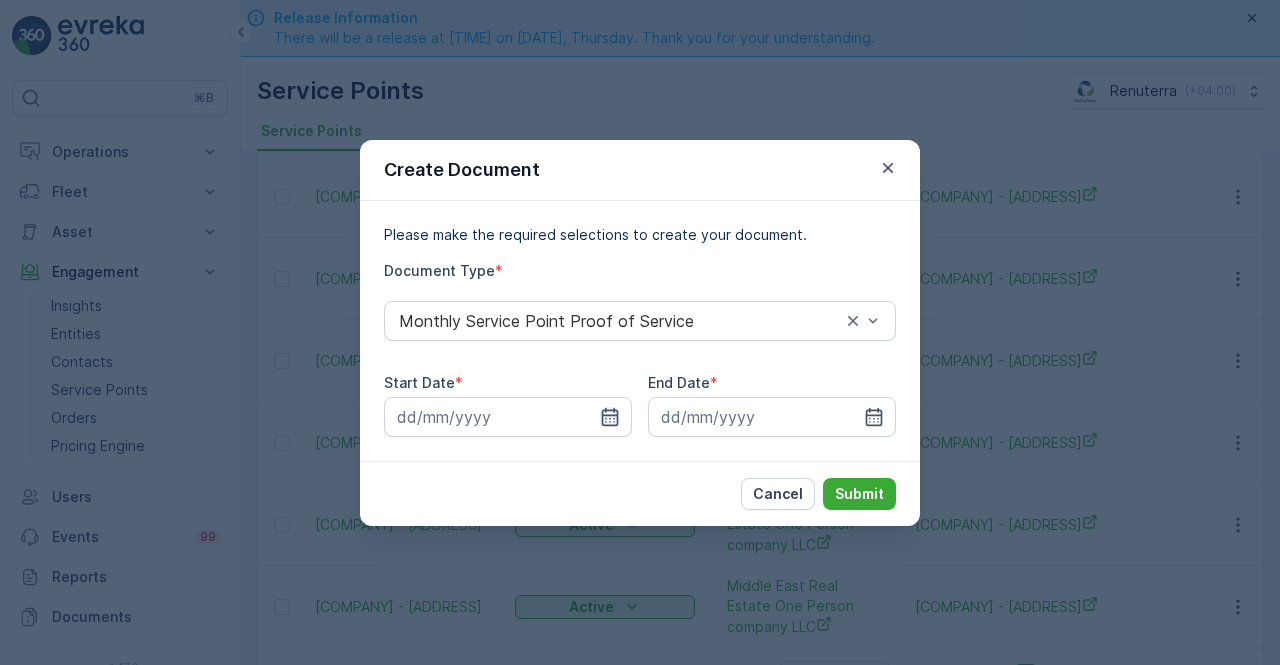 click 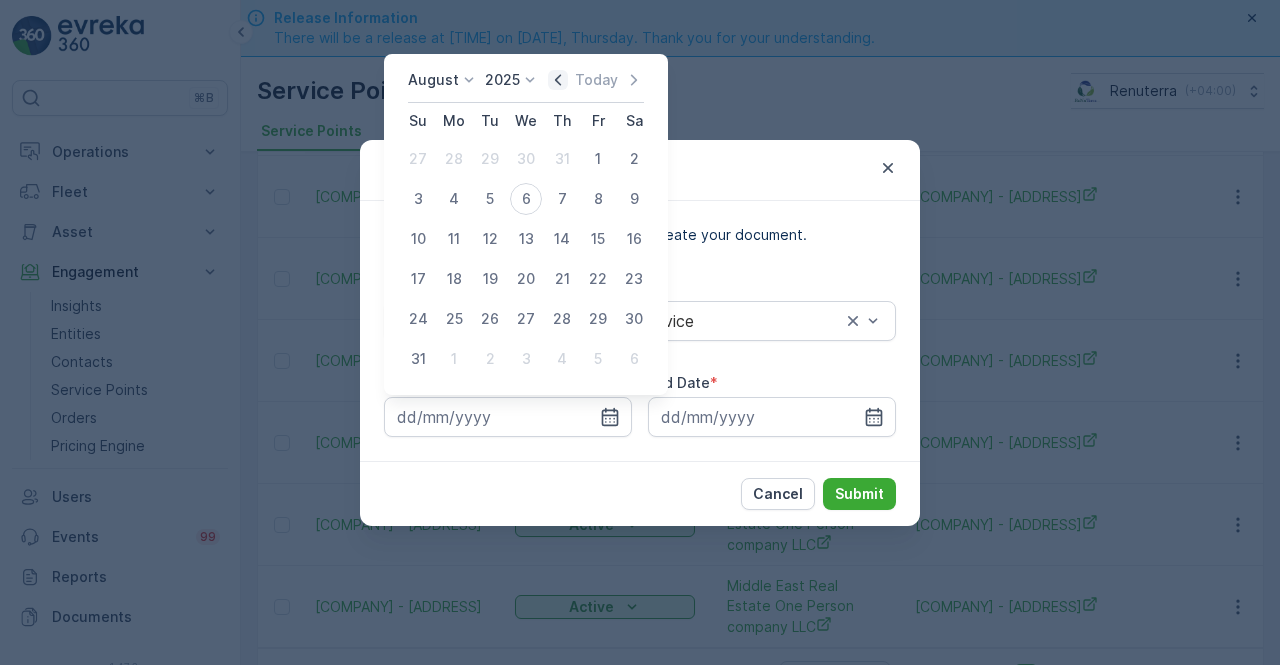 click 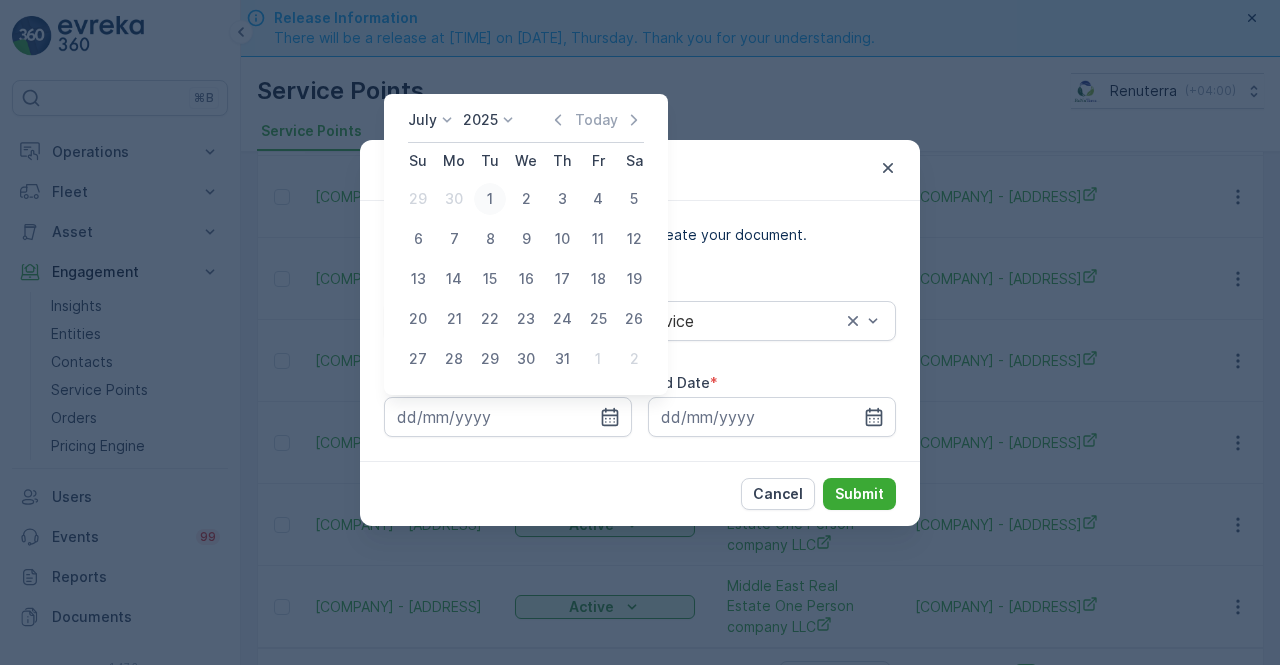 click on "1" at bounding box center [490, 199] 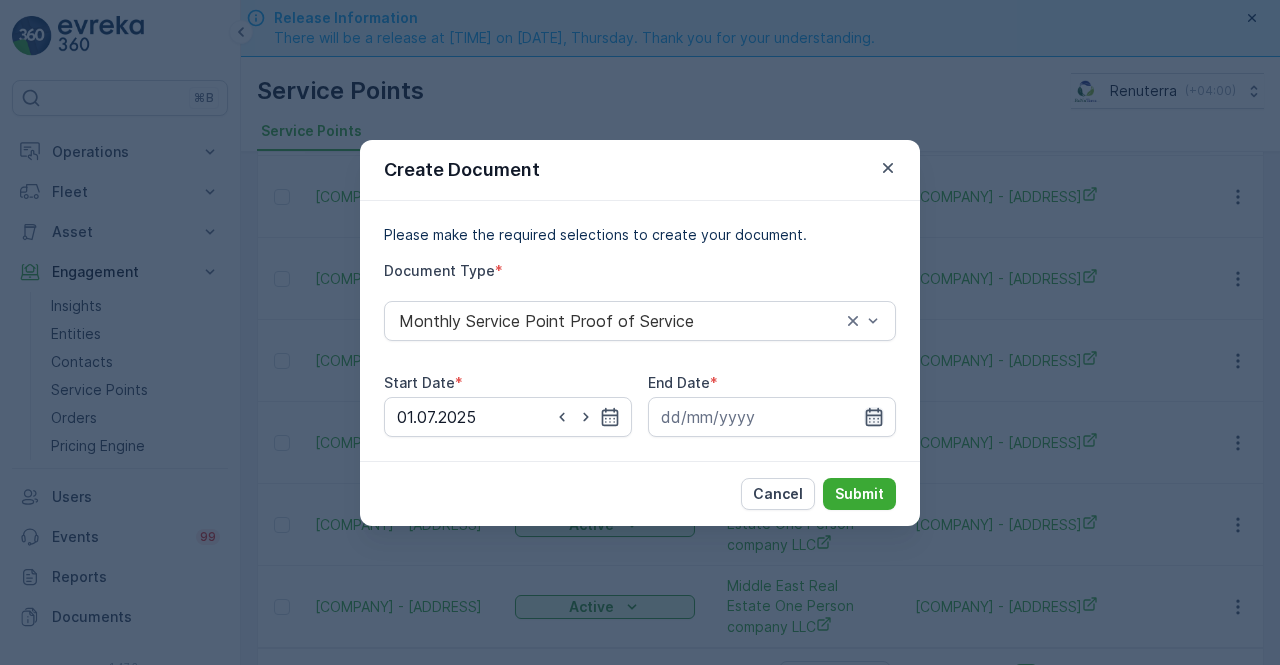 click 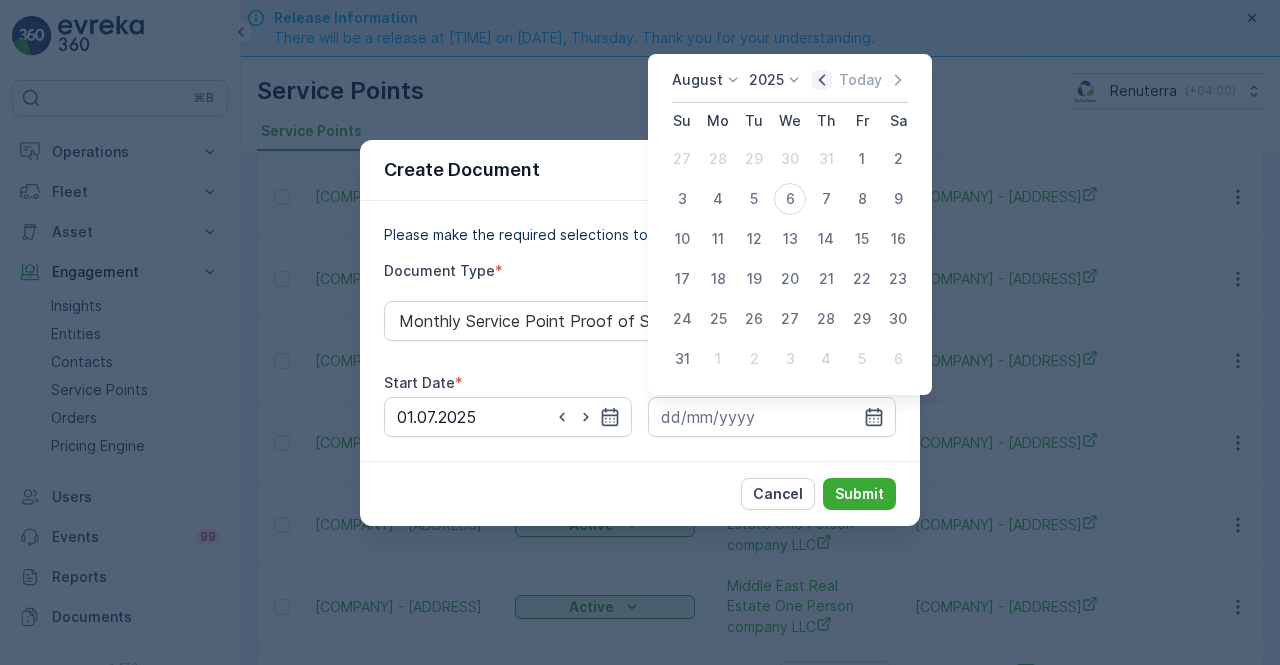 click 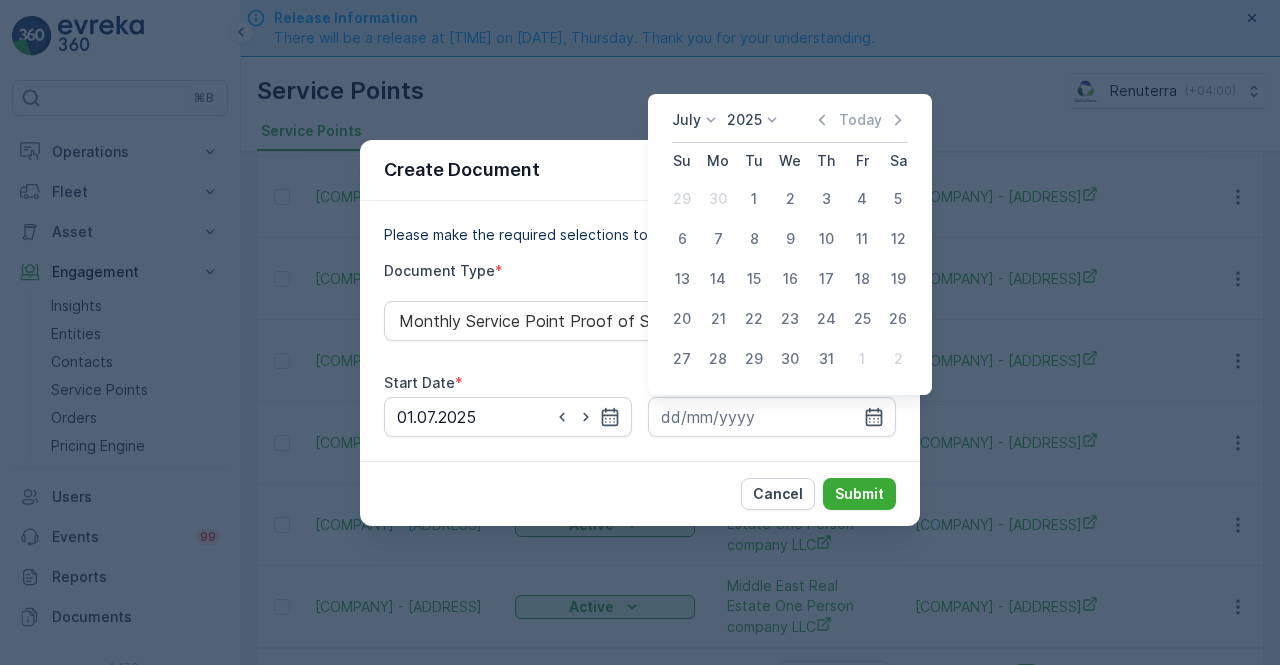 click on "31" at bounding box center [826, 359] 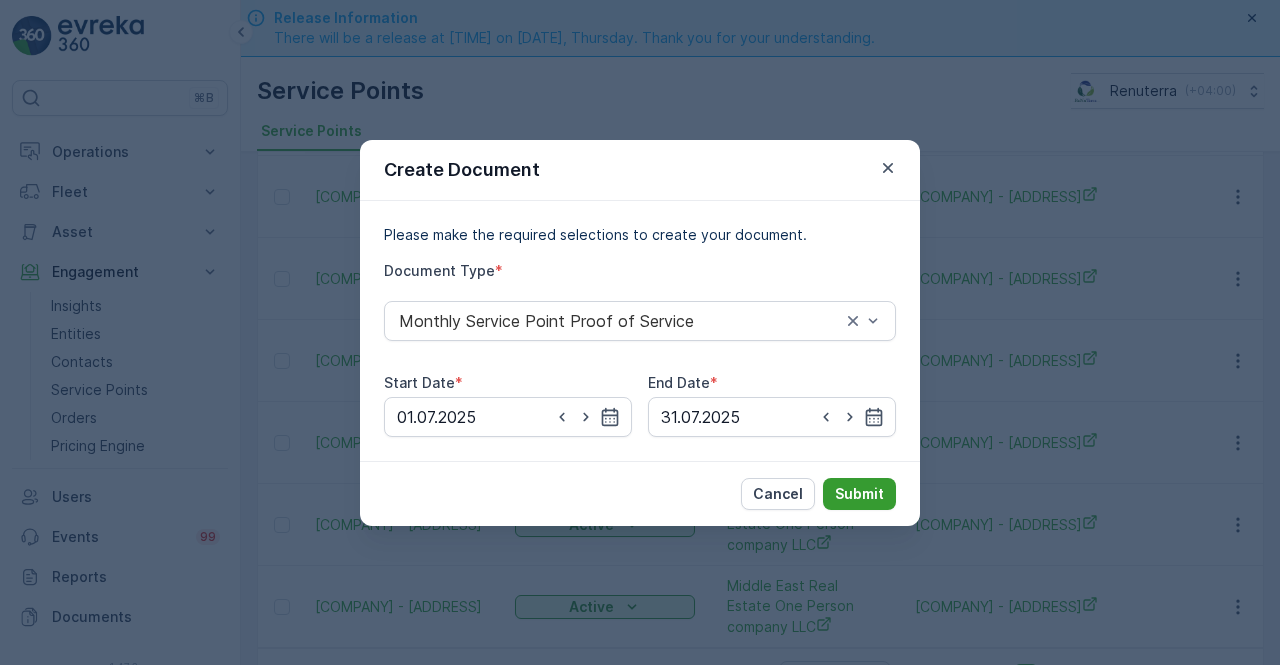 click on "Submit" at bounding box center (859, 494) 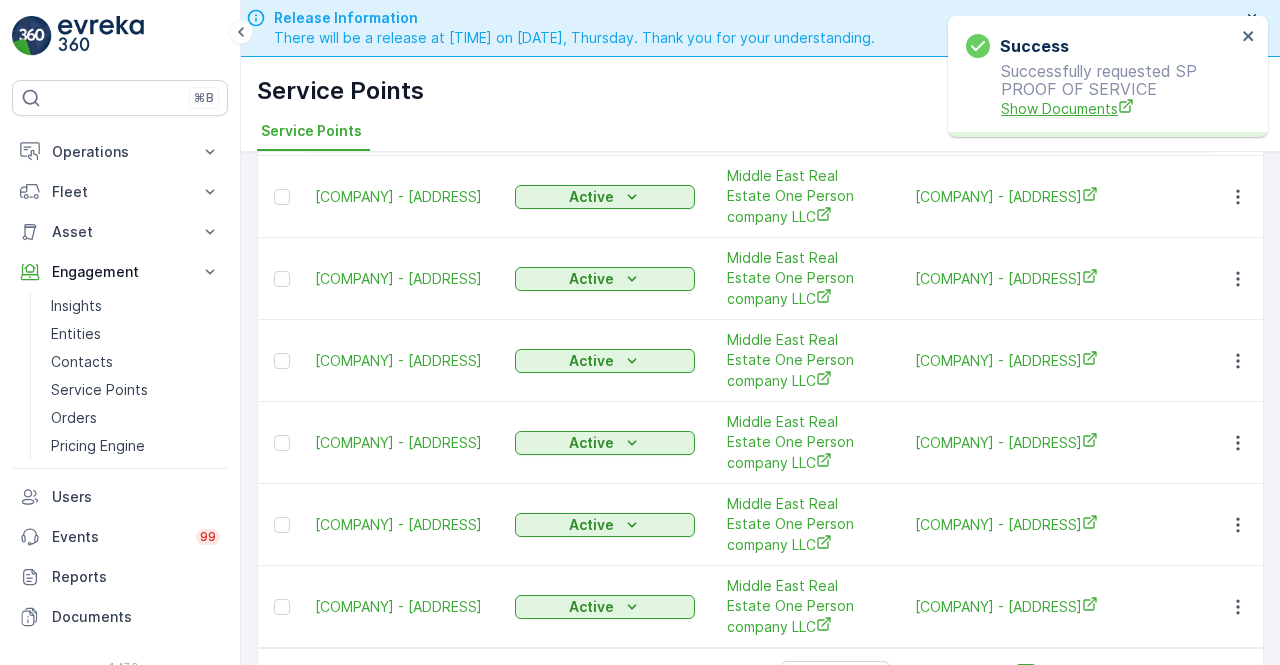 click on "Success Successfully requested SP PROOF OF SERVICE   Show Documents" at bounding box center [1101, 76] 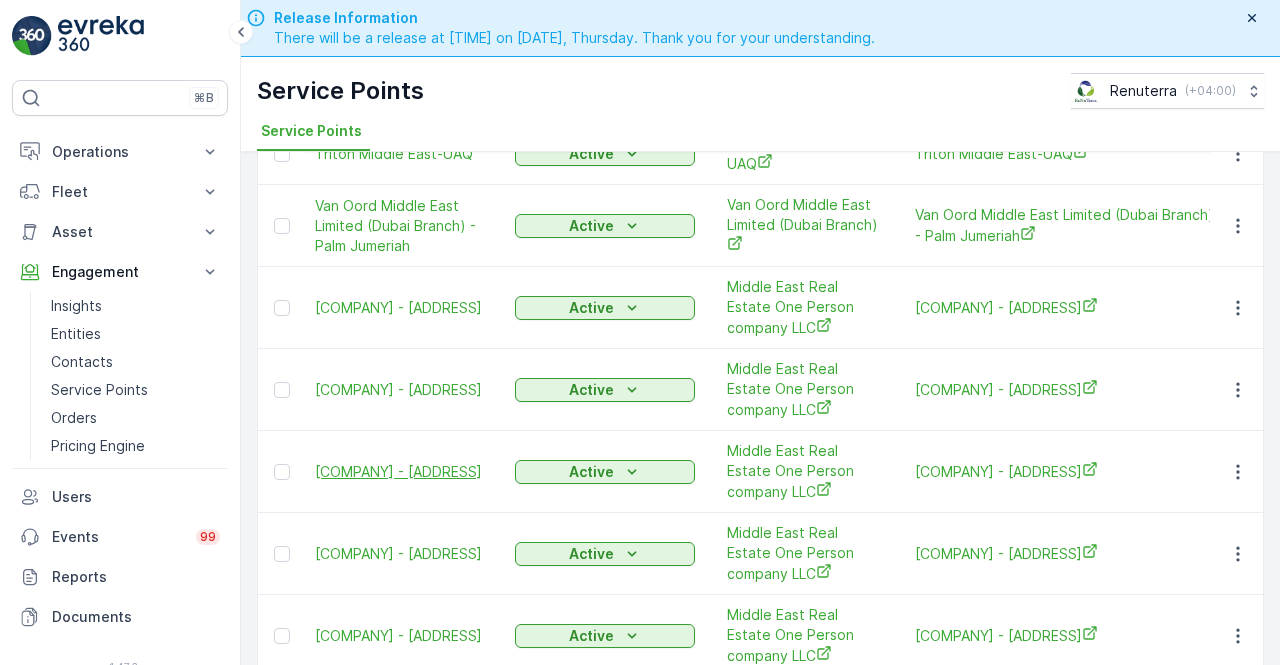 scroll, scrollTop: 284, scrollLeft: 0, axis: vertical 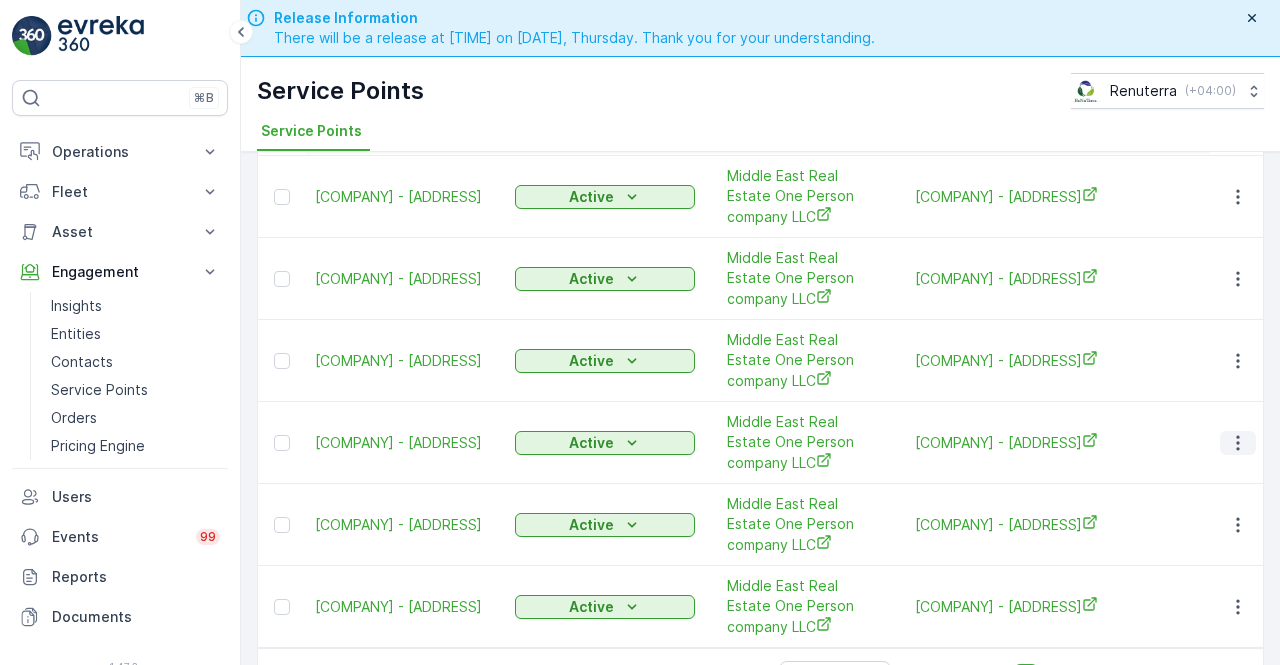 click 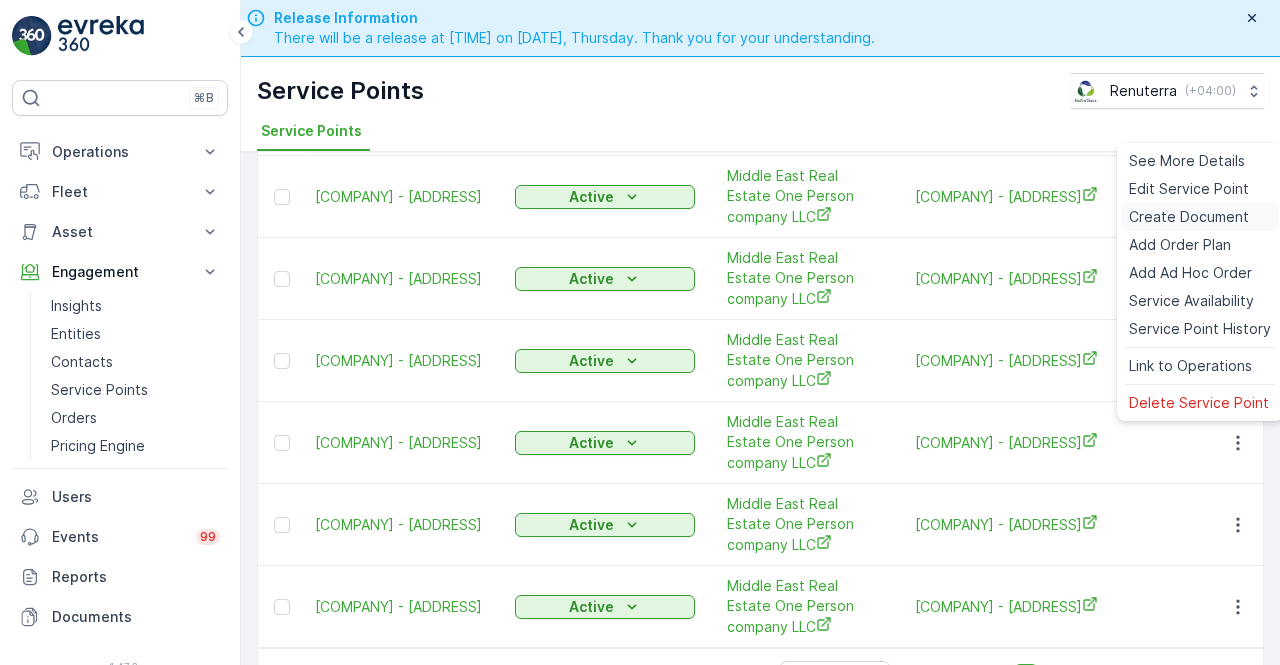 click on "Create Document" at bounding box center [1189, 217] 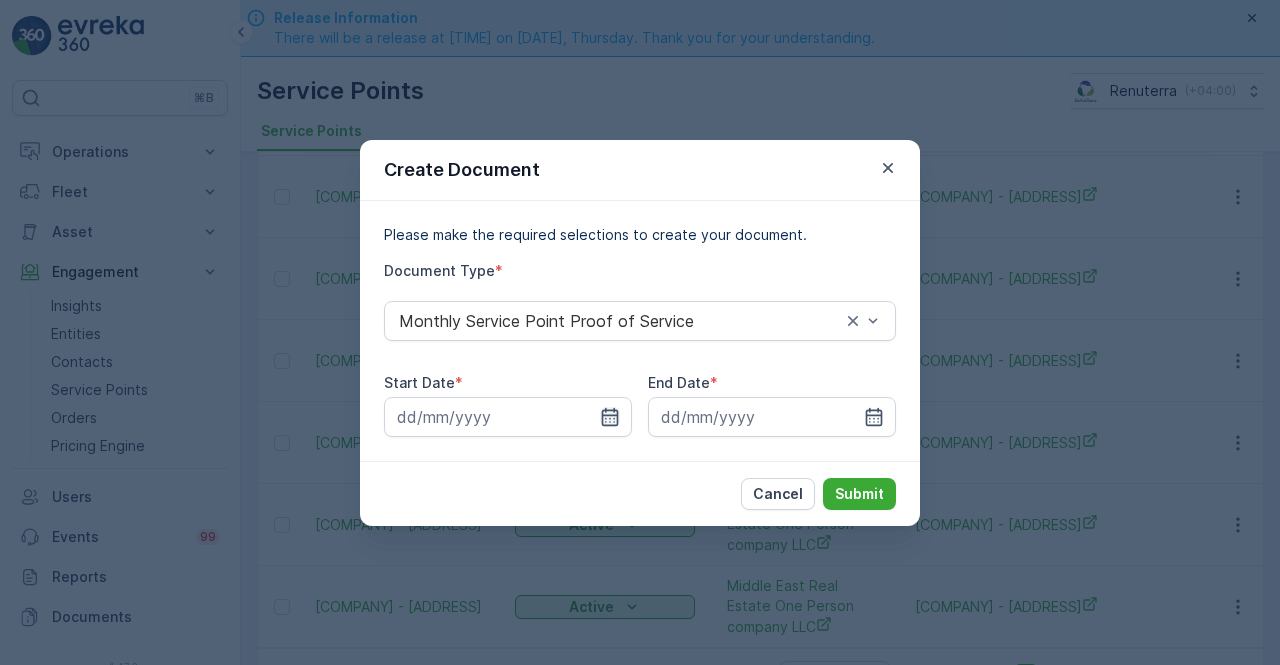 click 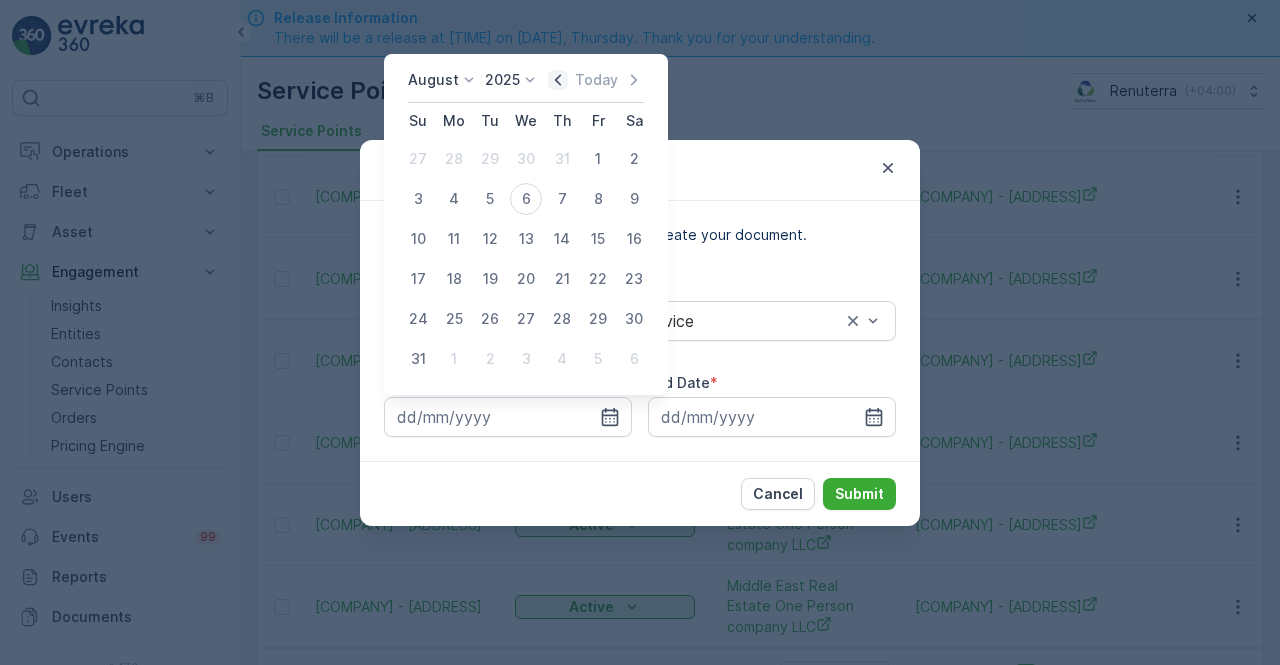 click 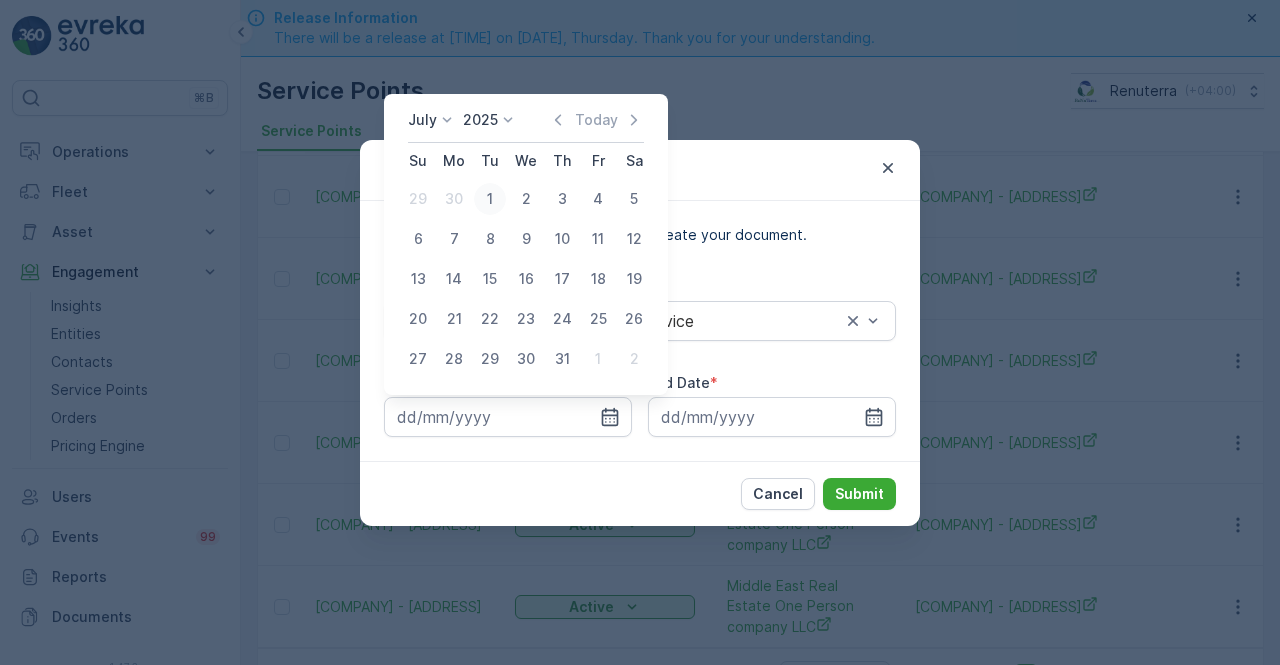 click on "1" at bounding box center (490, 199) 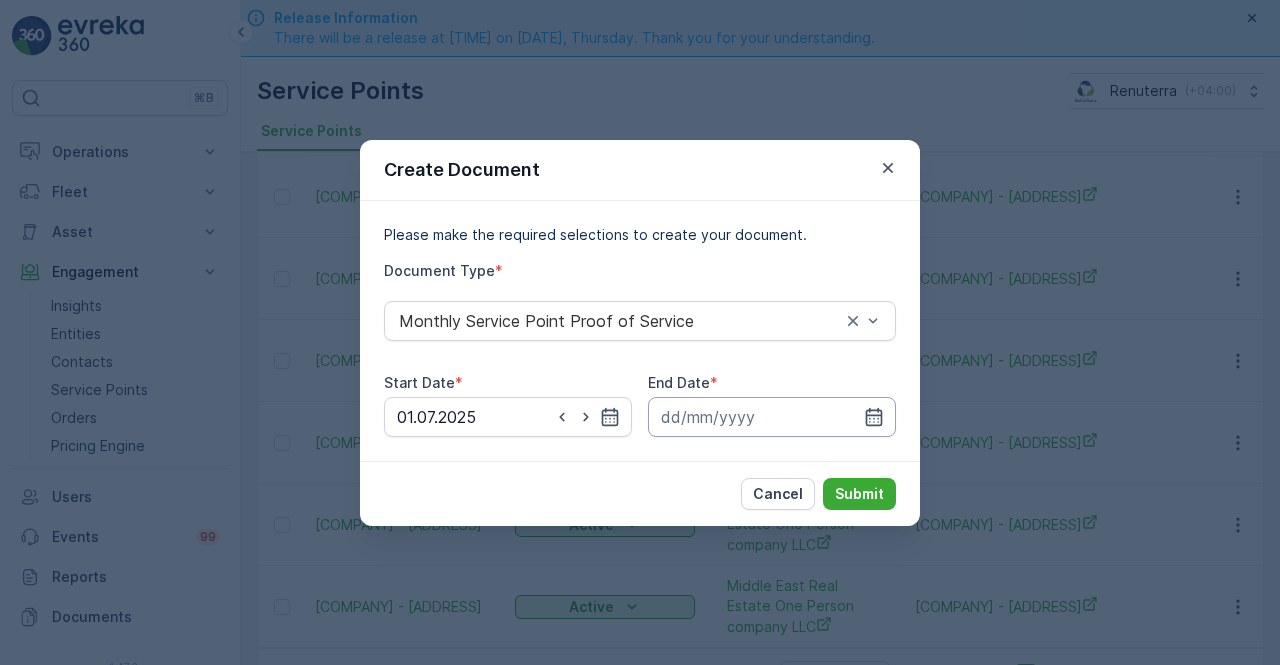 drag, startPoint x: 871, startPoint y: 420, endPoint x: 877, endPoint y: 402, distance: 18.973665 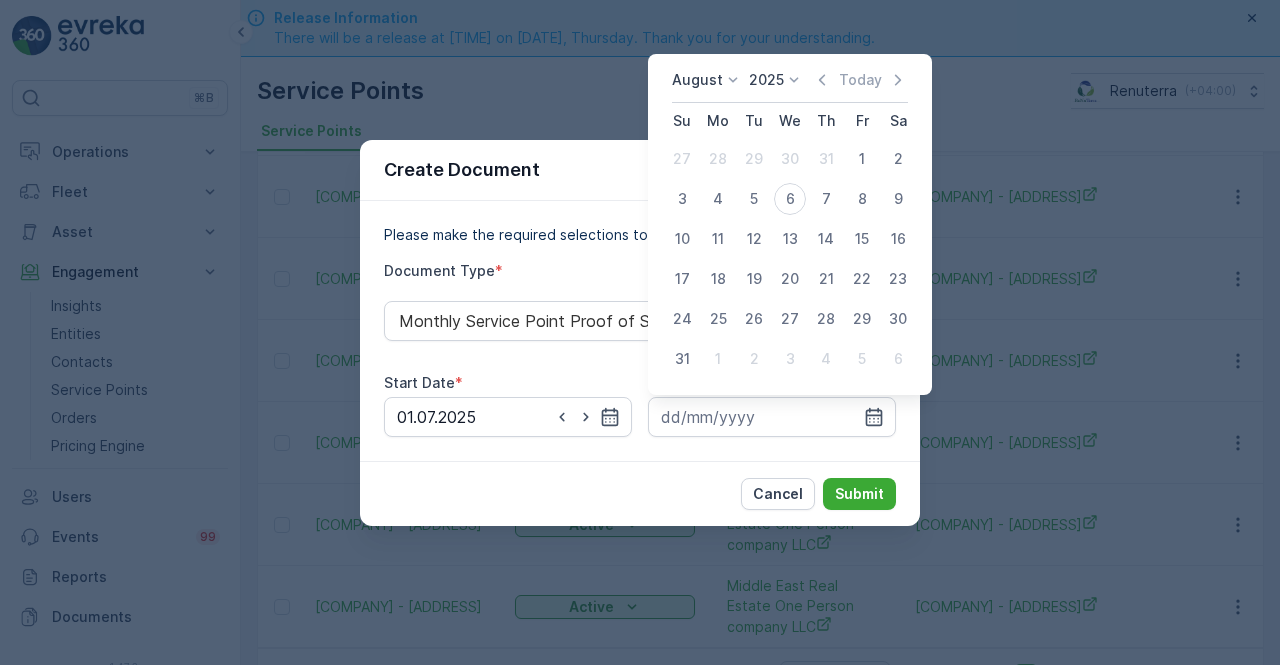 click 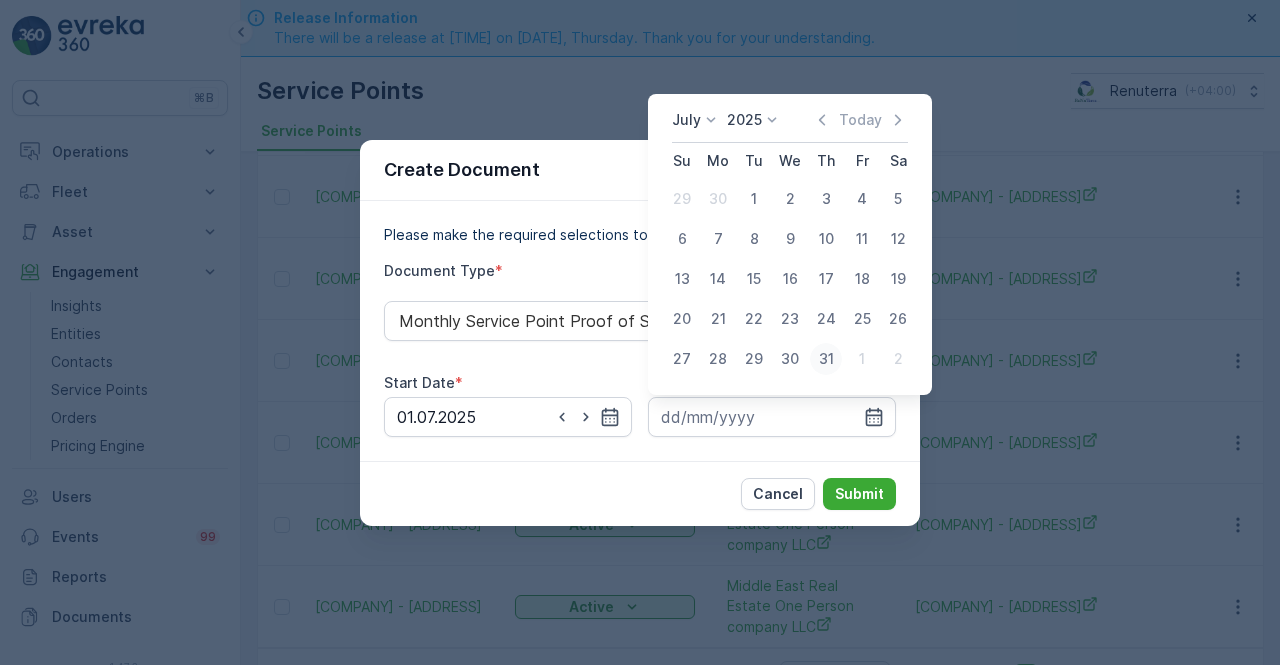 click on "31" at bounding box center [826, 359] 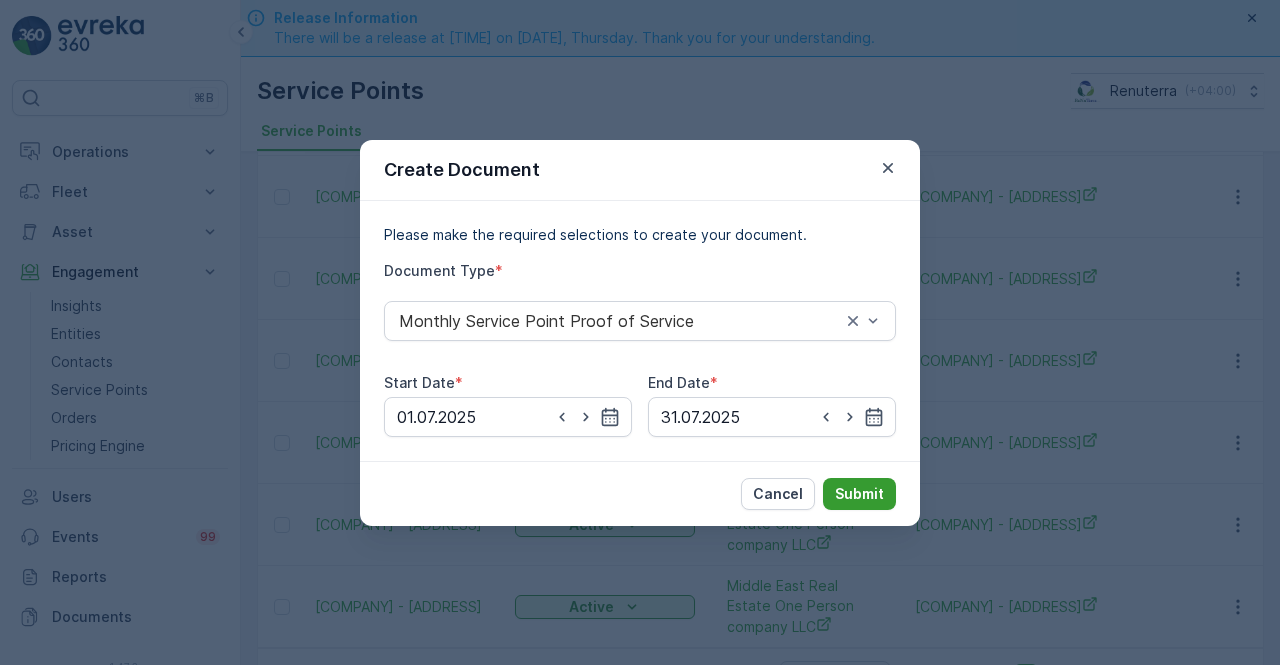 click on "Submit" at bounding box center (859, 494) 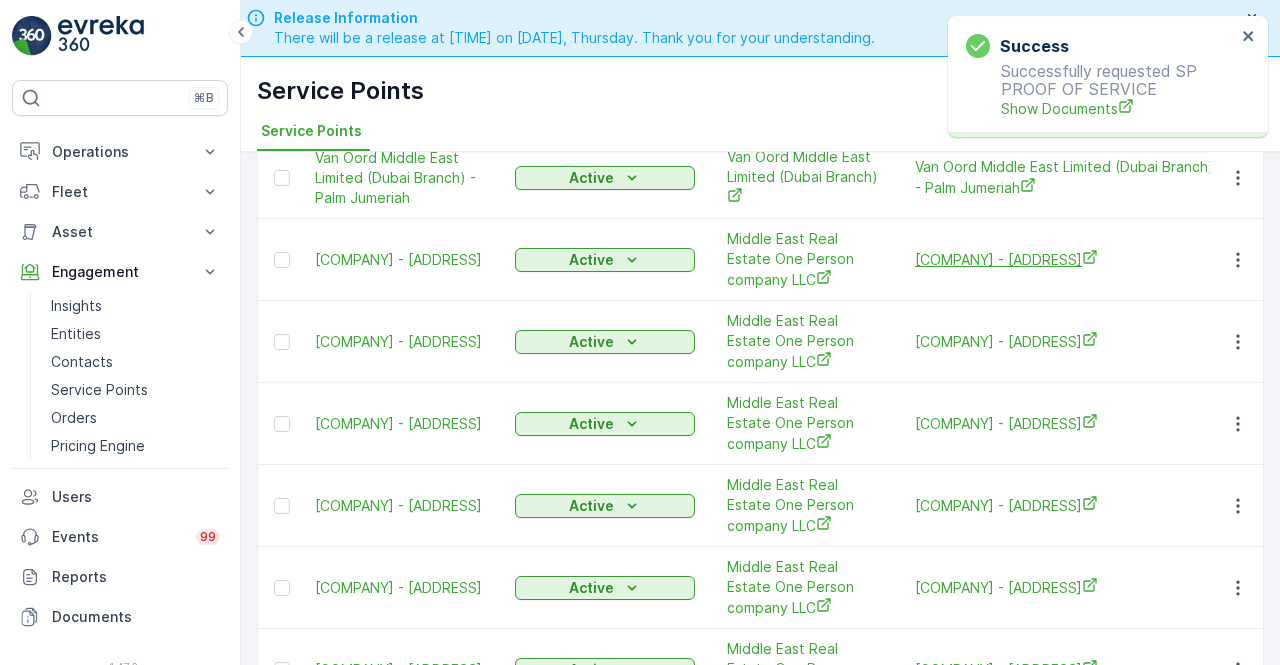 scroll, scrollTop: 184, scrollLeft: 0, axis: vertical 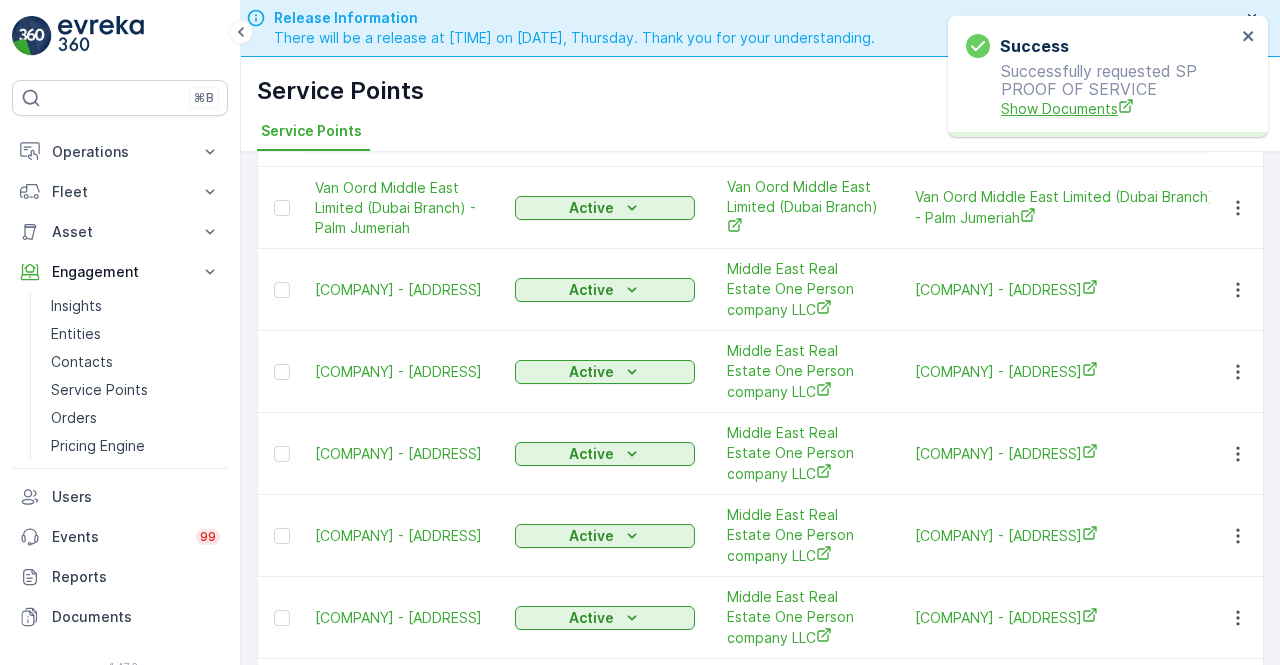 click on "Show Documents" at bounding box center (1118, 108) 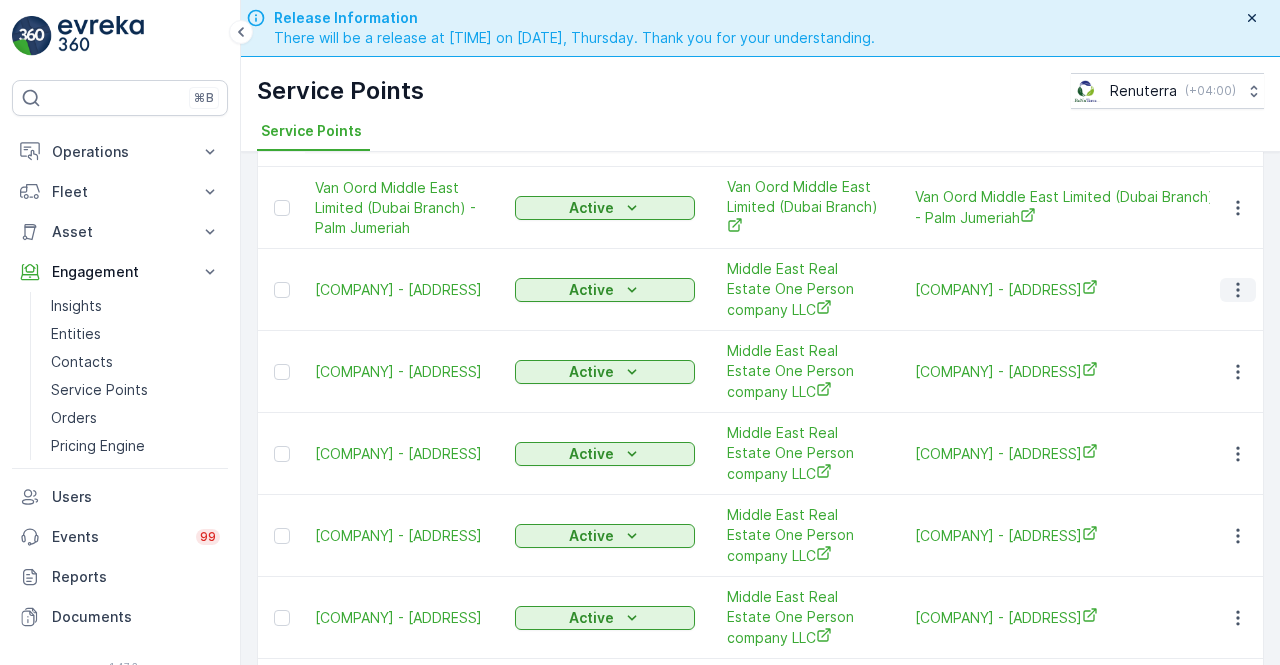 click 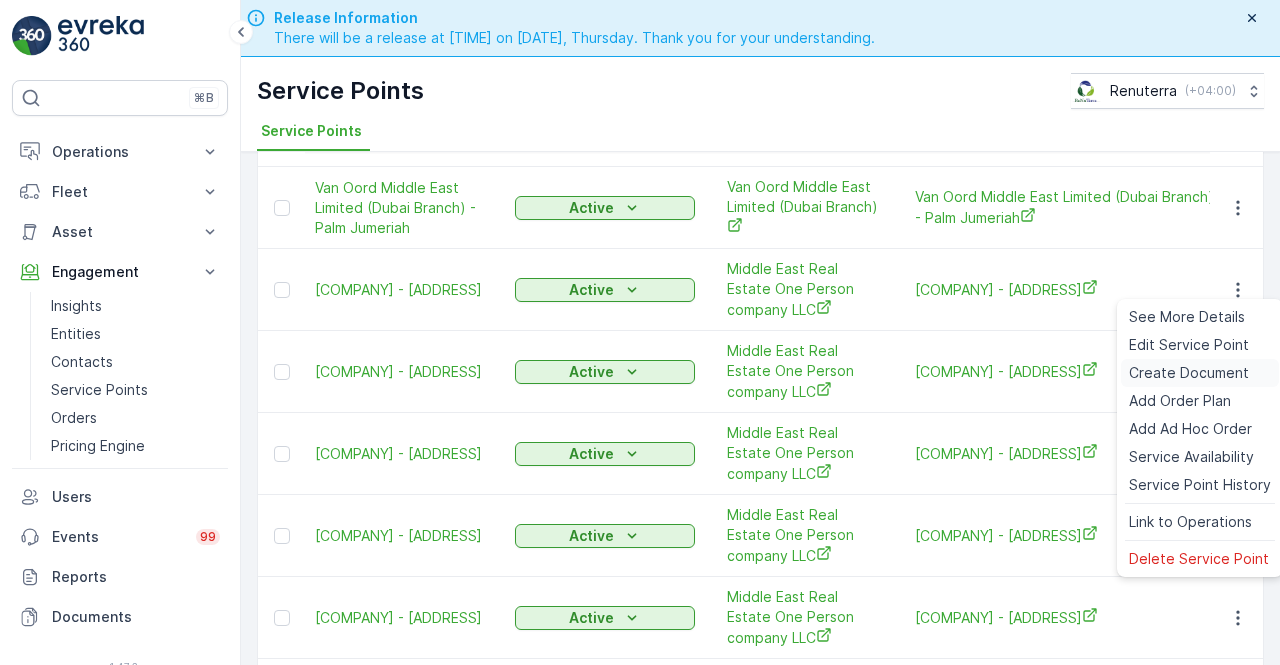 click on "Create Document" at bounding box center (1189, 373) 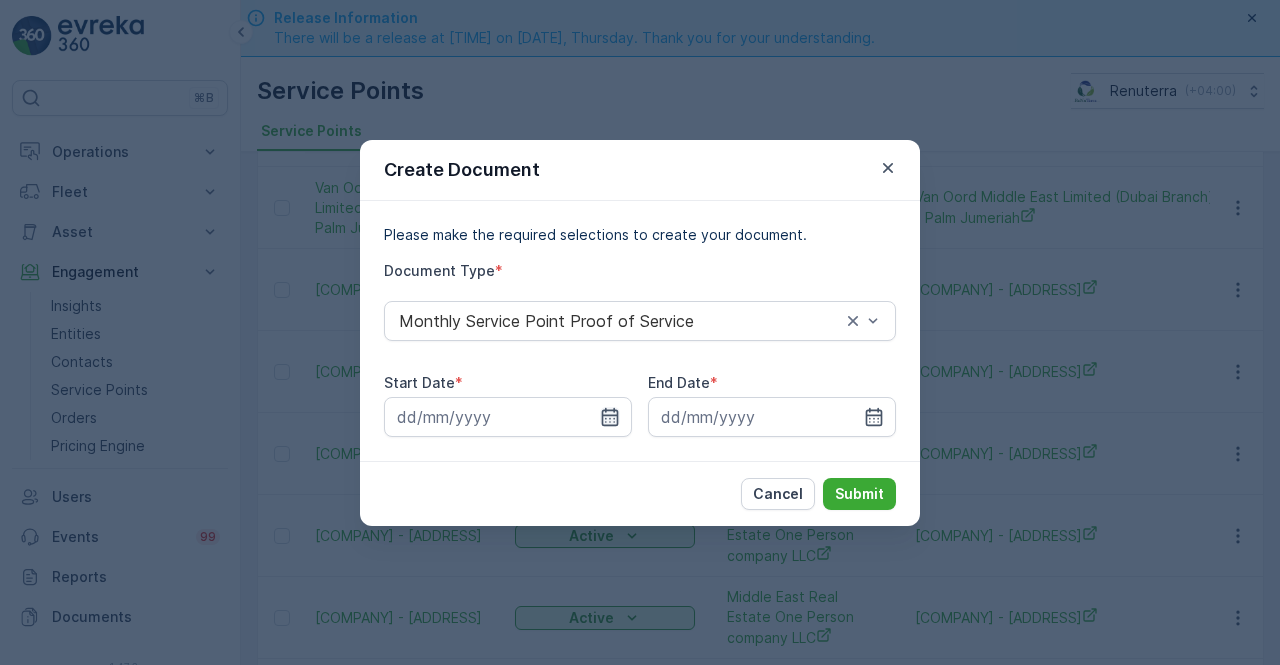 click 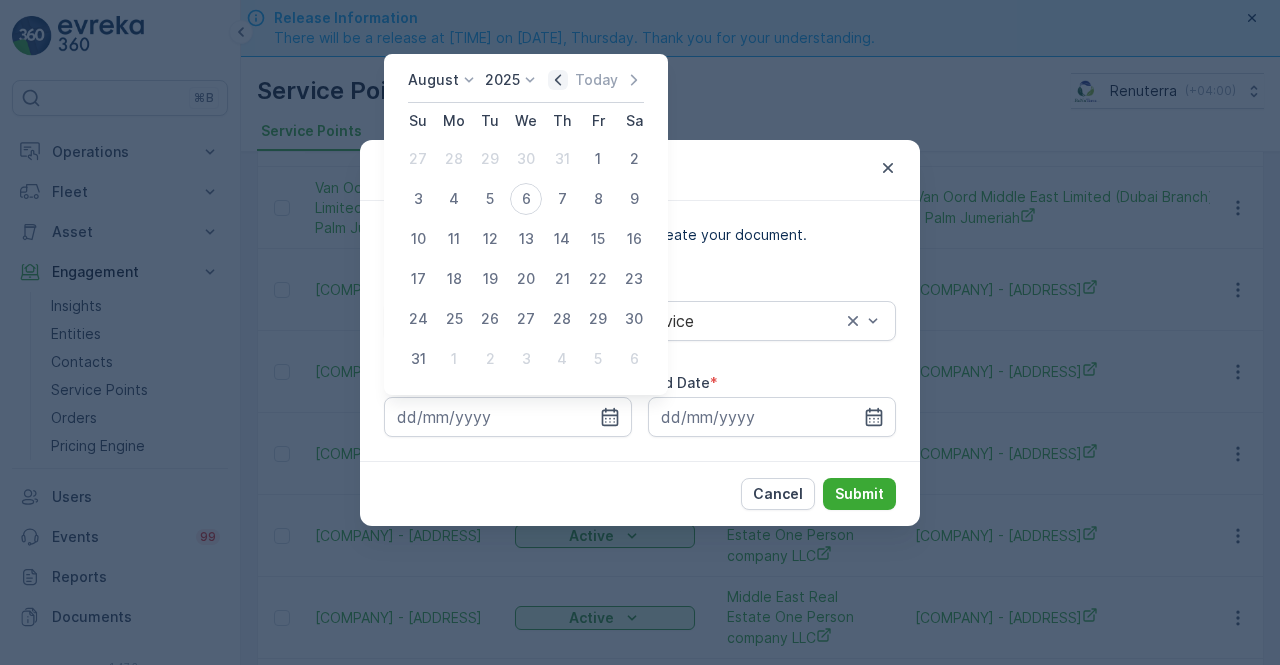 click 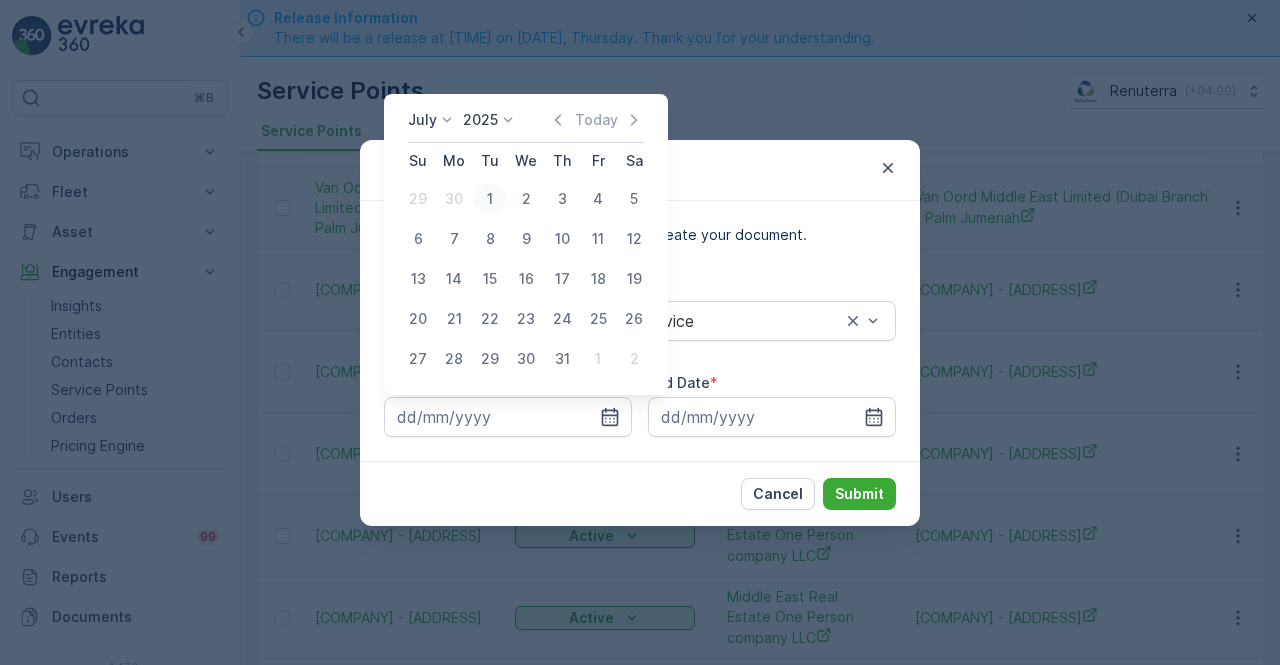 click on "1" at bounding box center [490, 199] 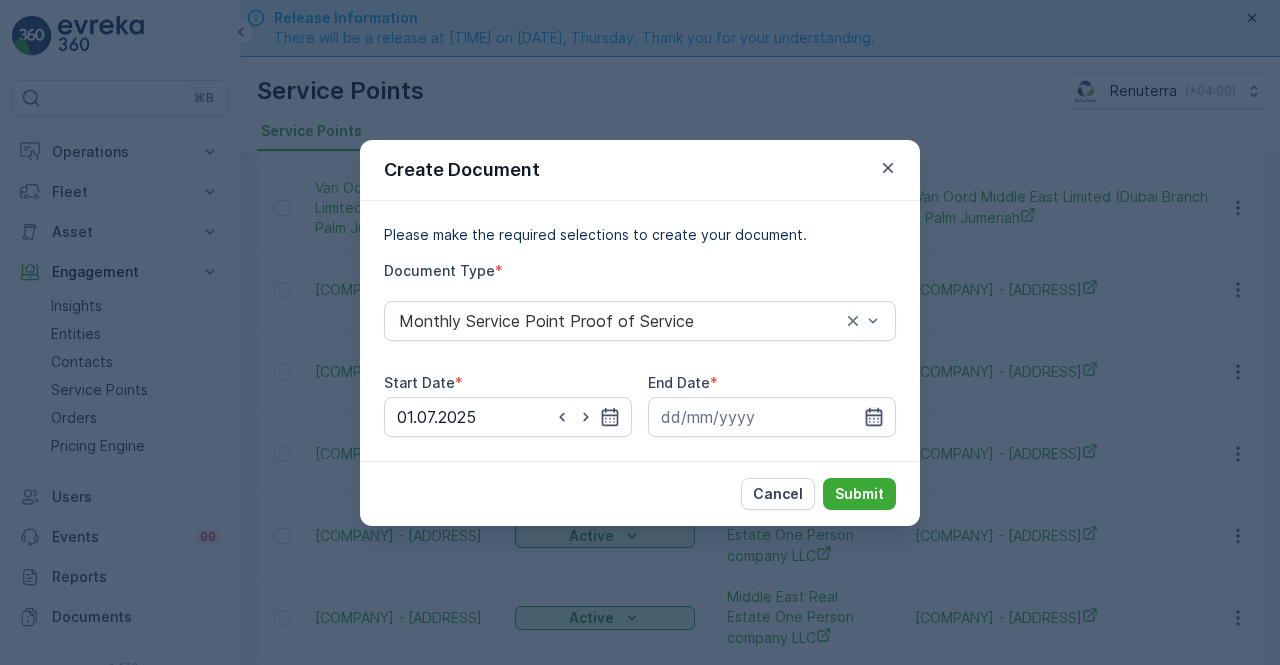click 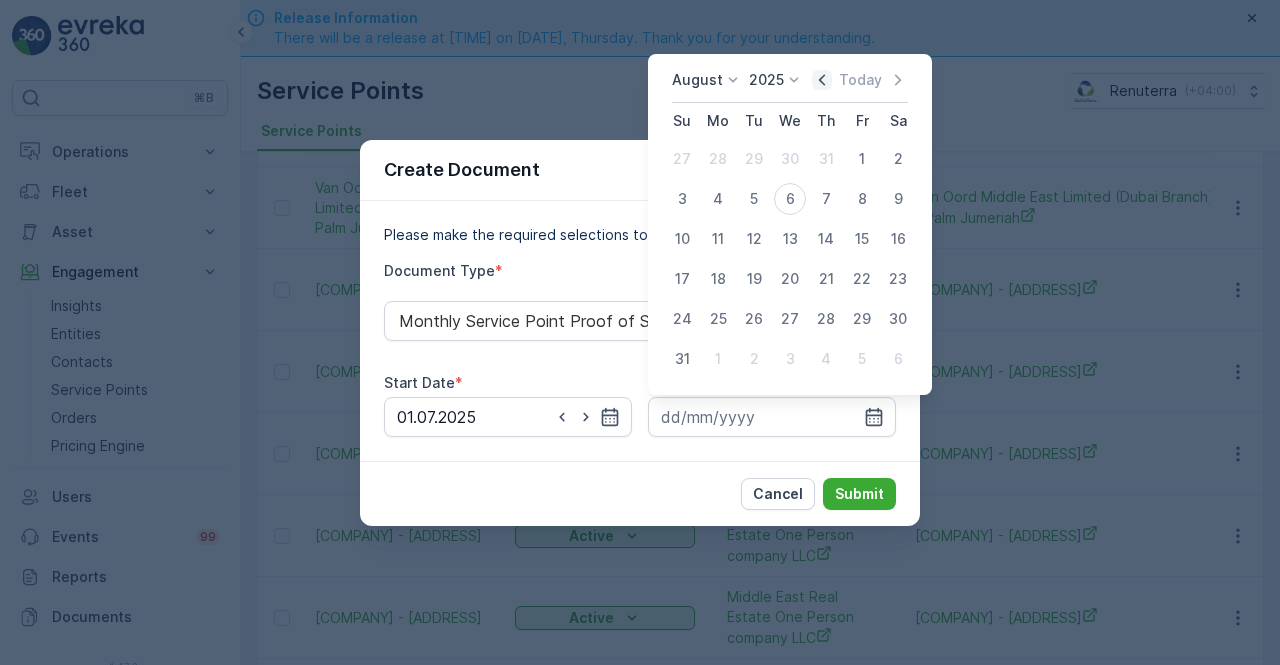click 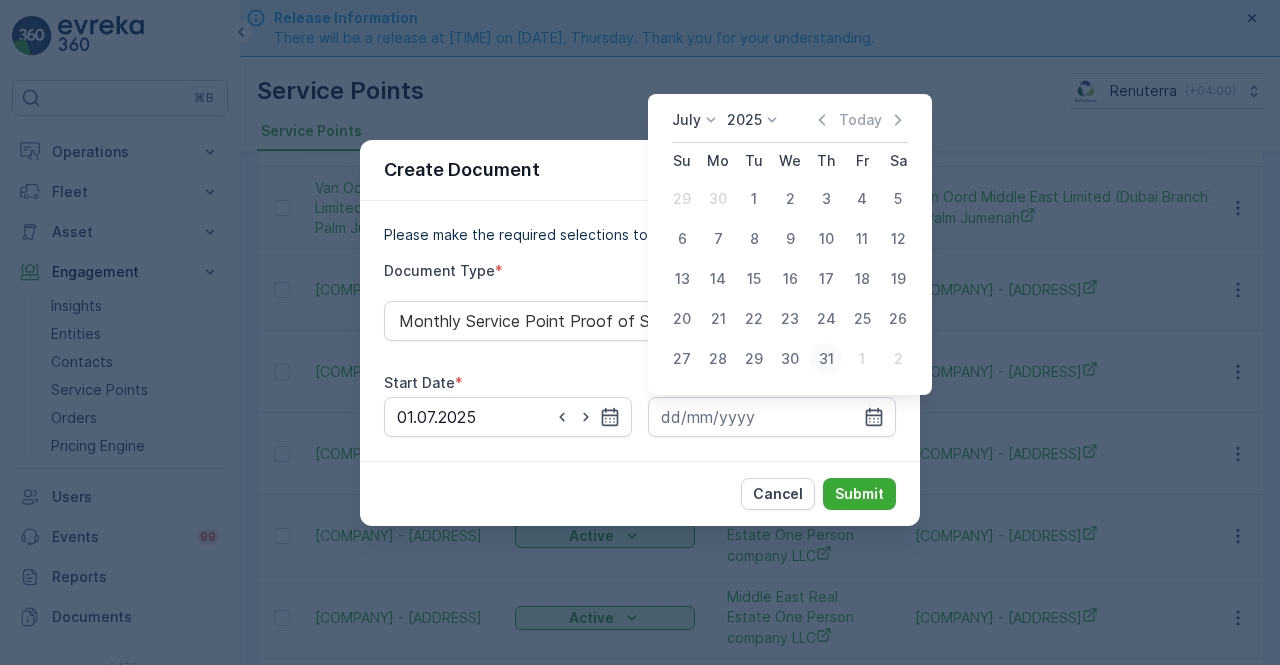click on "31" at bounding box center [826, 359] 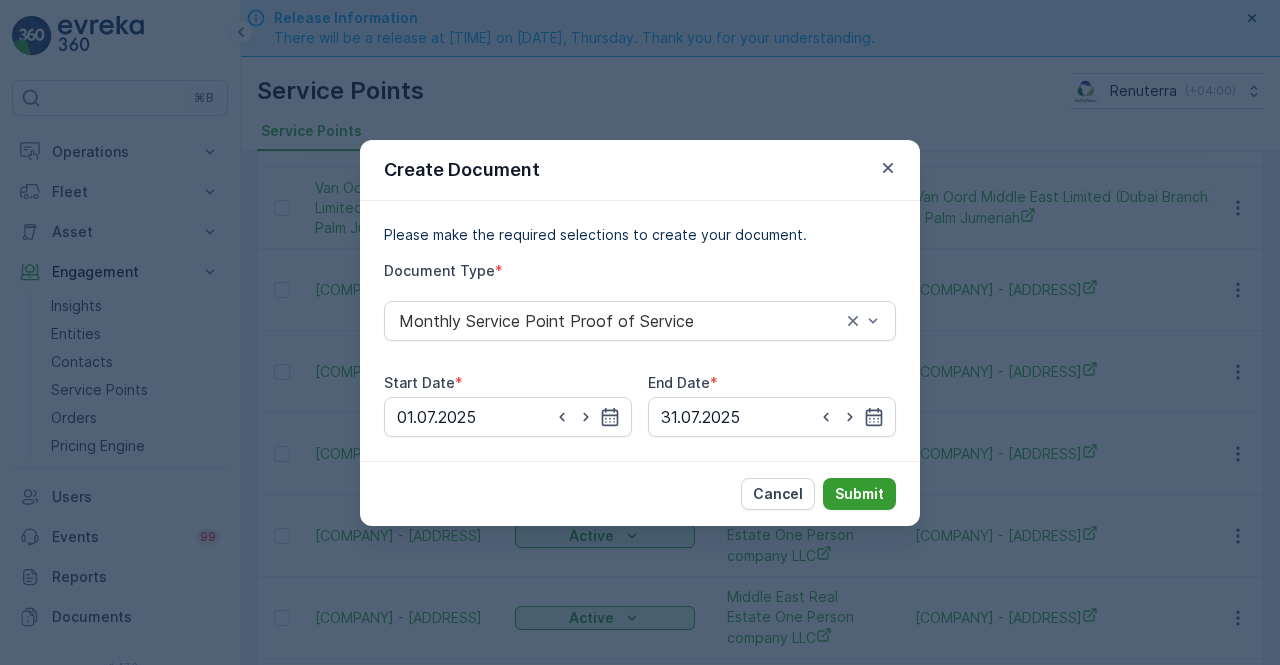click on "Submit" at bounding box center [859, 494] 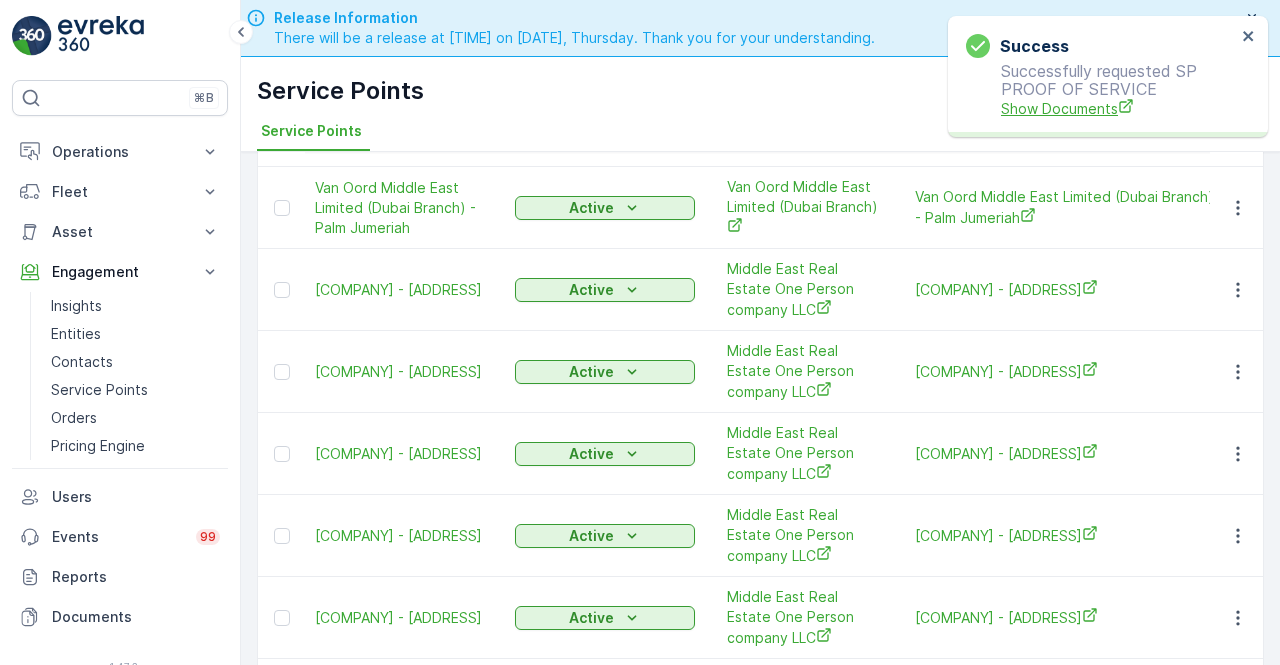 click on "Show Documents" at bounding box center (1118, 108) 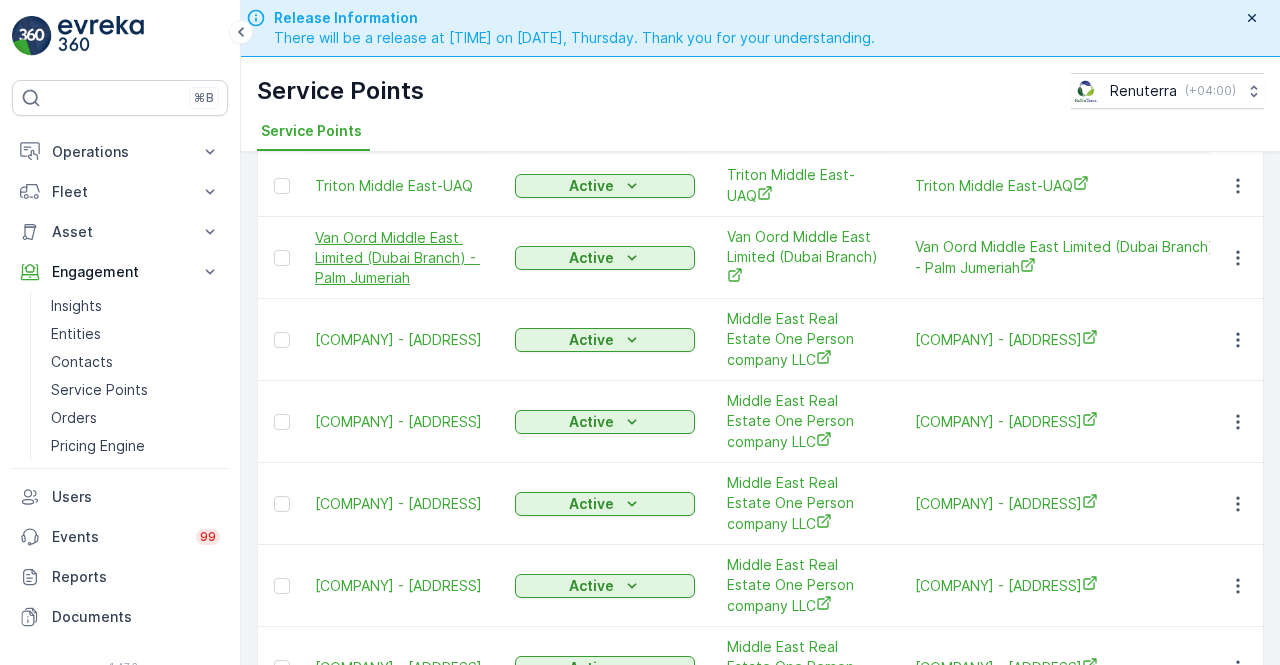 scroll, scrollTop: 284, scrollLeft: 0, axis: vertical 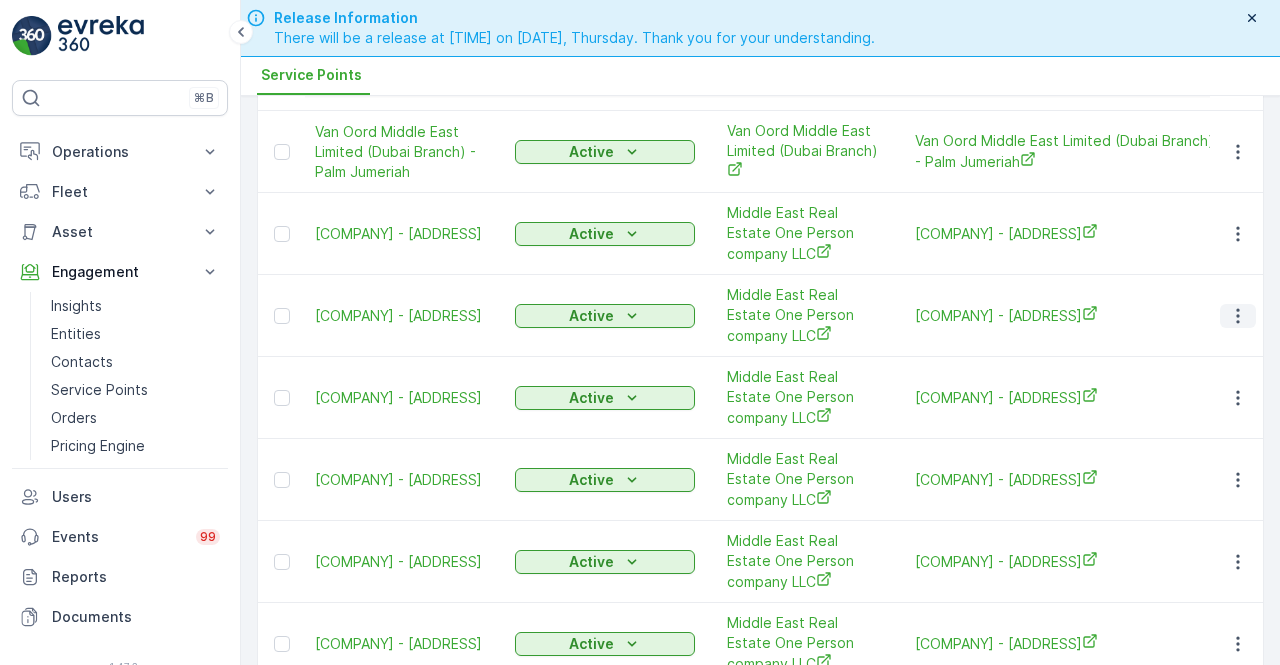 click 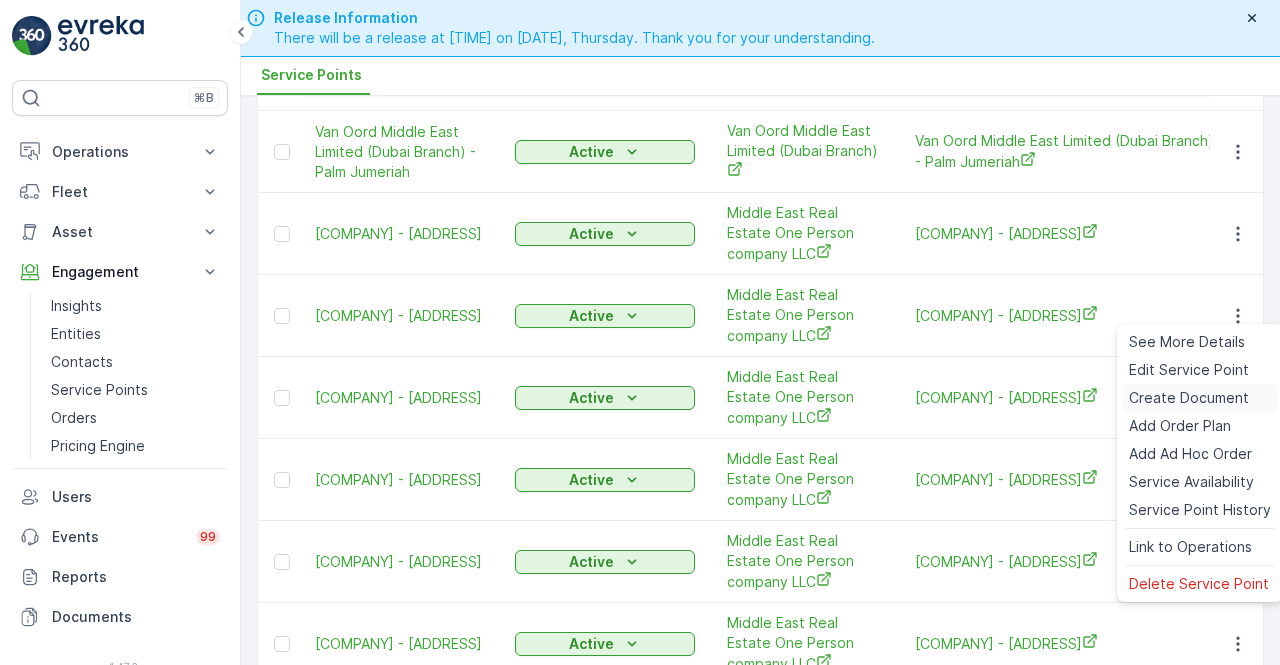 click on "Create Document" at bounding box center [1189, 398] 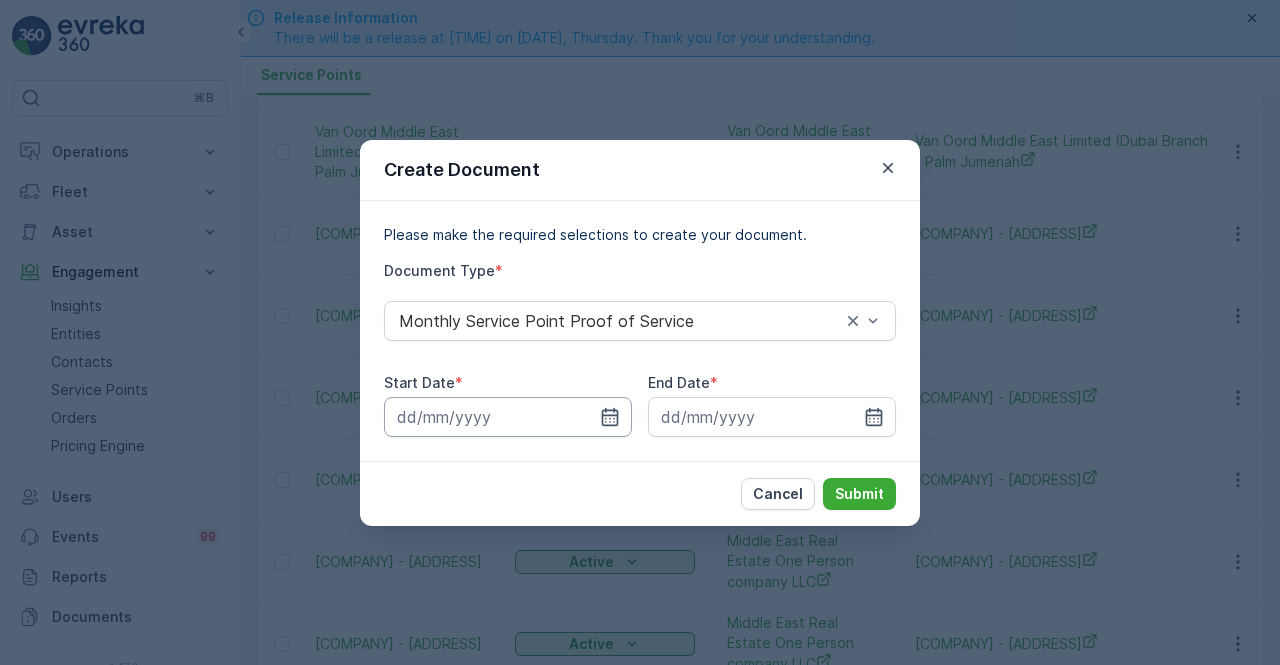 click at bounding box center (508, 417) 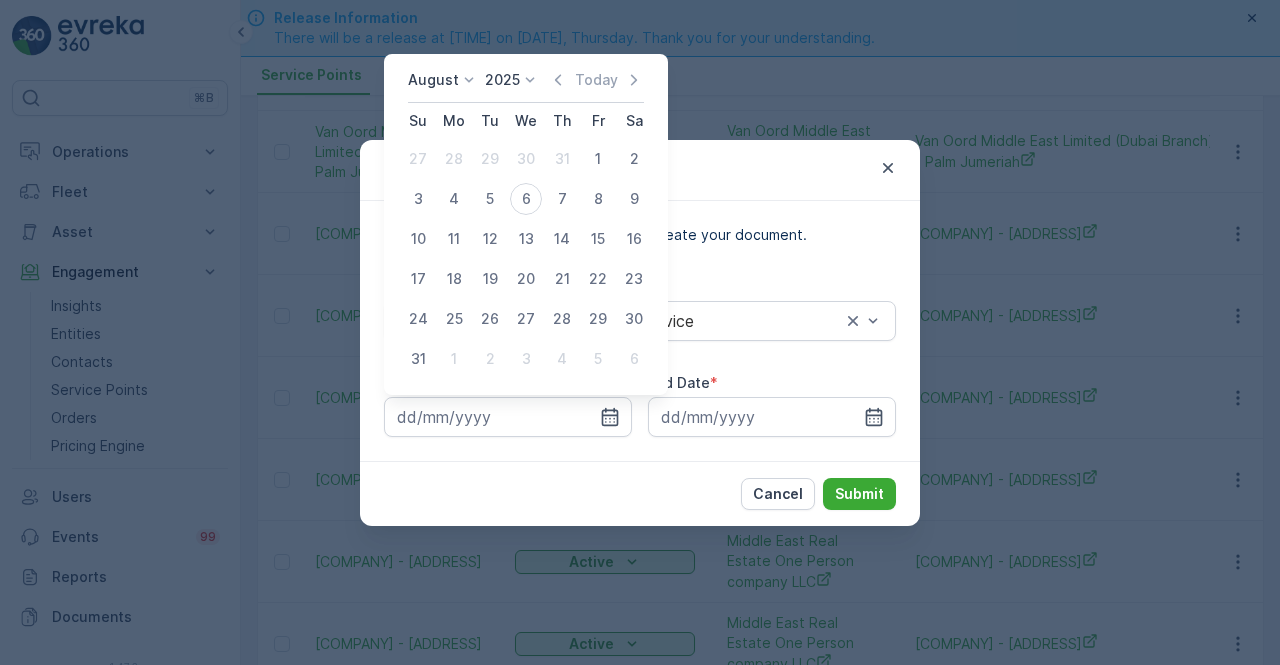 click 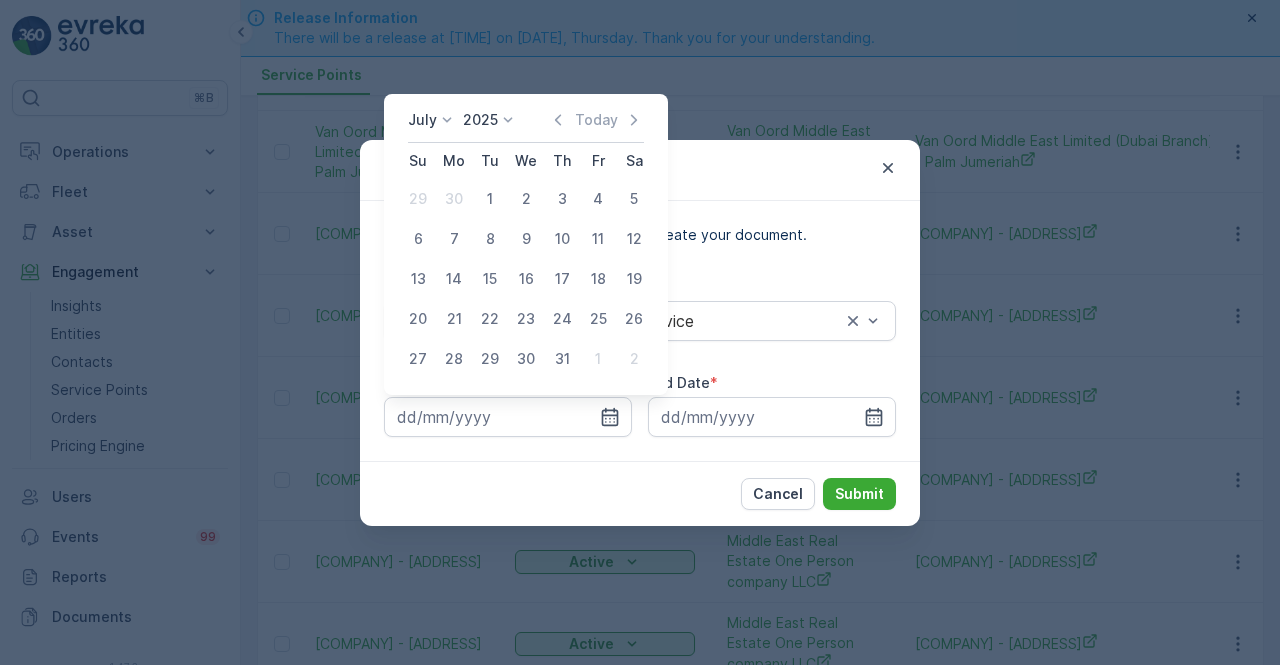 click on "1" at bounding box center [490, 199] 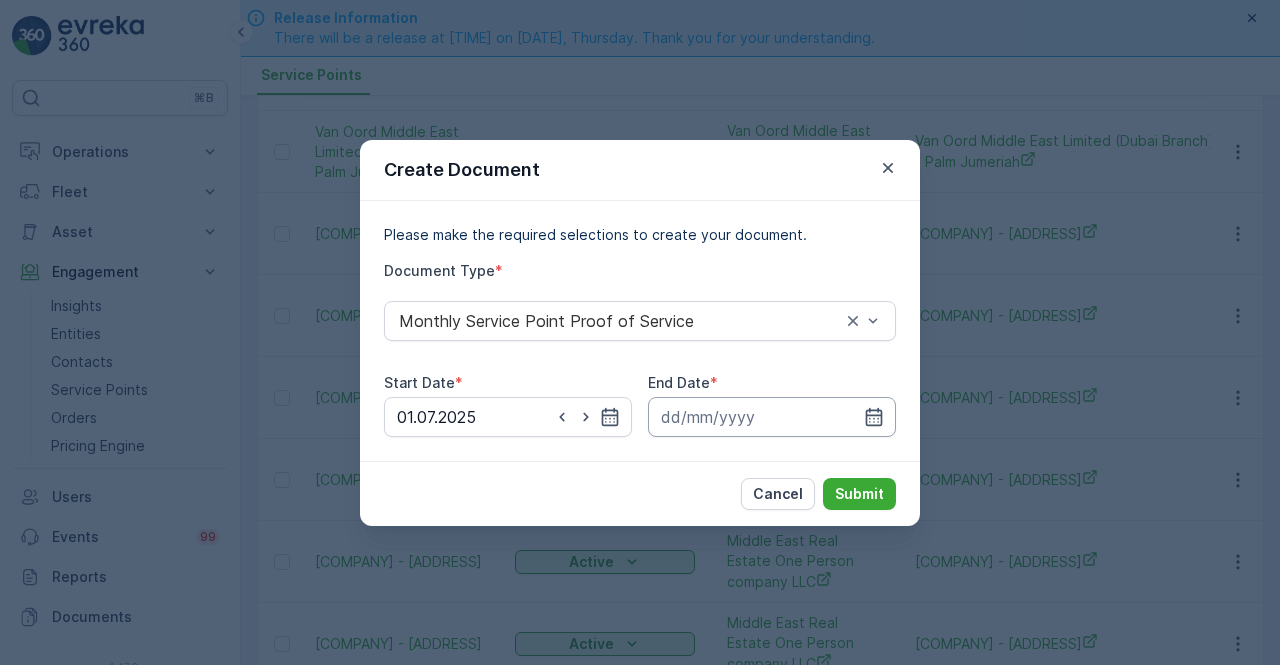drag, startPoint x: 871, startPoint y: 409, endPoint x: 856, endPoint y: 396, distance: 19.849434 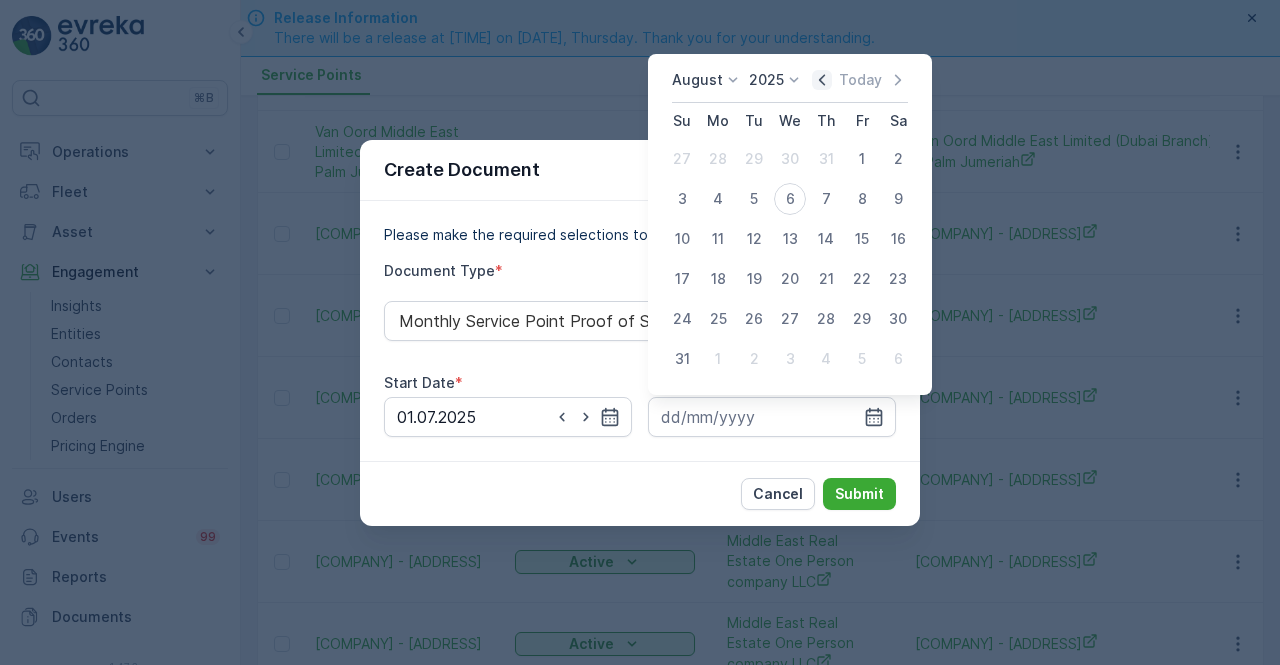 click 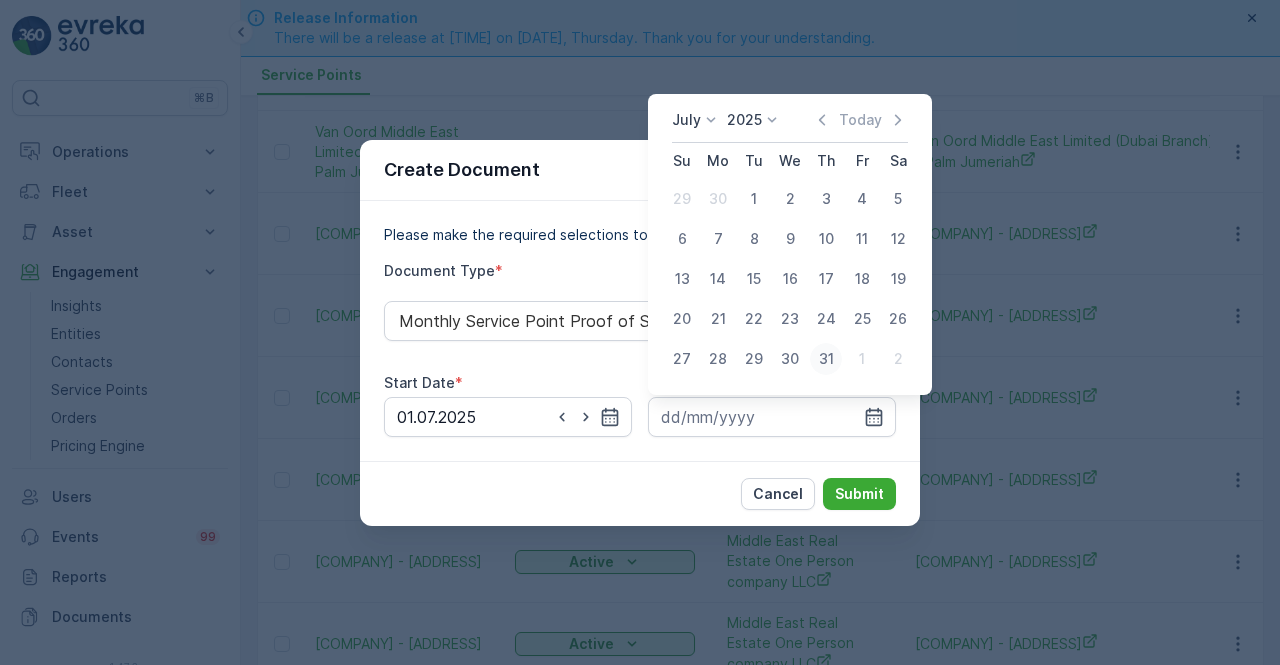 click on "31" at bounding box center (826, 359) 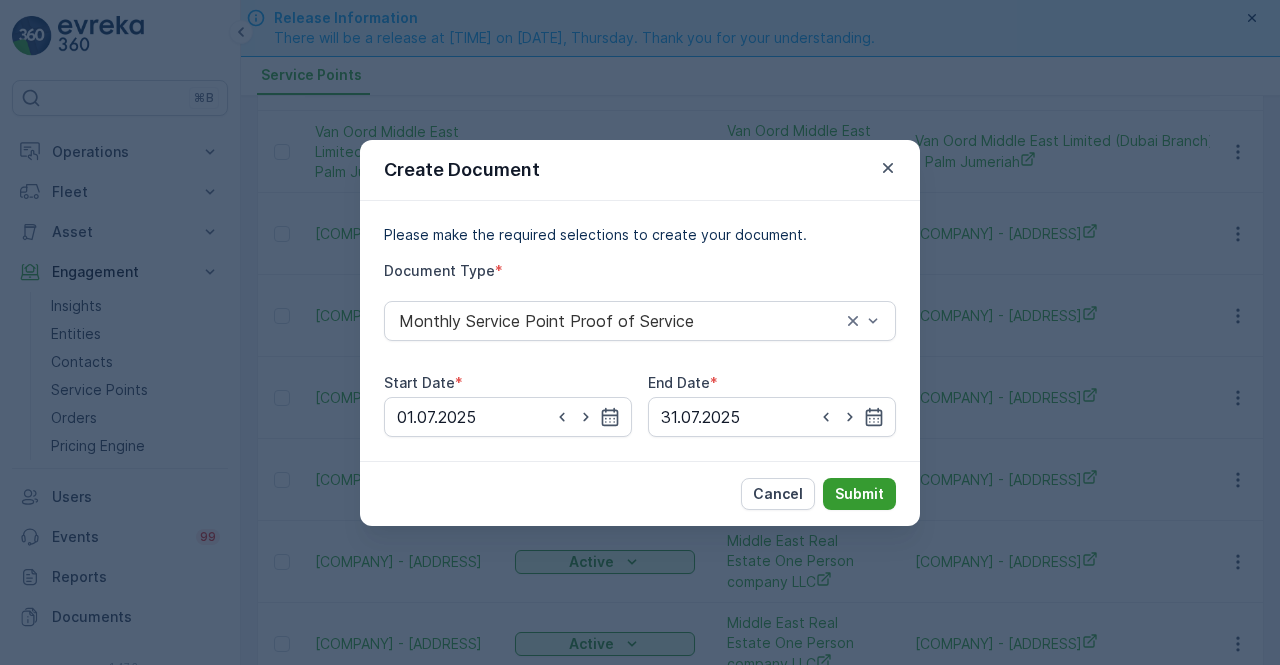 click on "Submit" at bounding box center [859, 494] 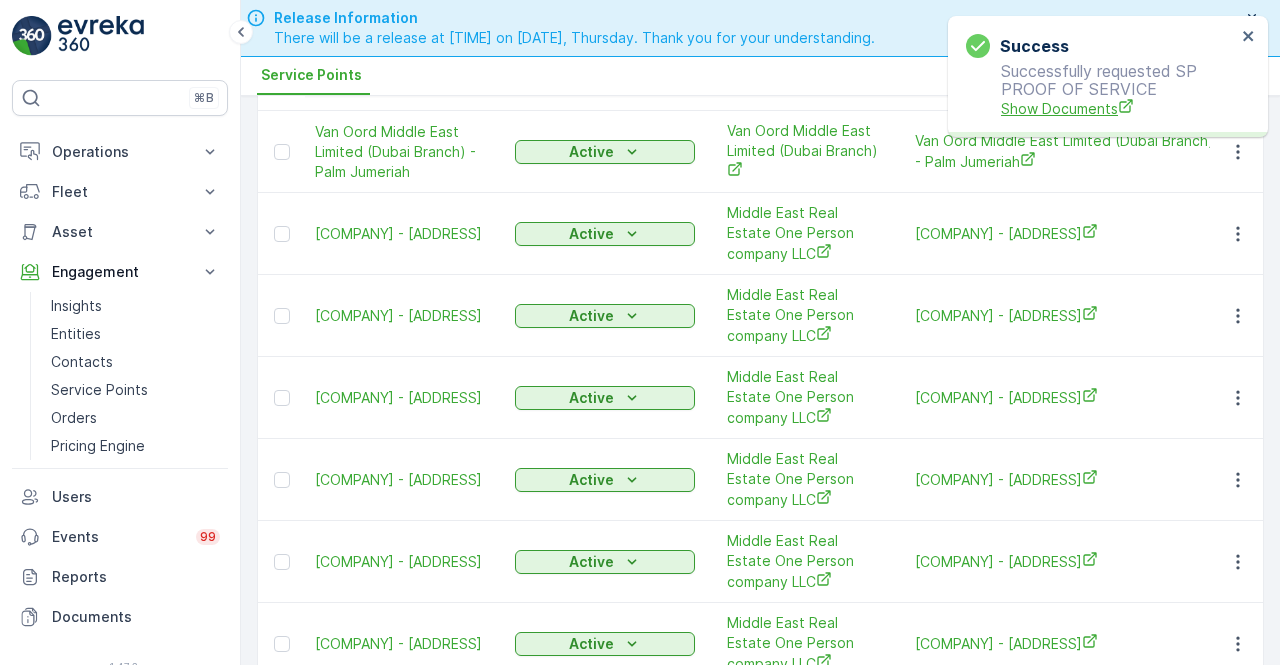 click on "Show Documents" at bounding box center [1118, 108] 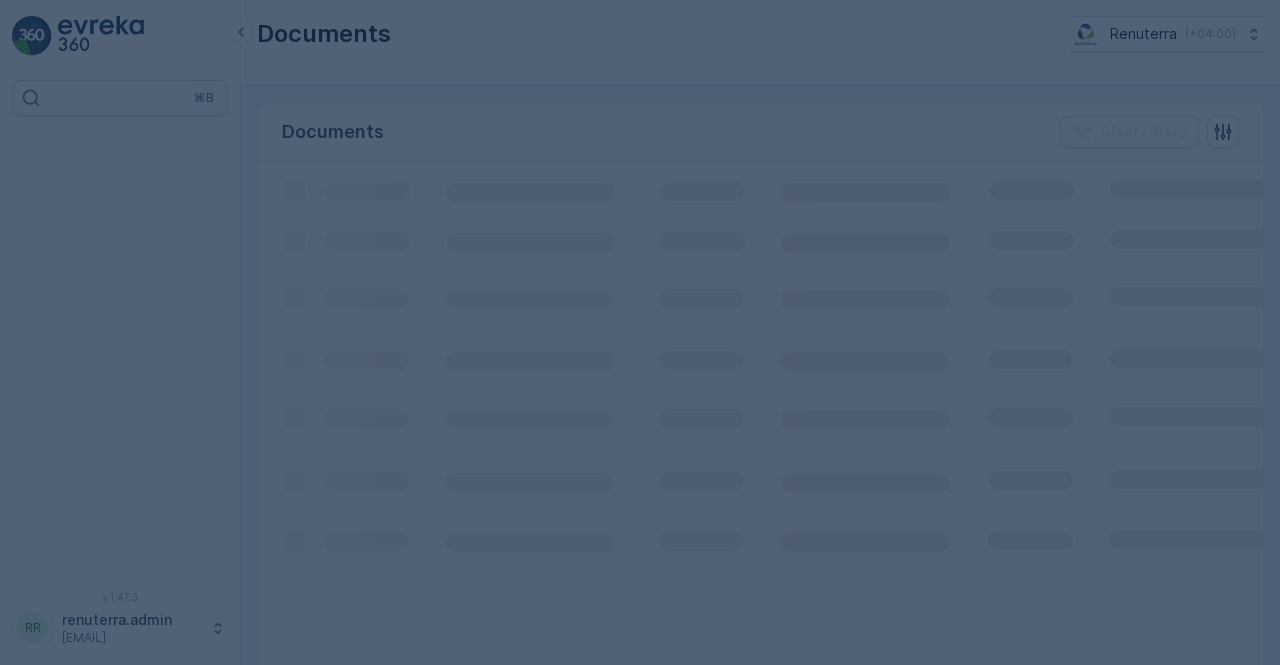 scroll, scrollTop: 0, scrollLeft: 0, axis: both 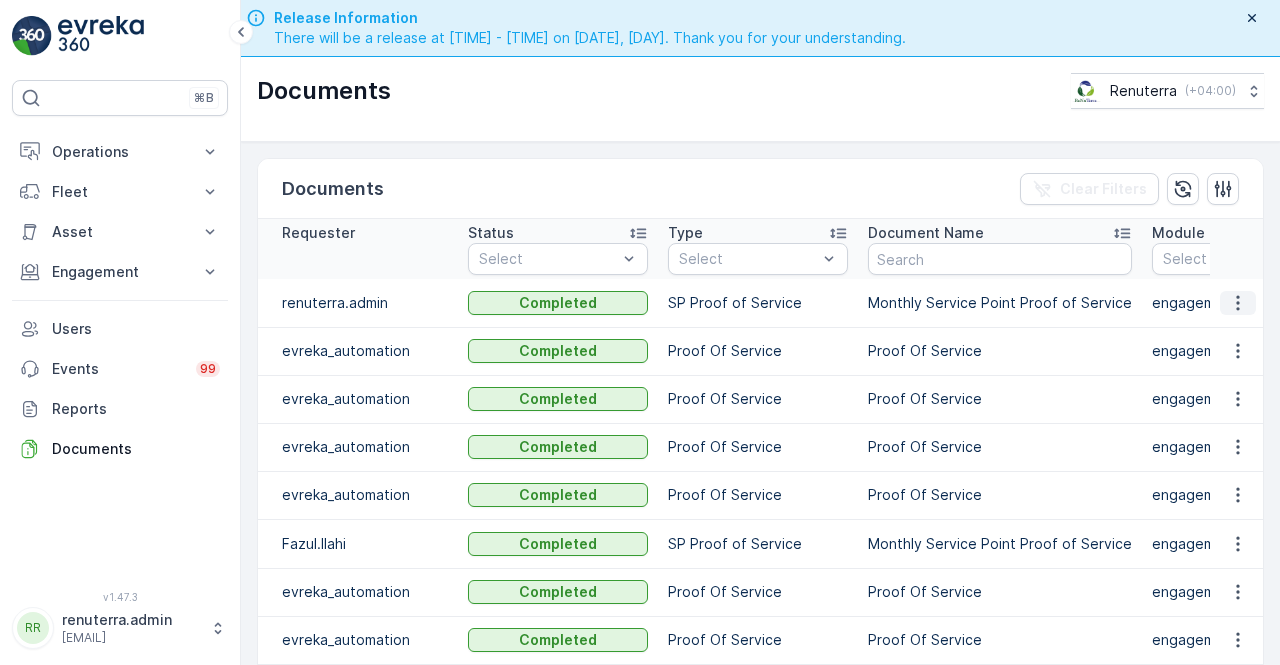 click 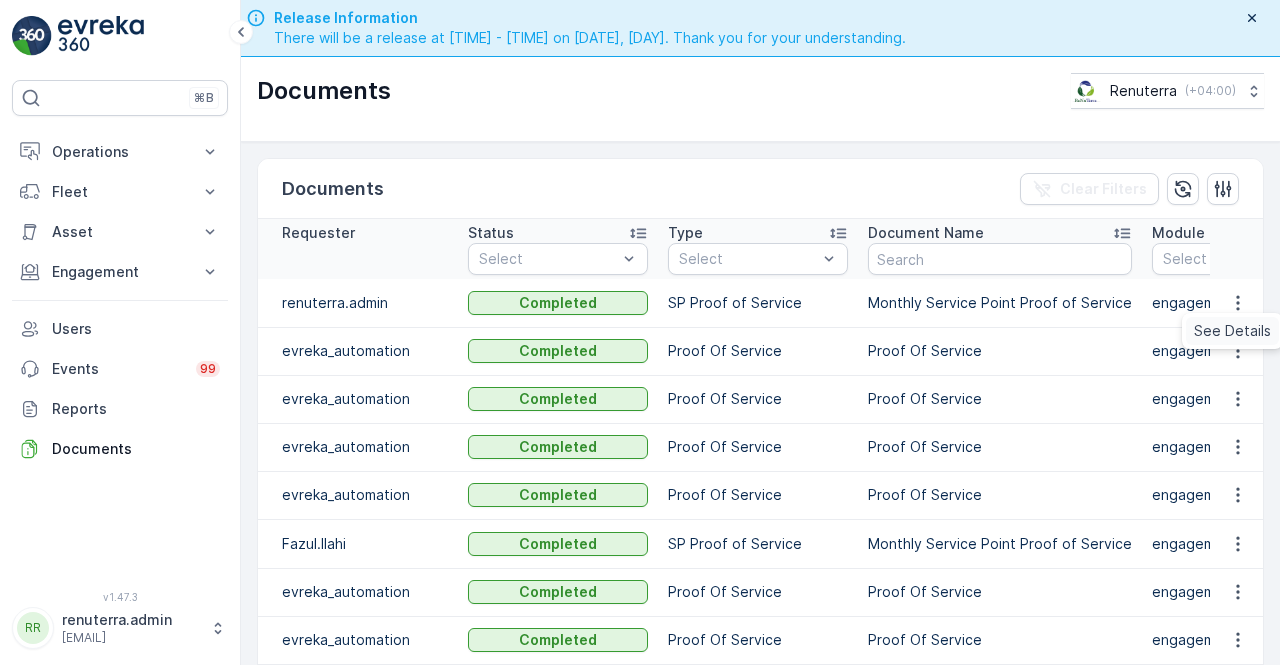 click on "See Details" at bounding box center (1232, 331) 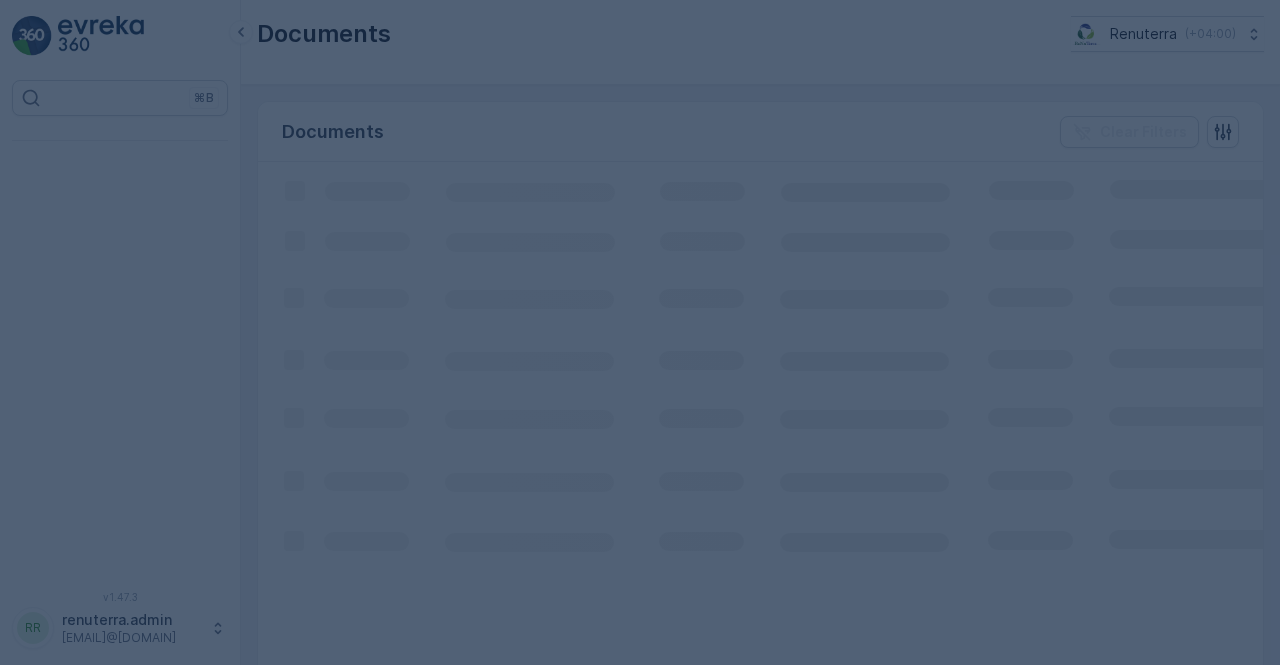 scroll, scrollTop: 0, scrollLeft: 0, axis: both 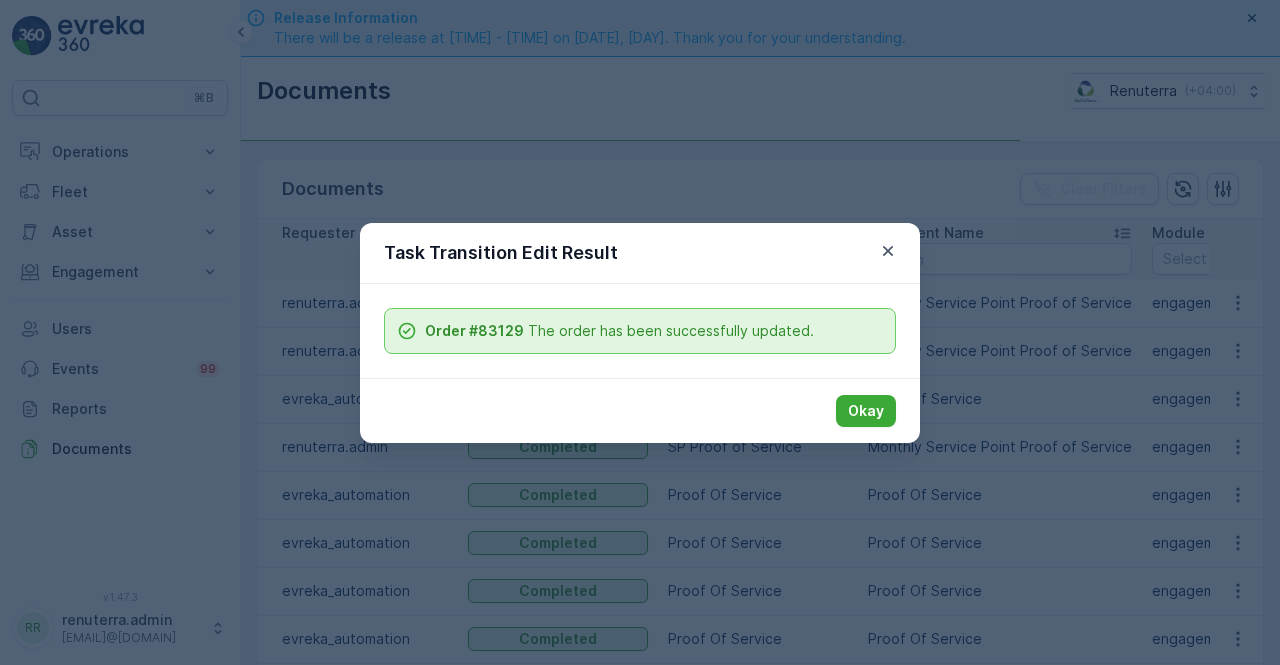 click 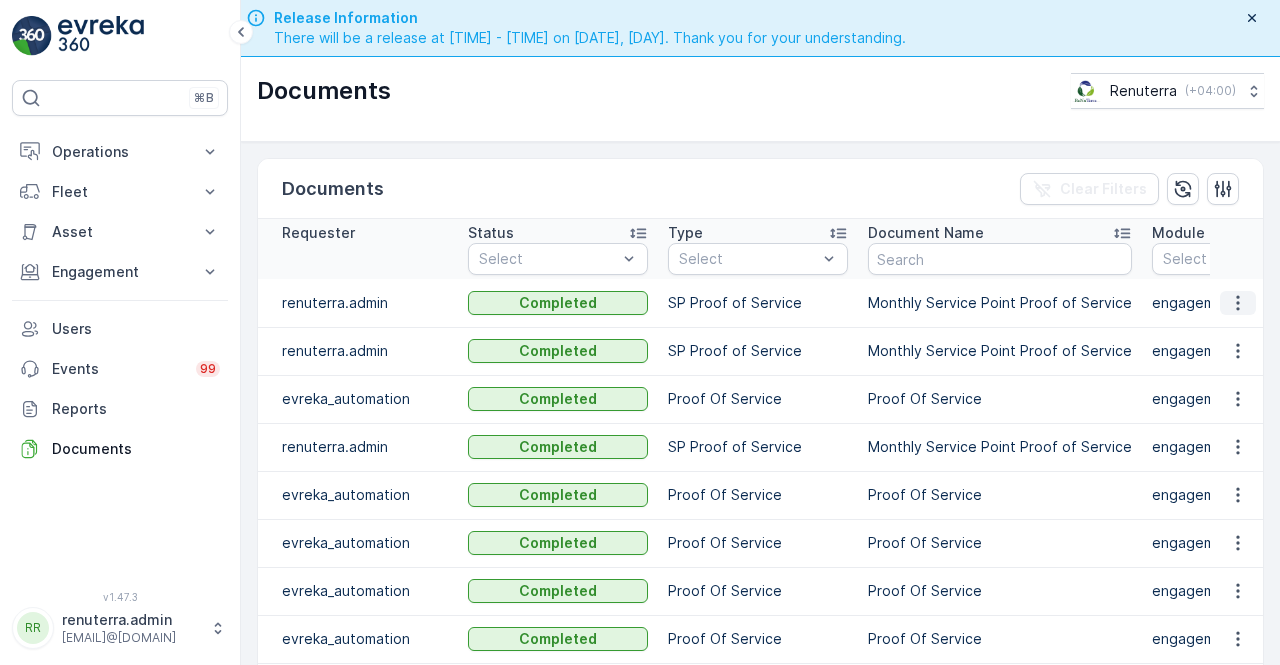 click at bounding box center (1238, 303) 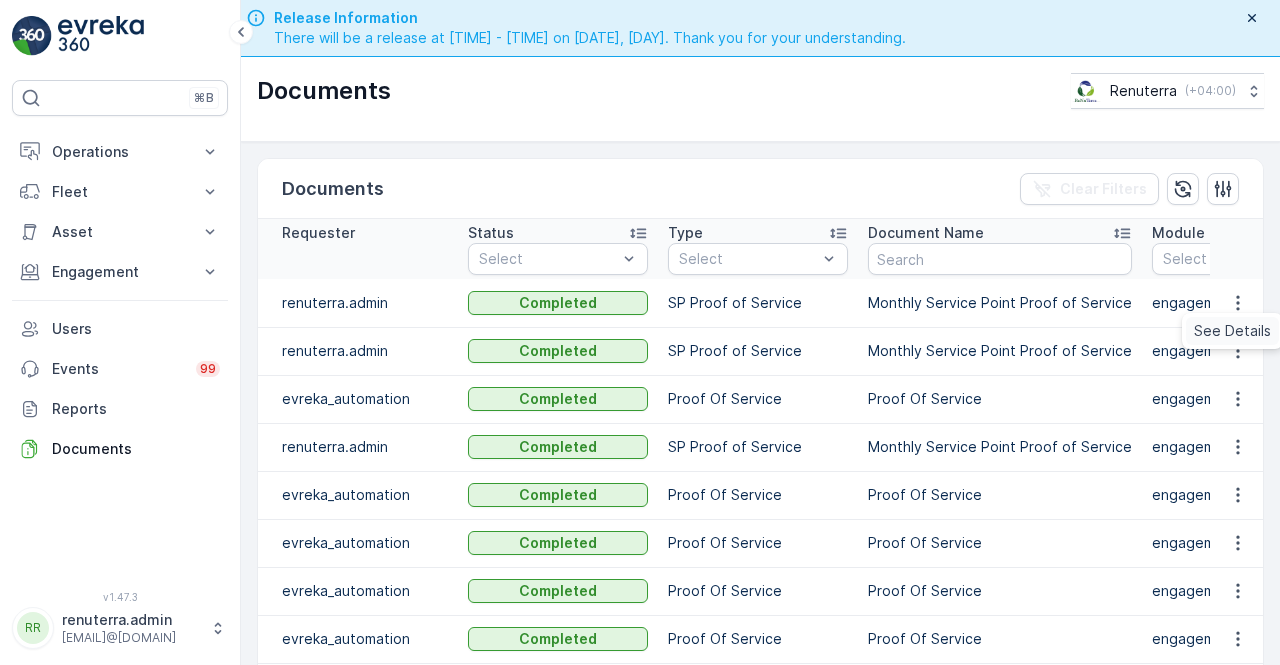 click on "See Details" at bounding box center [1232, 331] 